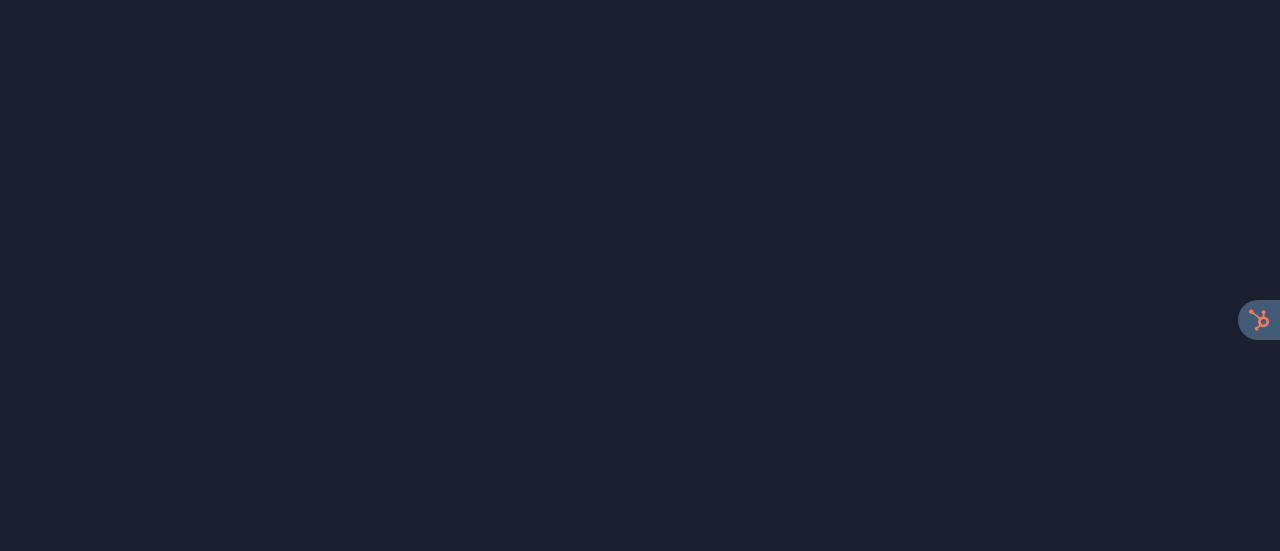 scroll, scrollTop: 0, scrollLeft: 0, axis: both 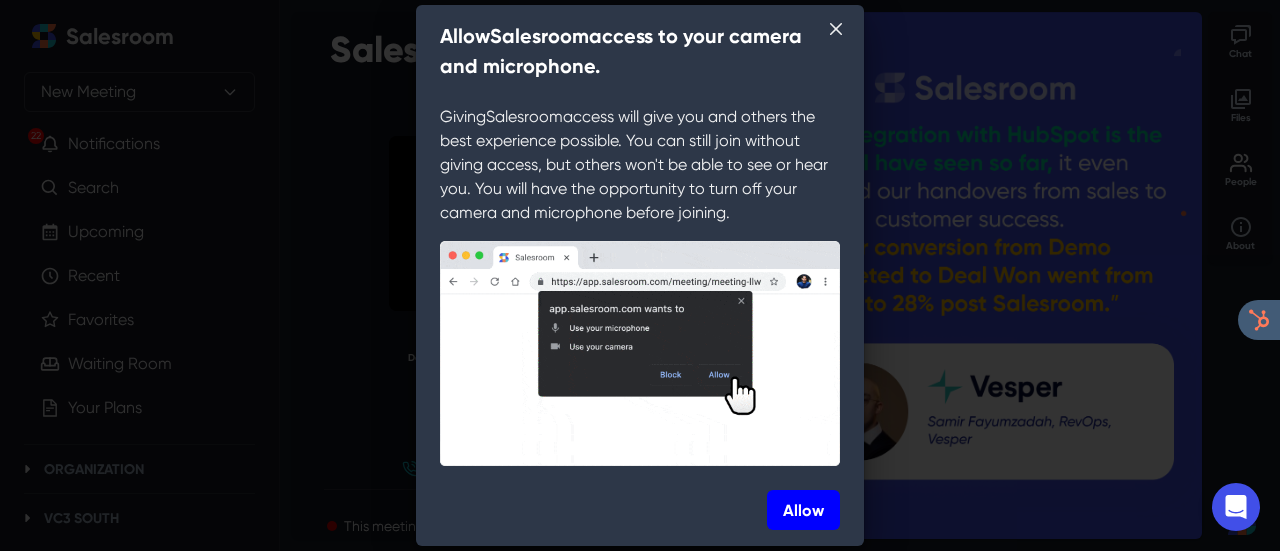 click on "Allow" at bounding box center [803, 510] 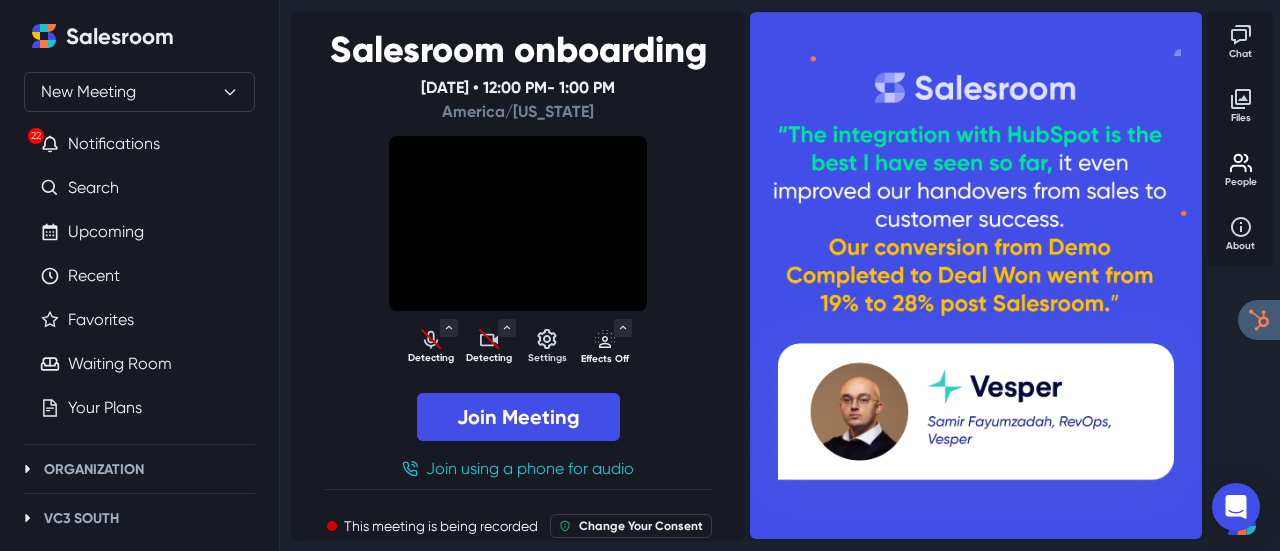 select on "default" 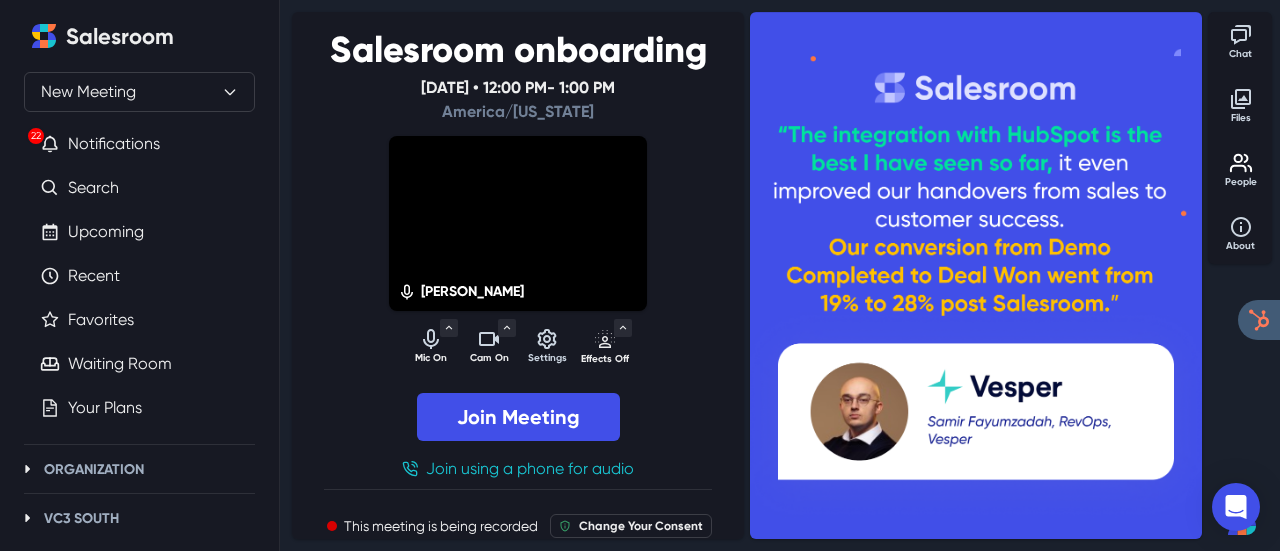 click 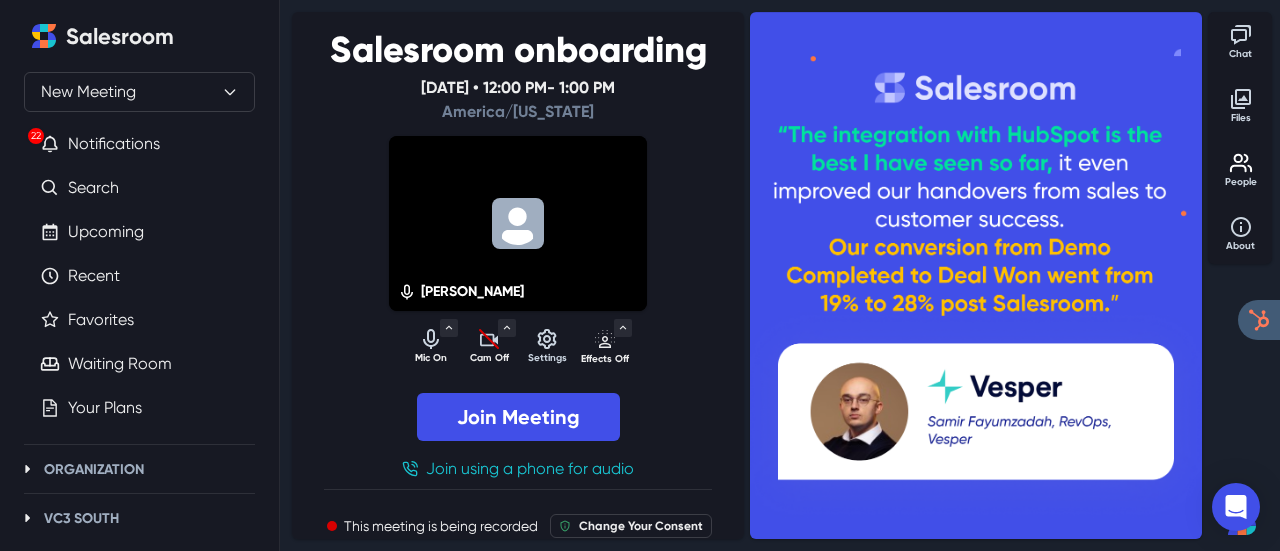 click 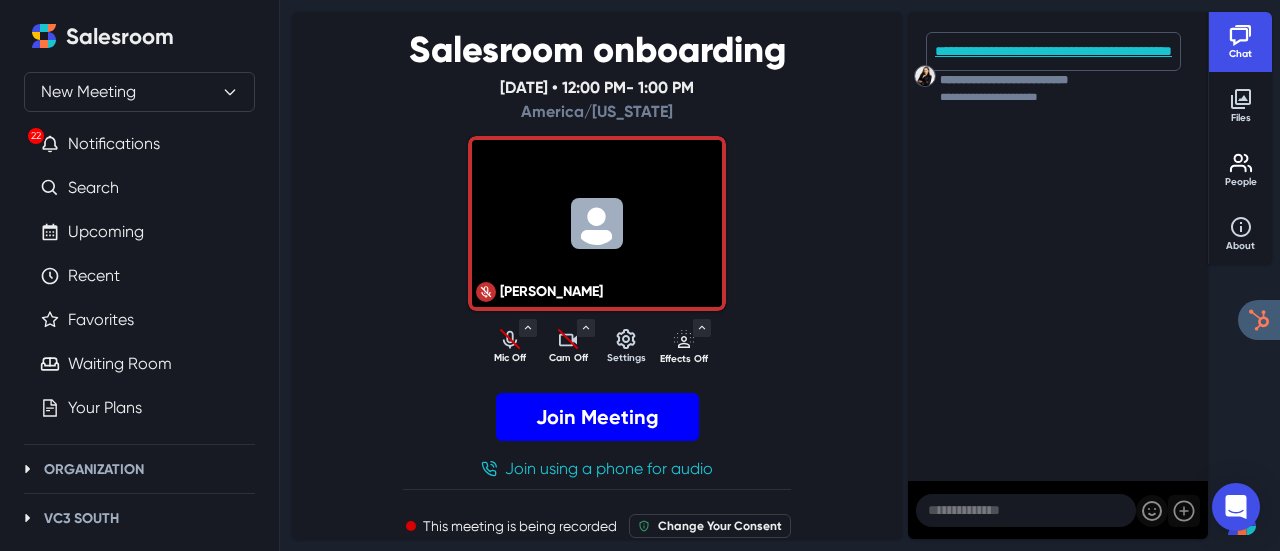click on "Join Meeting" at bounding box center [597, 417] 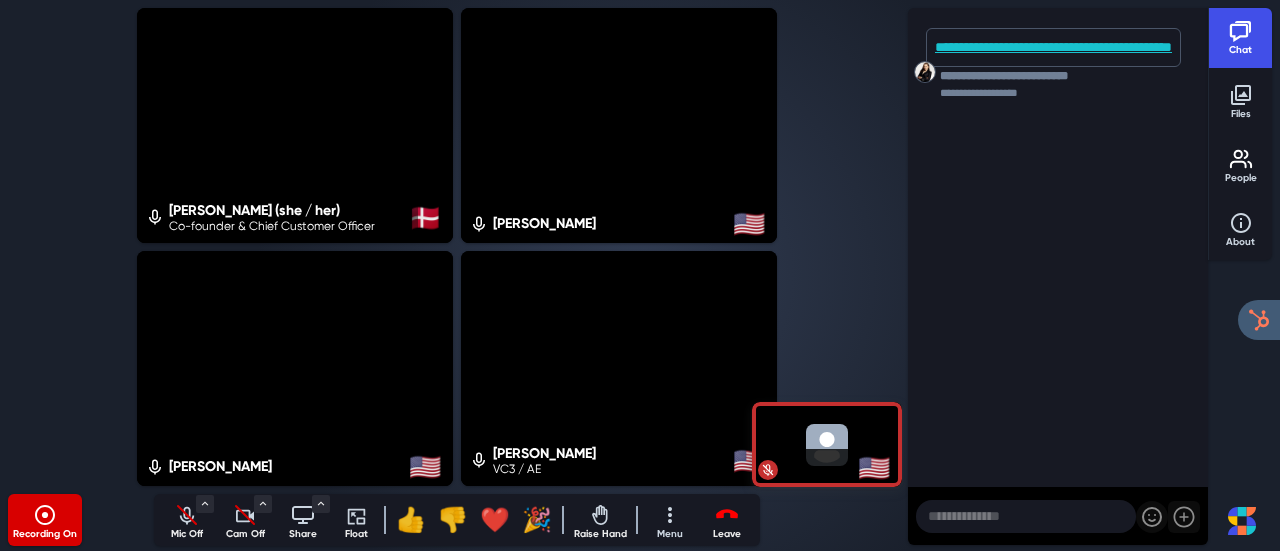 click 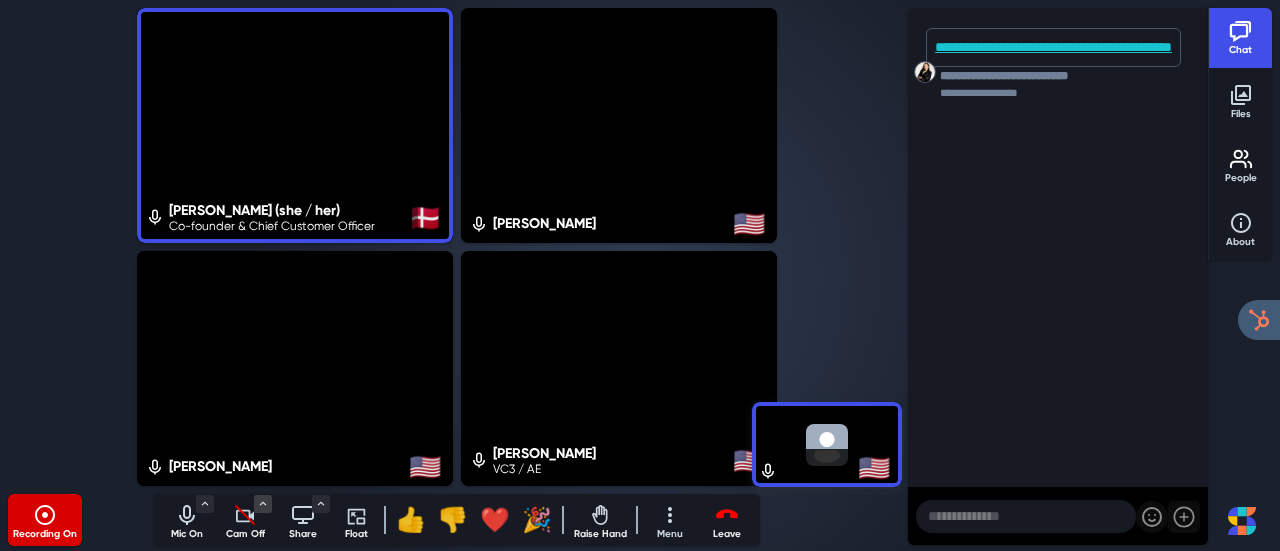 click 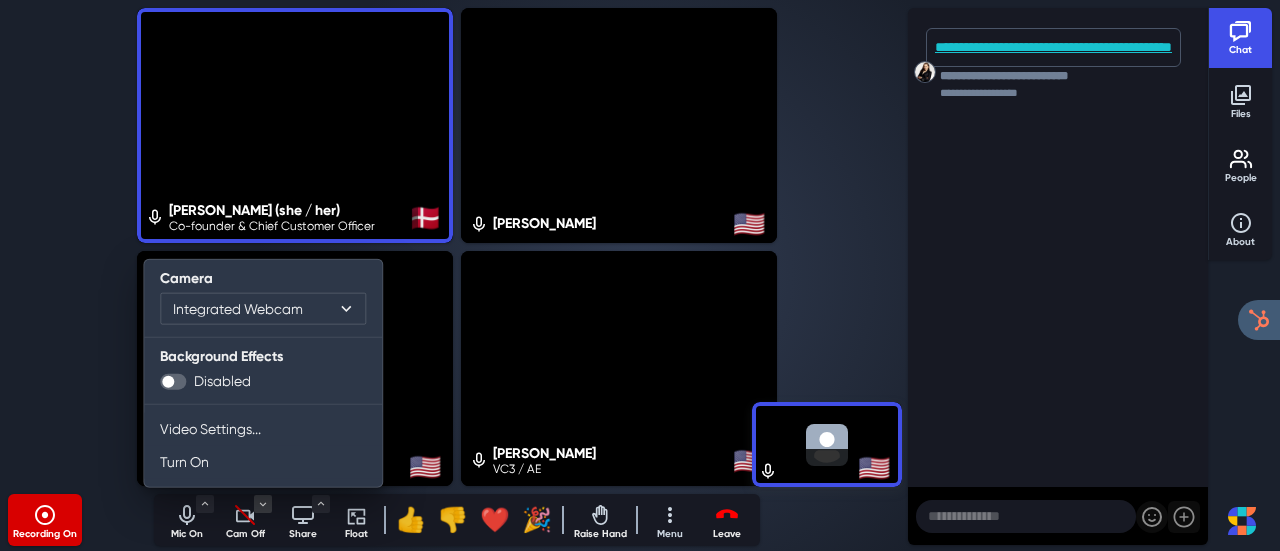 click at bounding box center [173, 381] 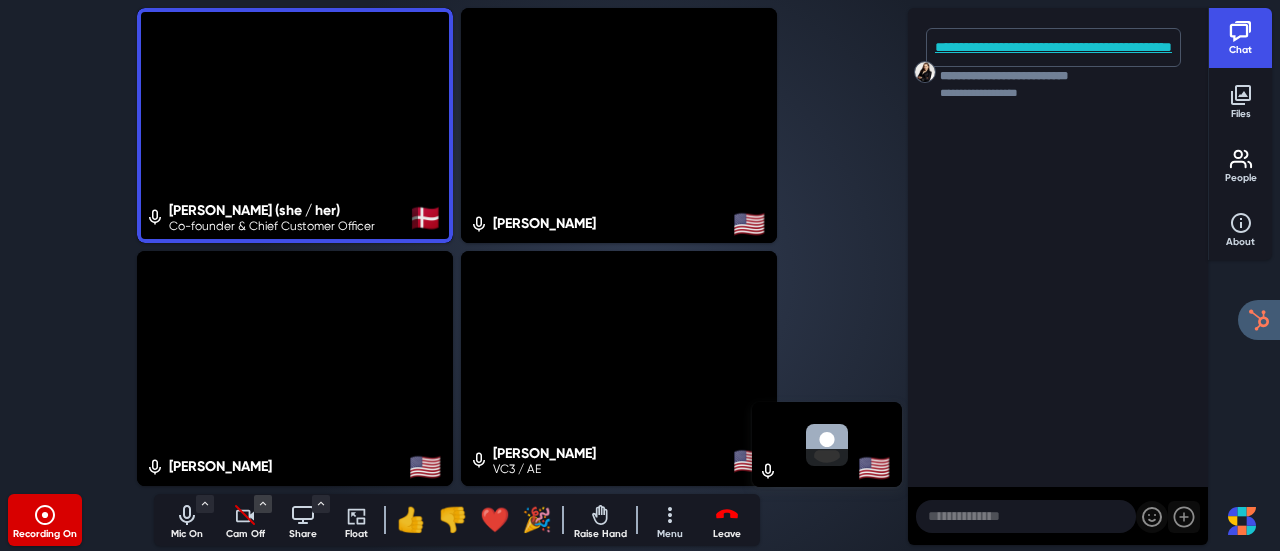click 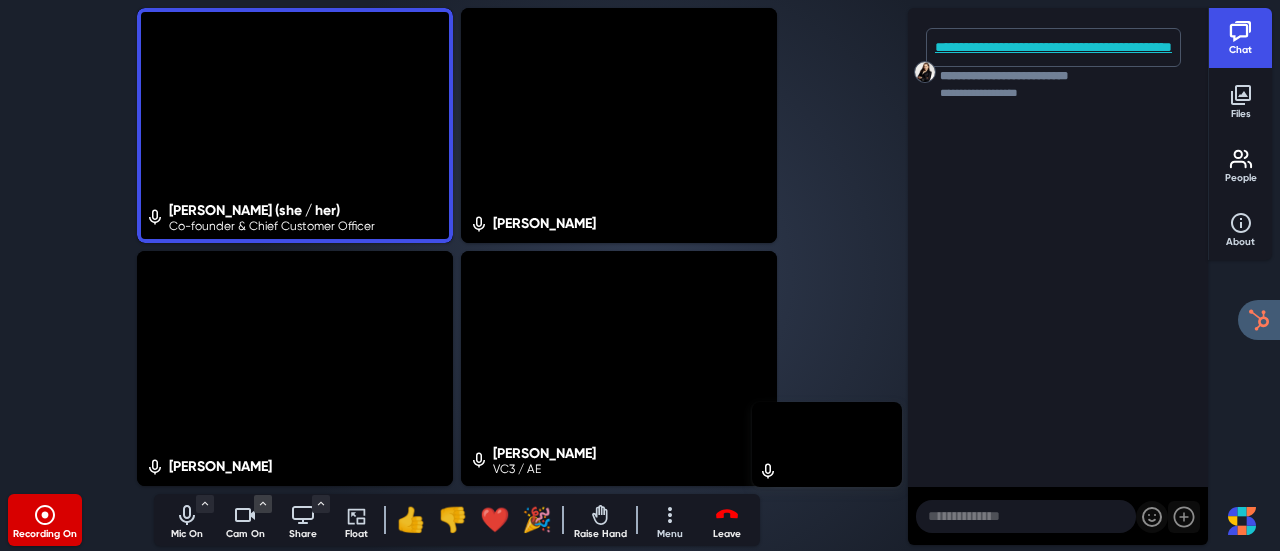 click 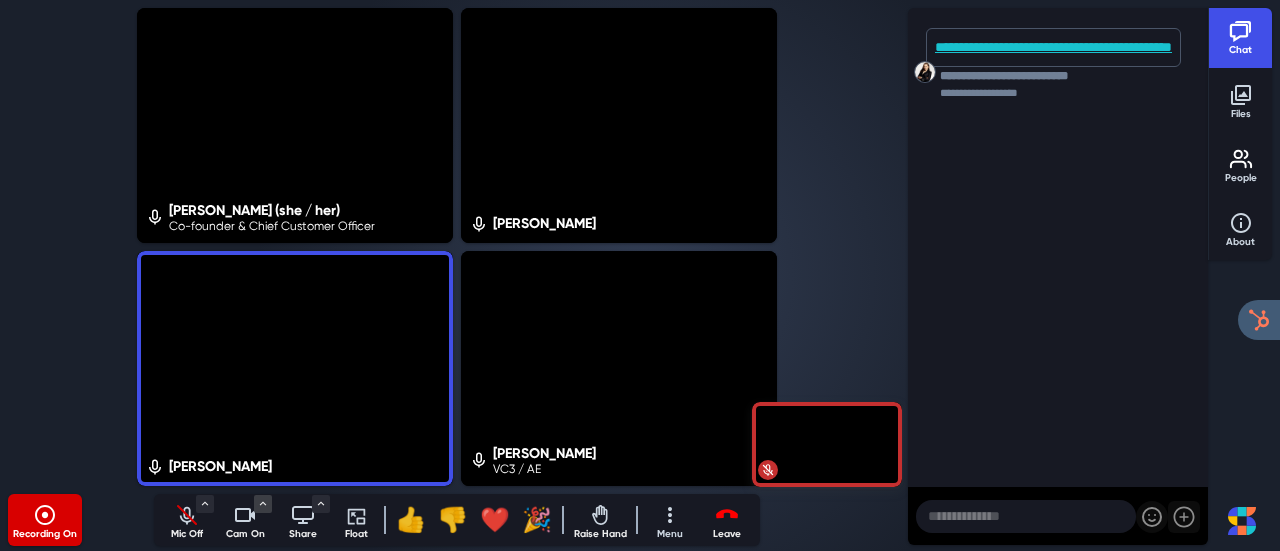 click 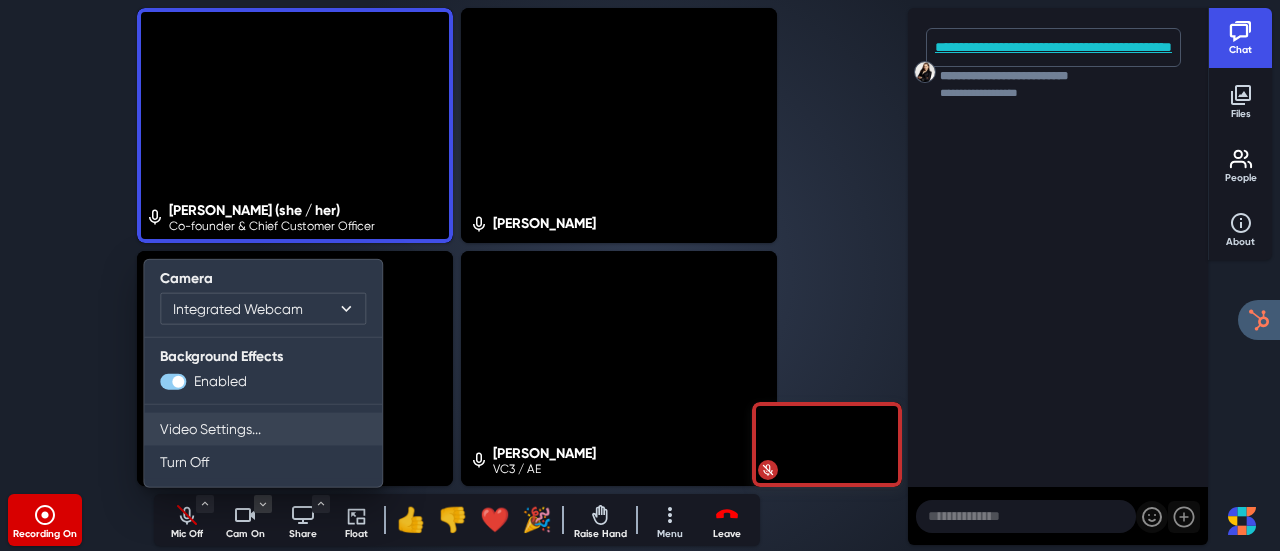 click on "Video Settings..." at bounding box center [263, 429] 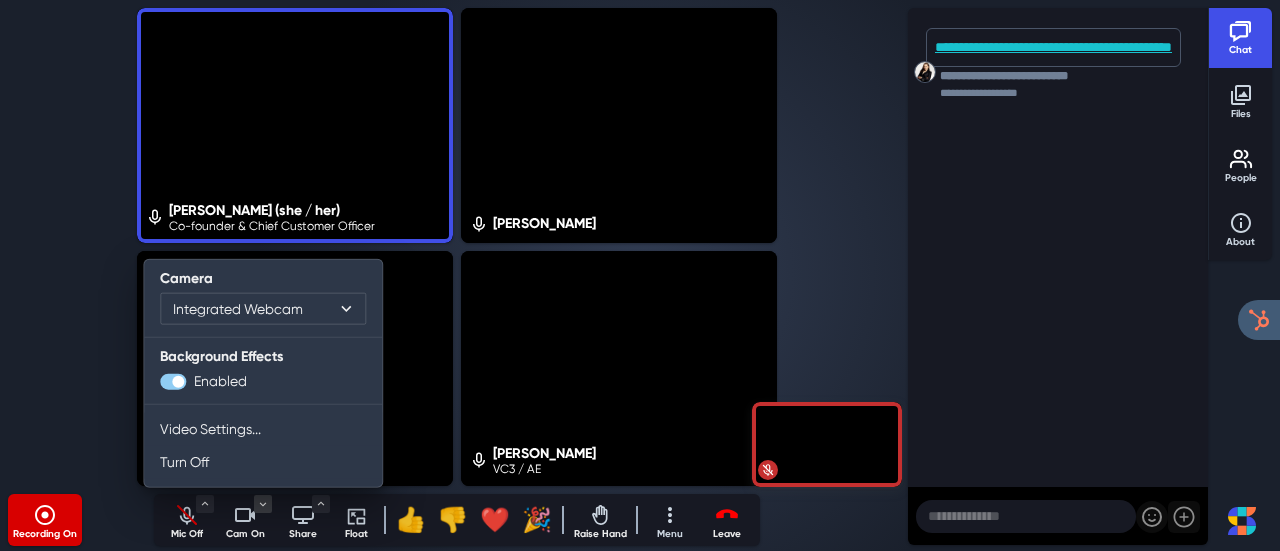select on "6" 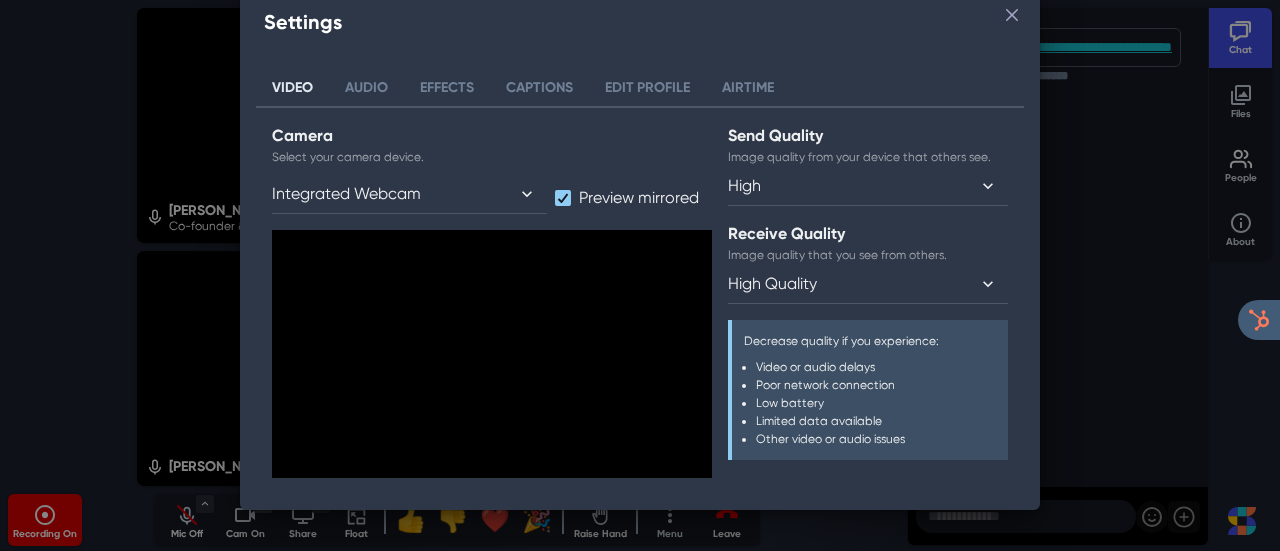 scroll, scrollTop: 95, scrollLeft: 0, axis: vertical 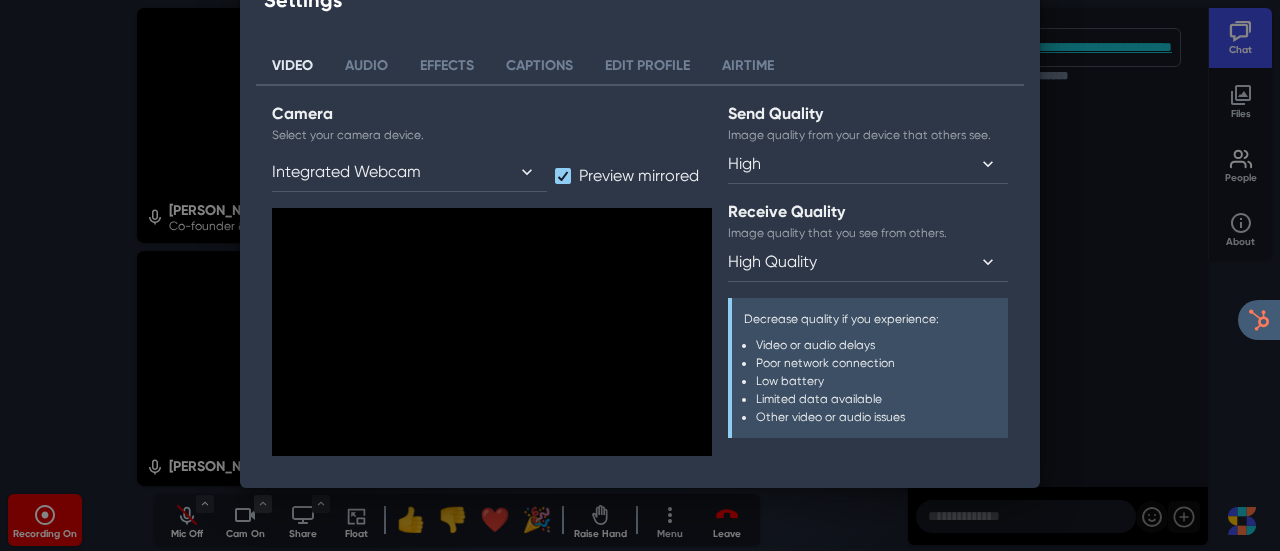 click on "Effects" at bounding box center [447, 66] 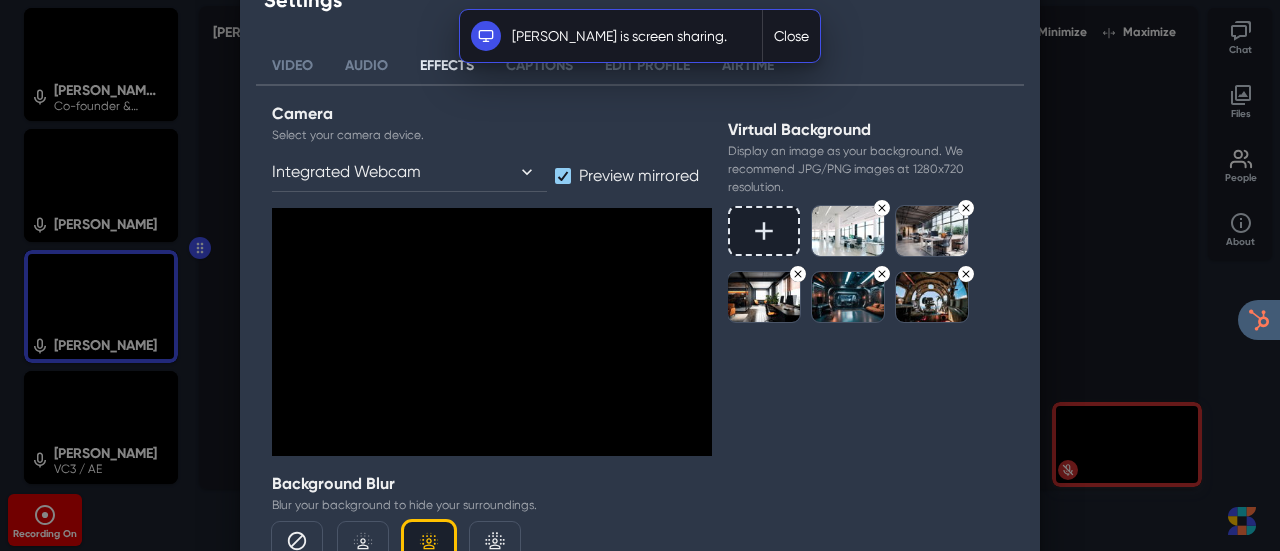 click at bounding box center [848, 231] 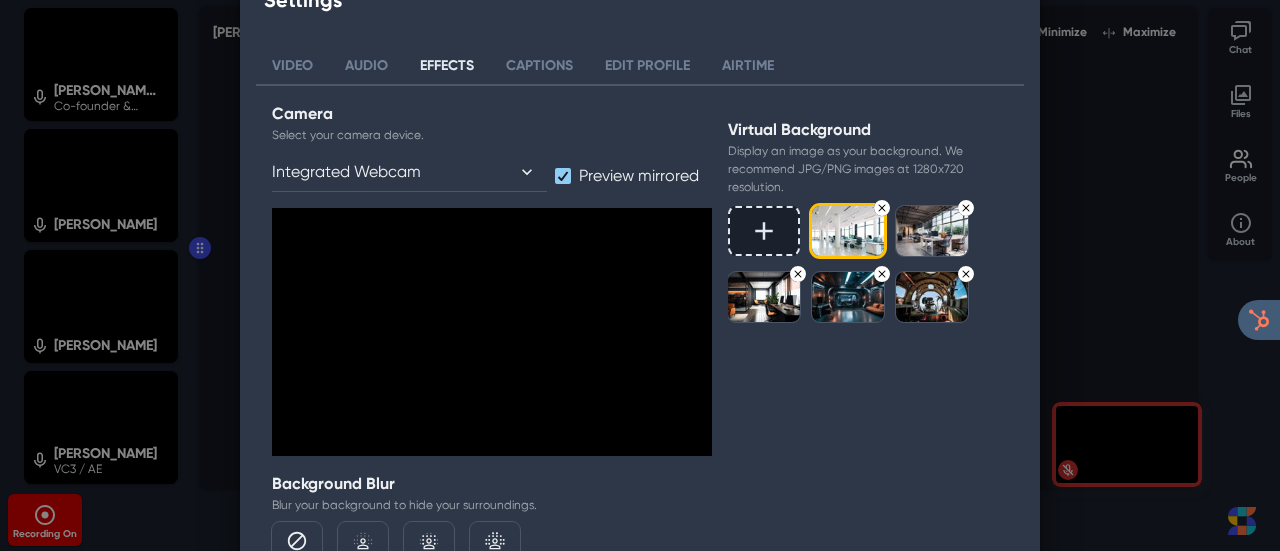 click on "Settings Video Audio Effects Captions Edit Profile Airtime Camera Select your camera device. Integrated Webcam Lumina Camera - Plus Intel Virtual Camera Preview mirrored Background Blur Blur your background to hide your surroundings. Off Low Medium High Virtual Background Display an image as your background. We recommend JPG/PNG images at 1280x720 resolution. Drop a file here Choose an image Cancel Remove" at bounding box center [640, 275] 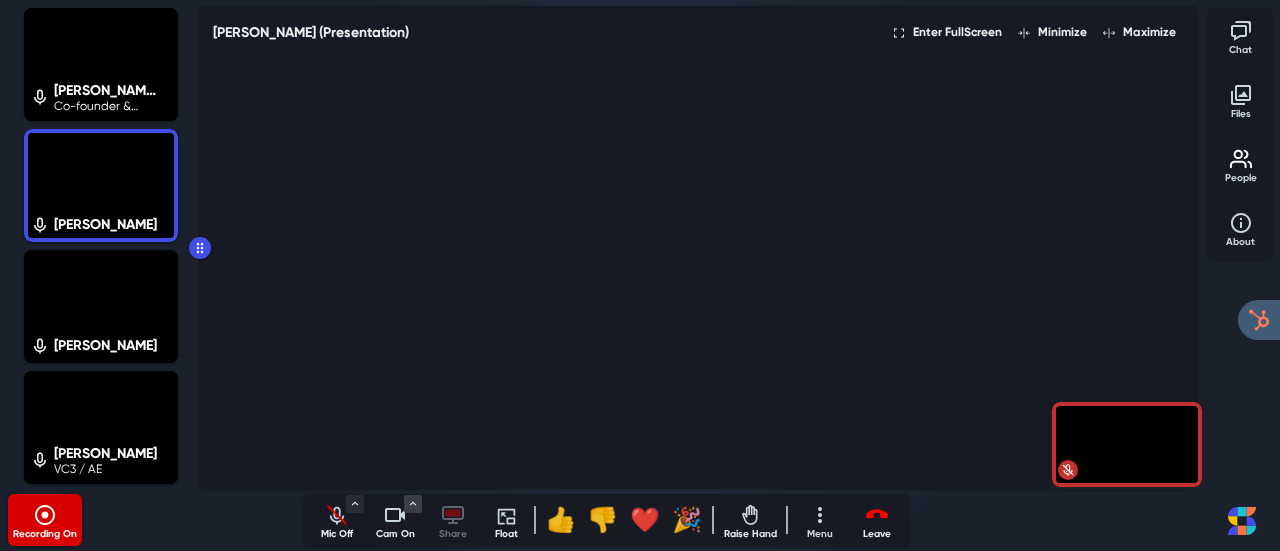drag, startPoint x: 374, startPoint y: 513, endPoint x: 338, endPoint y: 520, distance: 36.67424 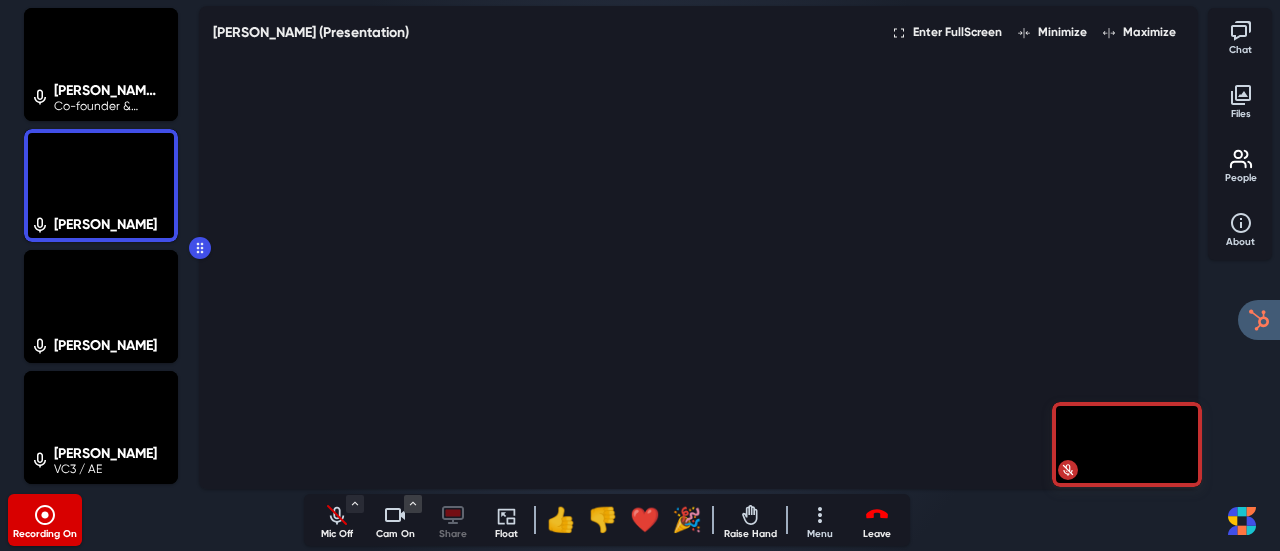 click 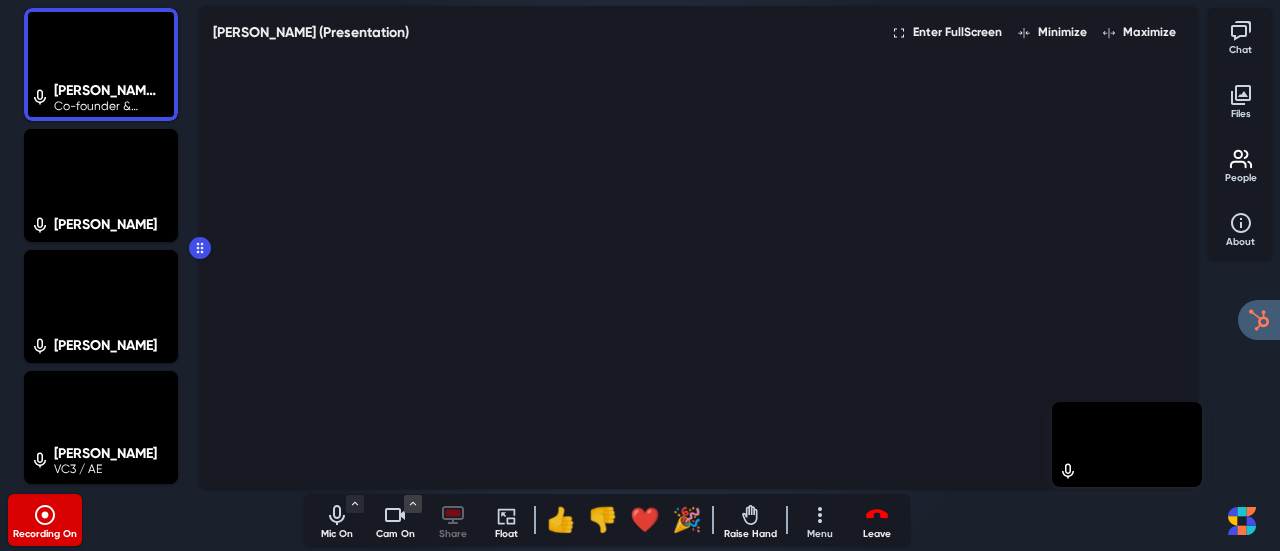 click 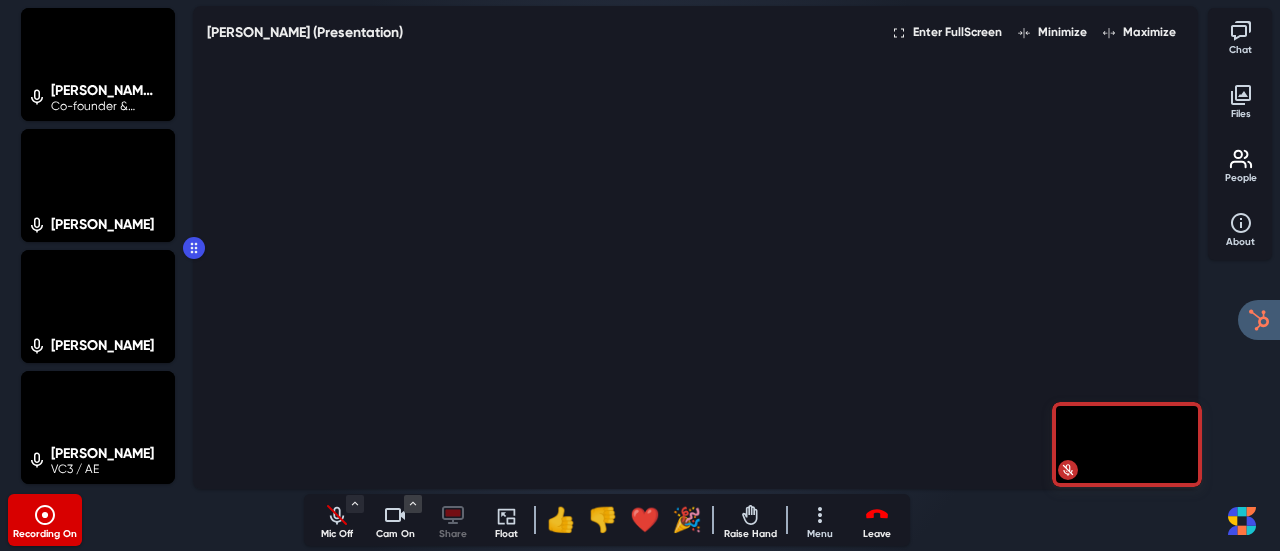 click 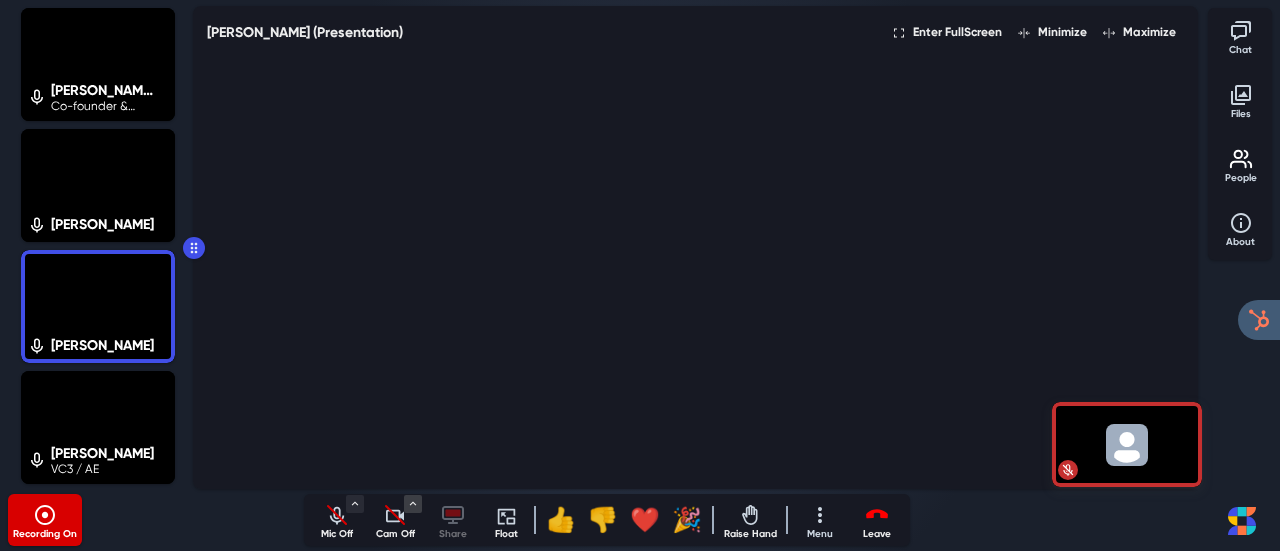 type 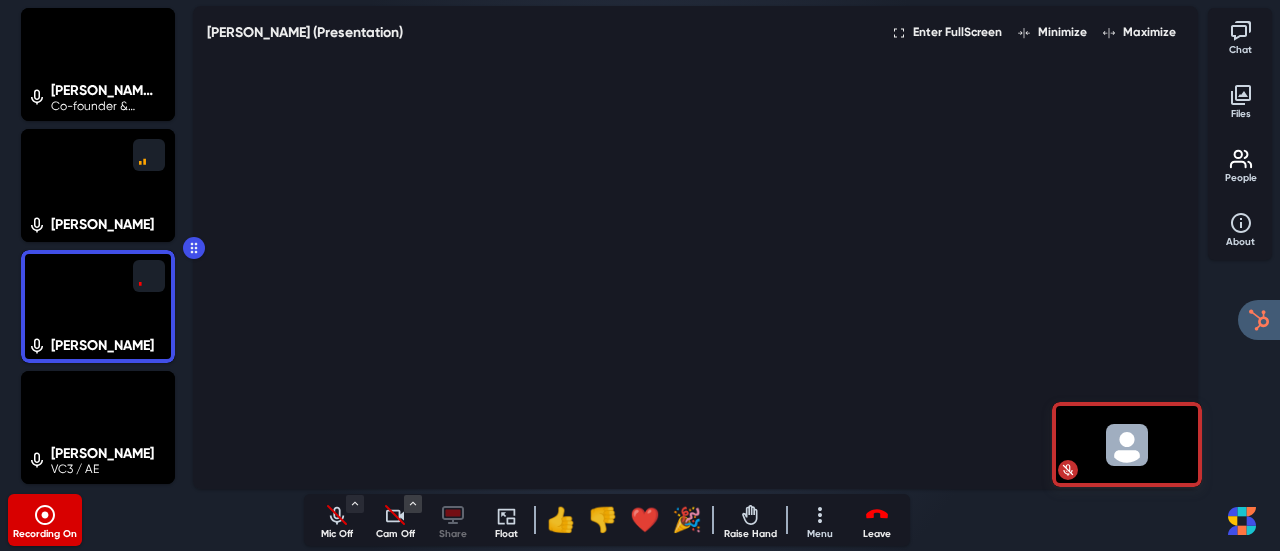 click 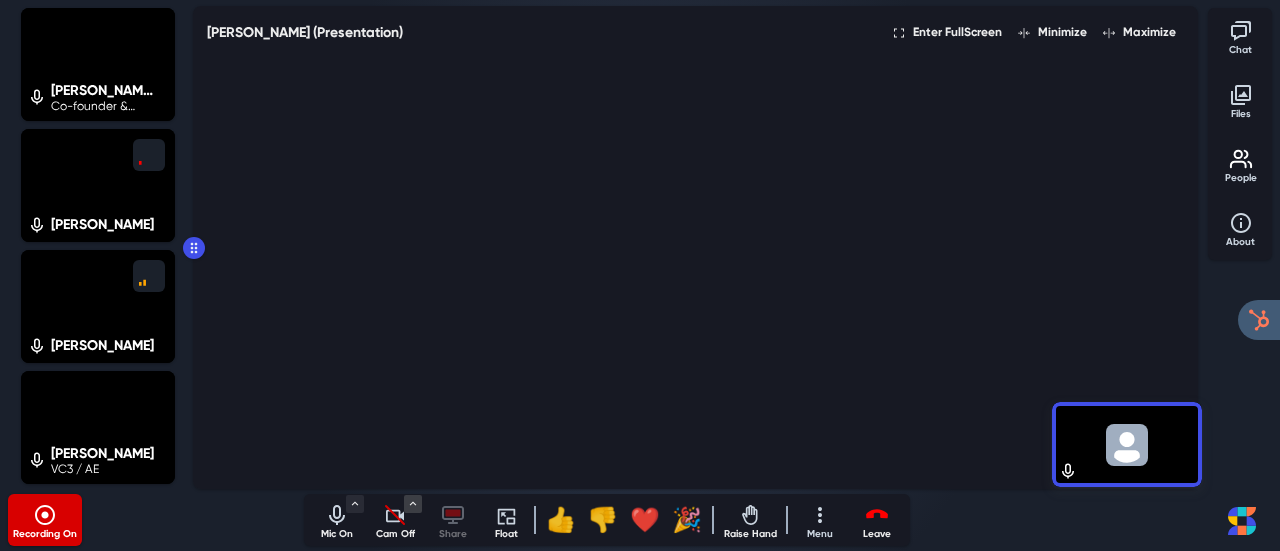 click 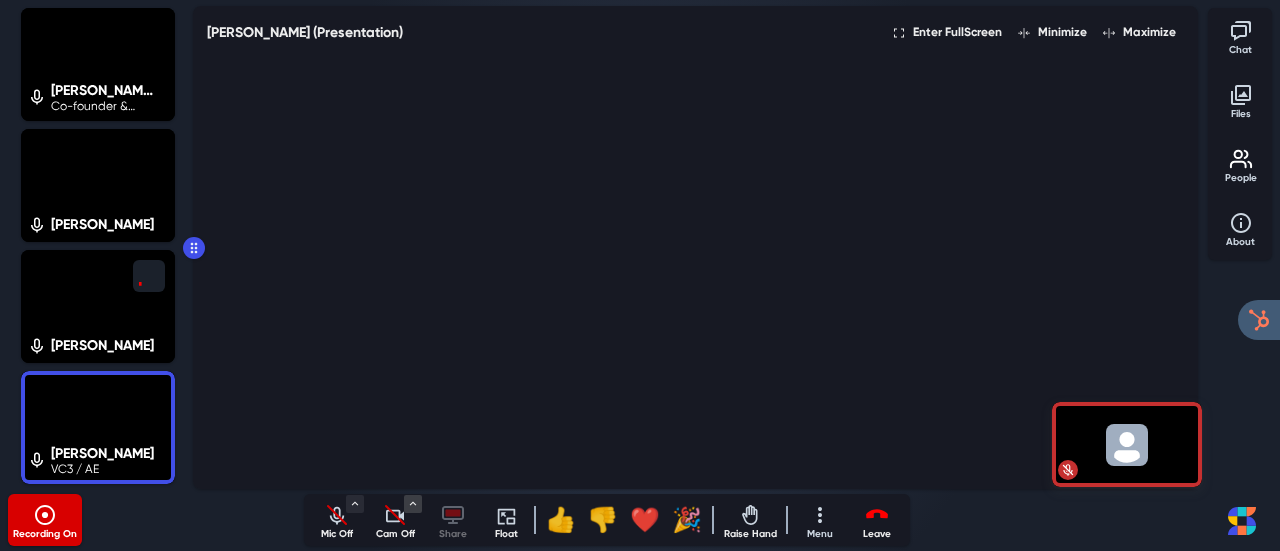 click 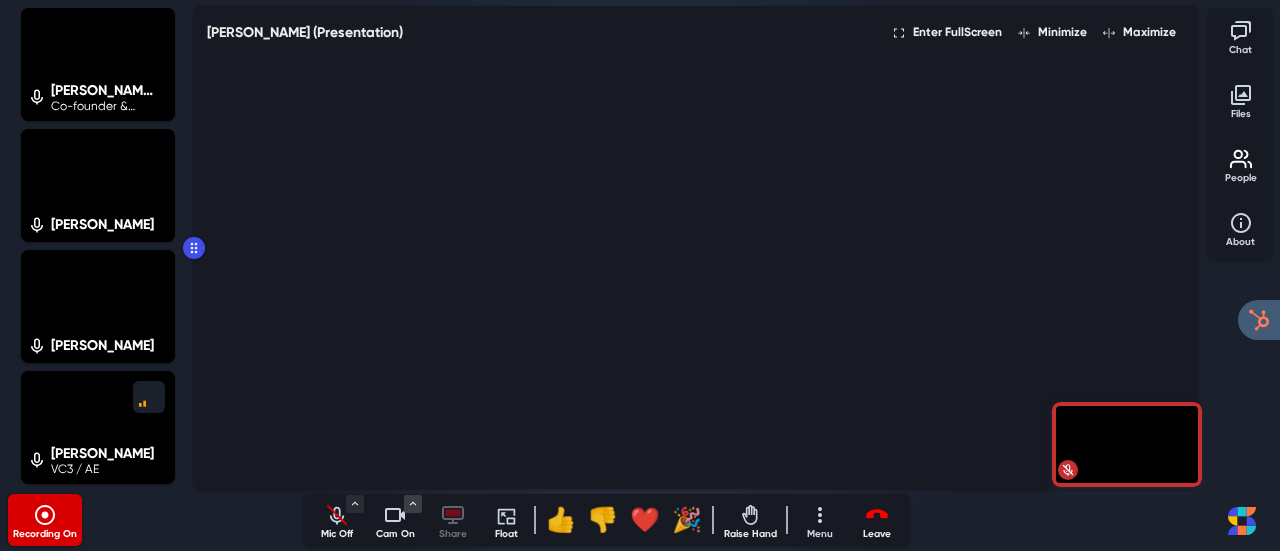 click 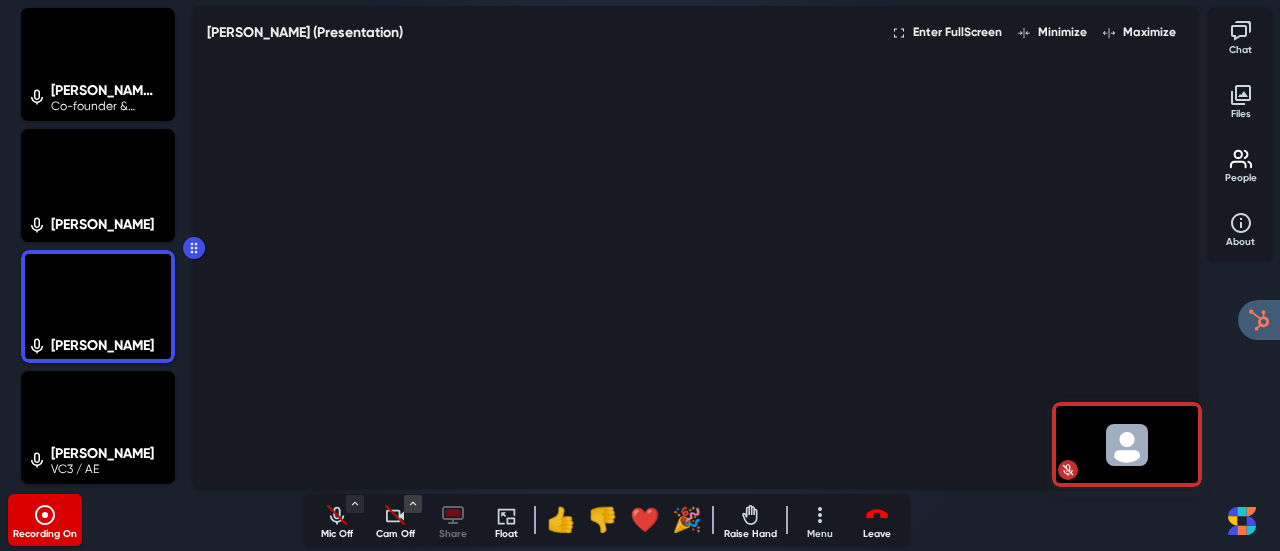 click 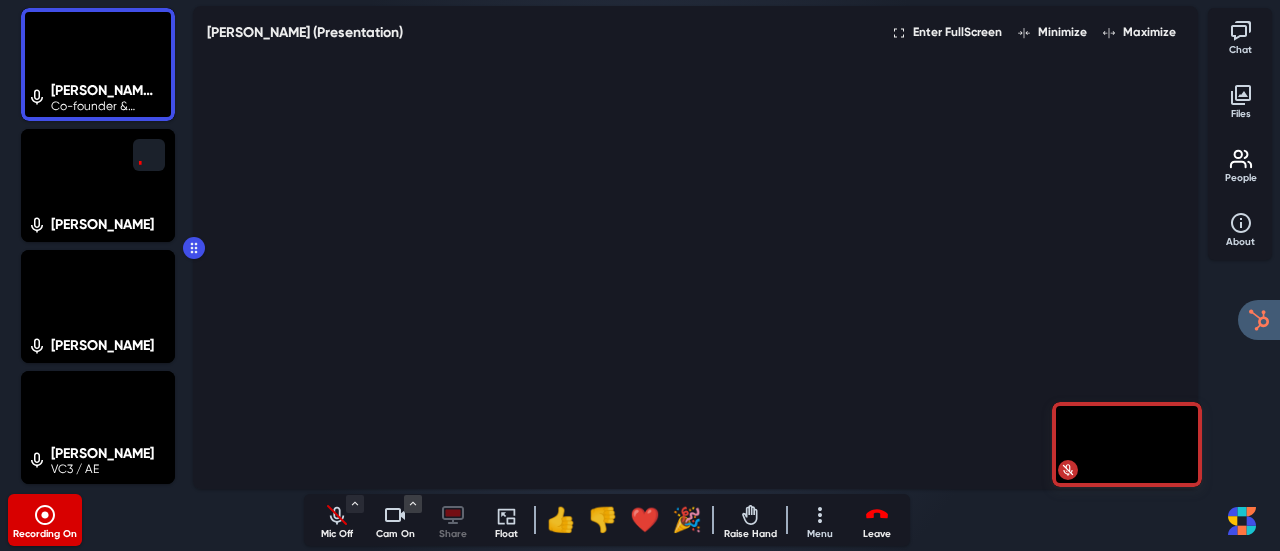 click 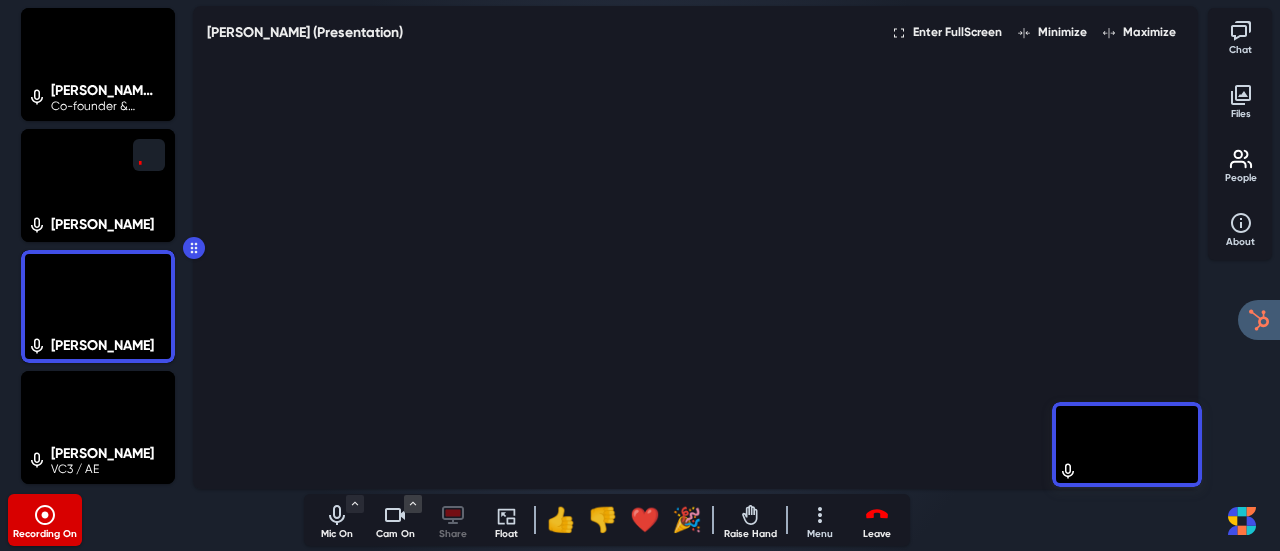 click 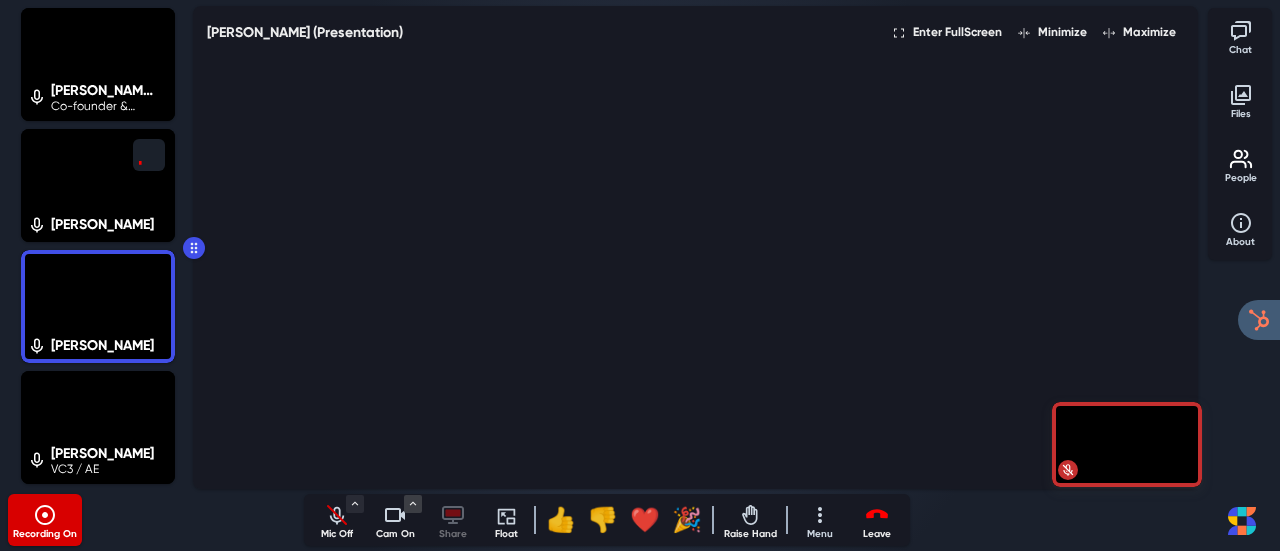 click 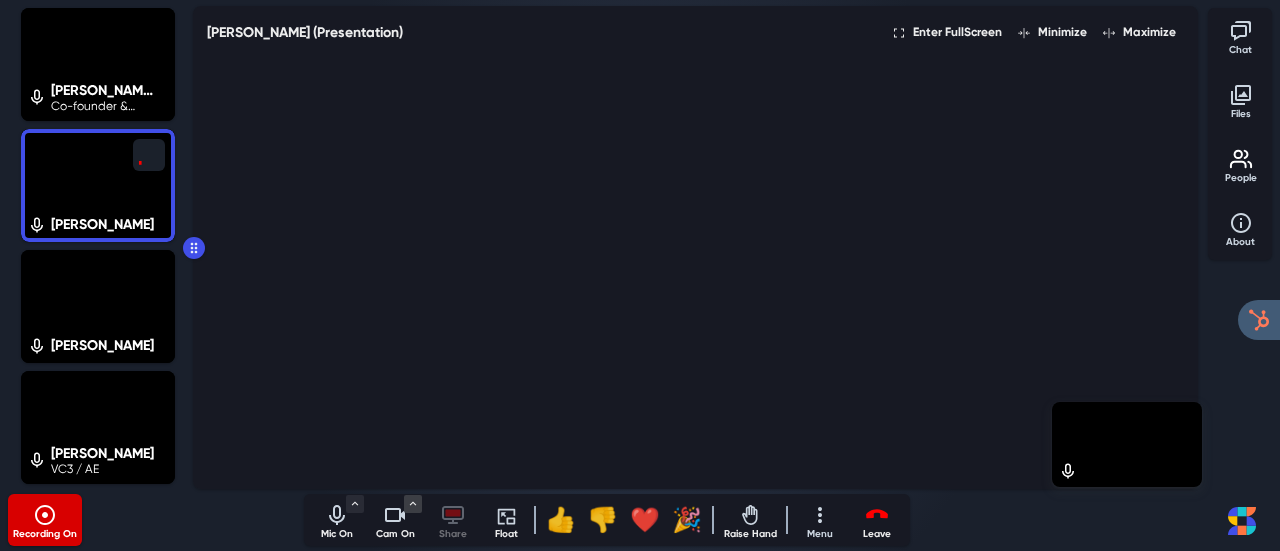 click 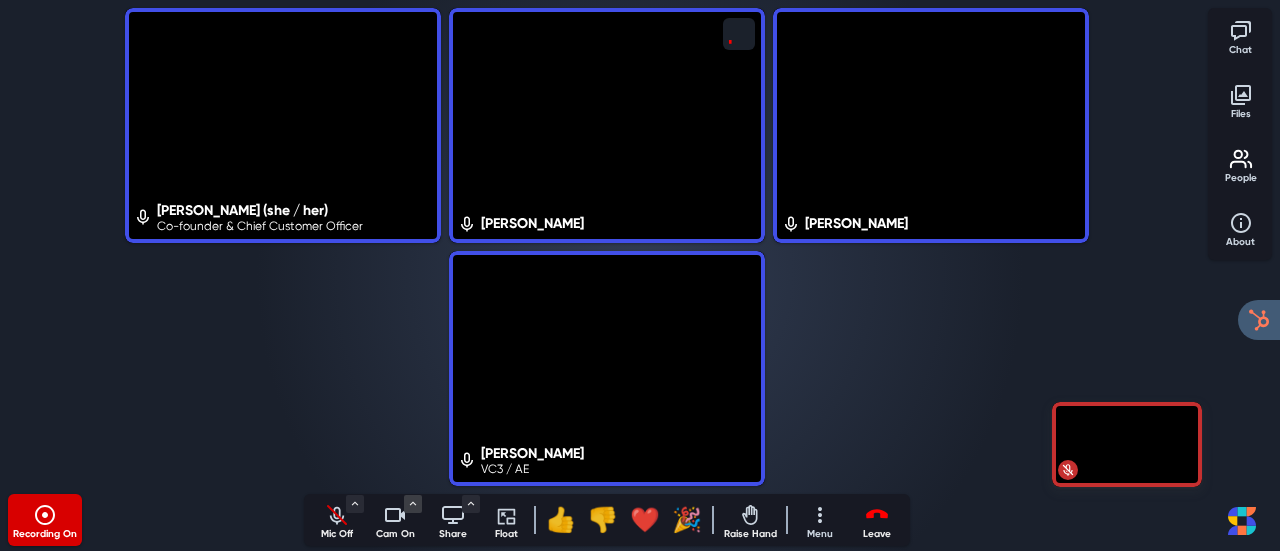 type 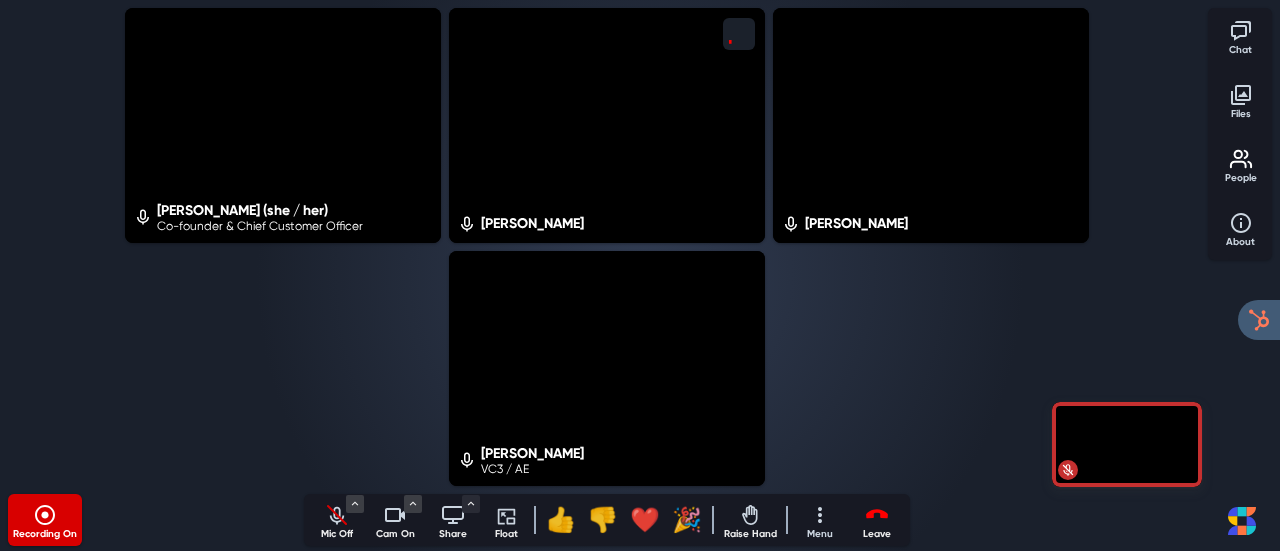 click 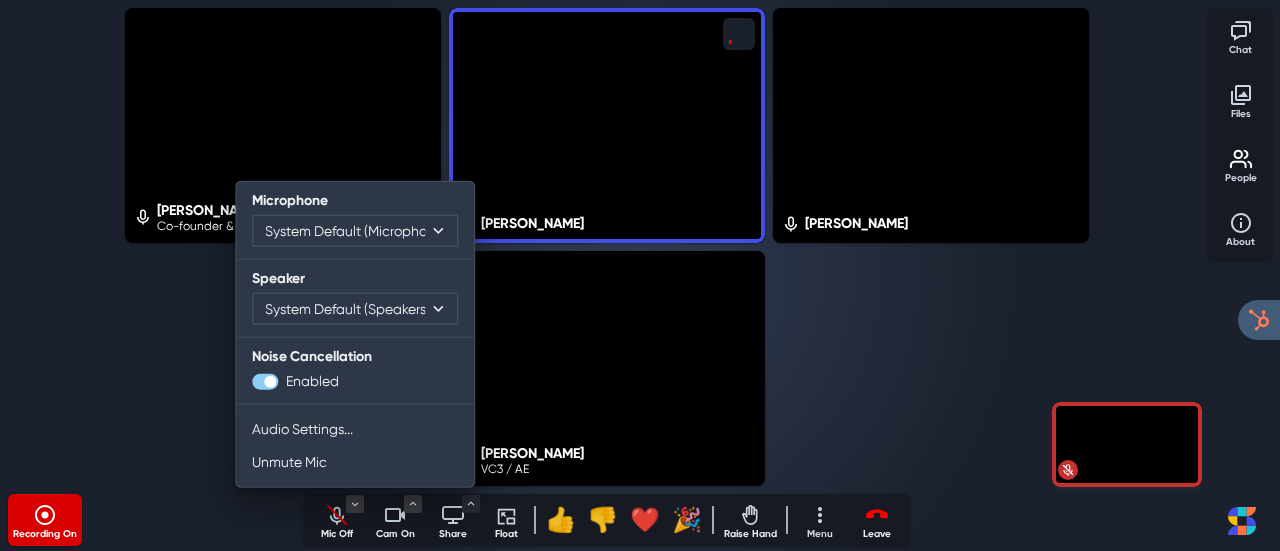 click 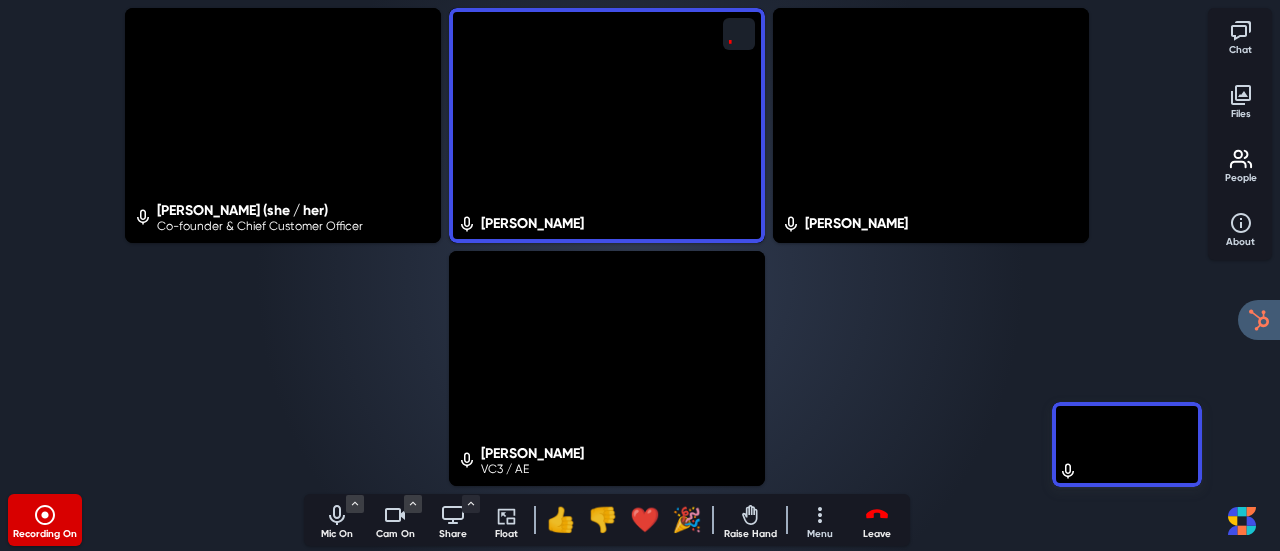 click 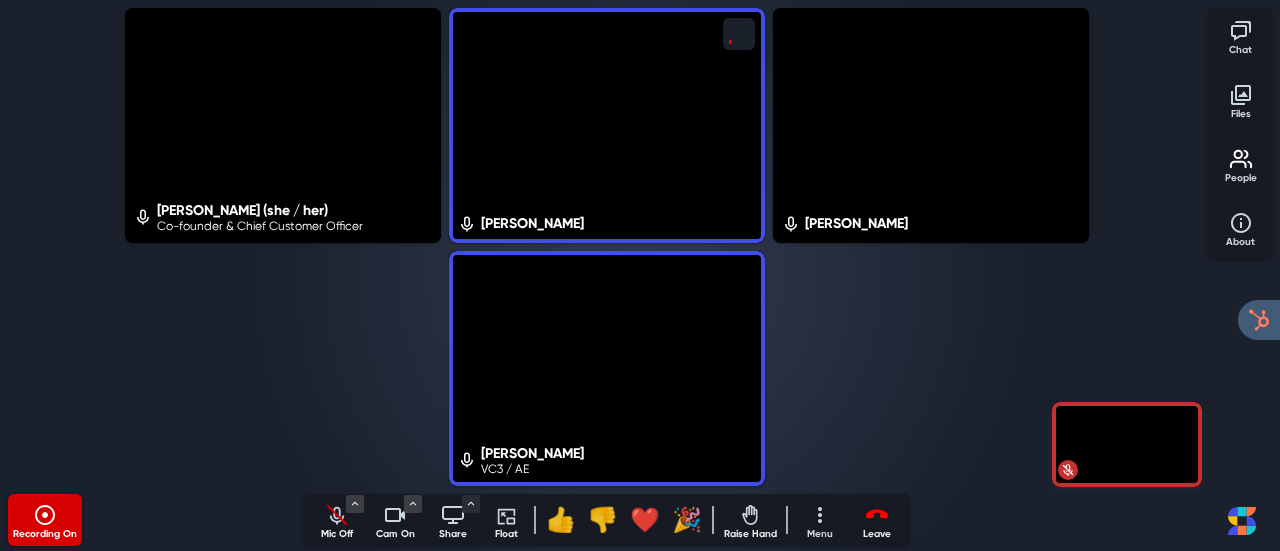 click 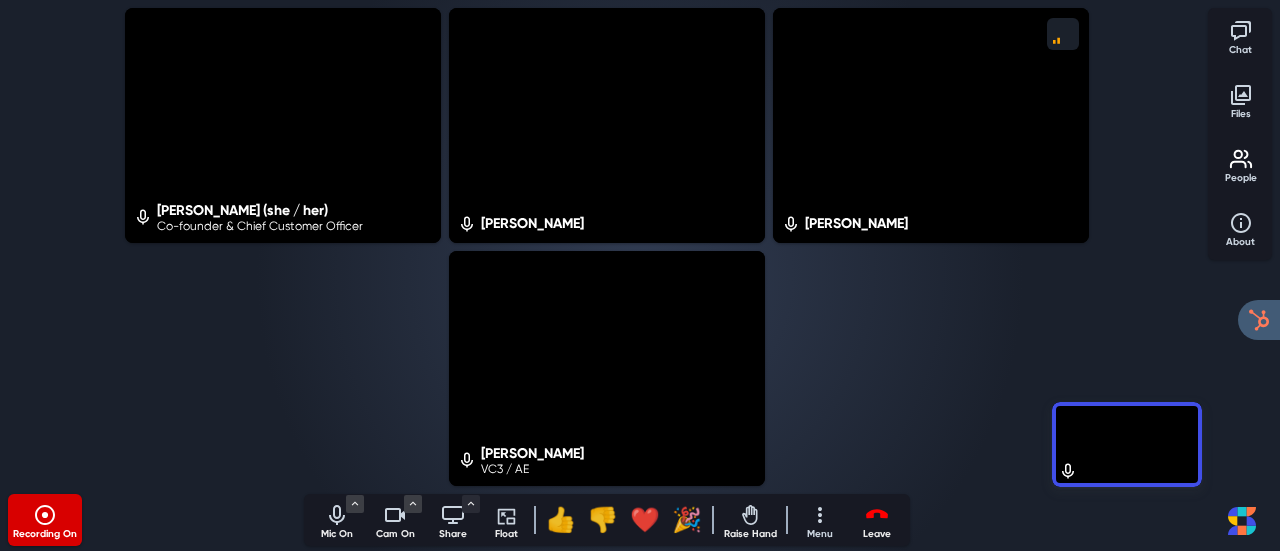 click 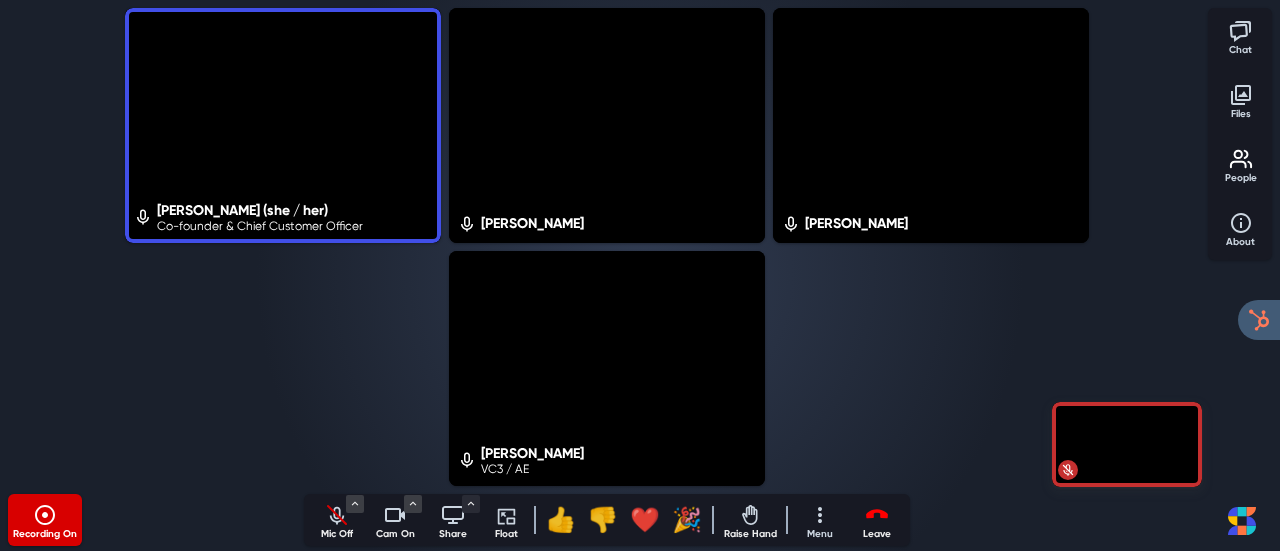 click 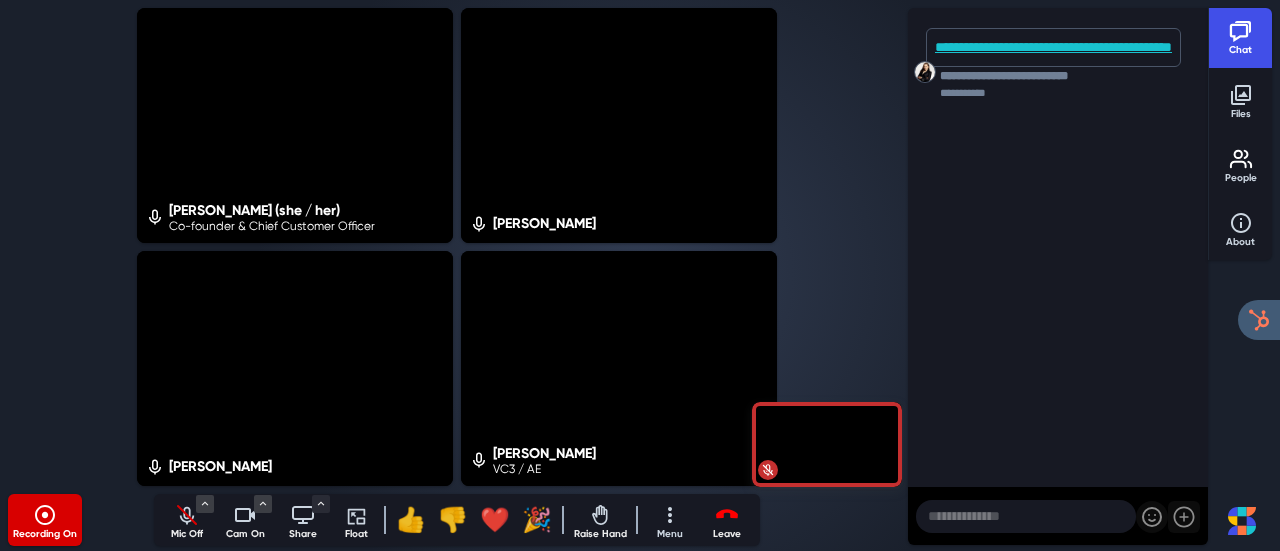 type 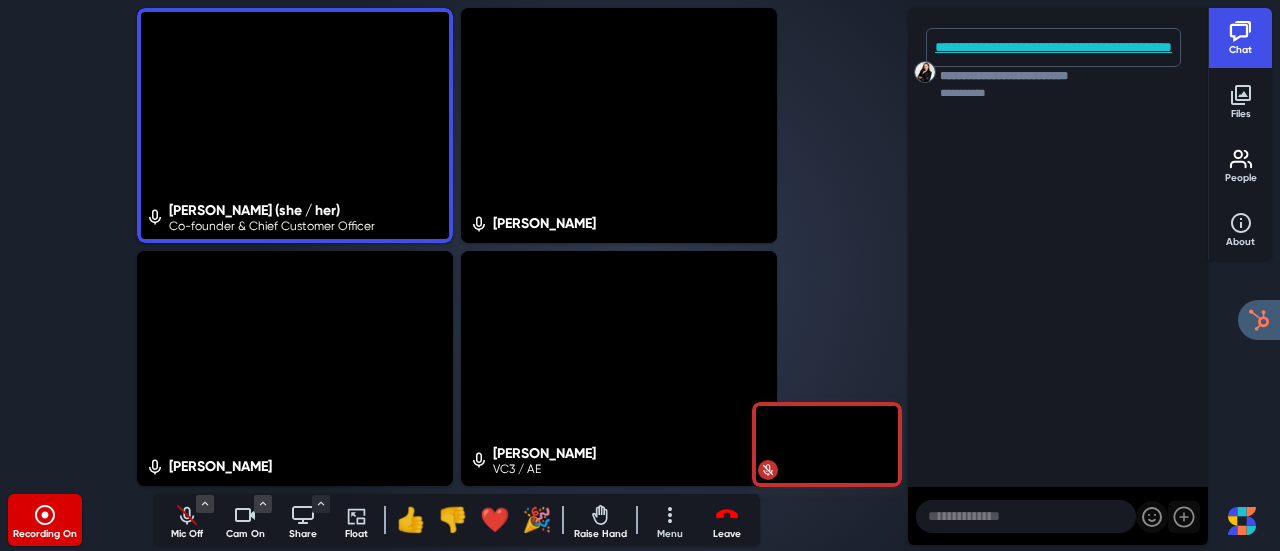click on "**********" at bounding box center (1053, 47) 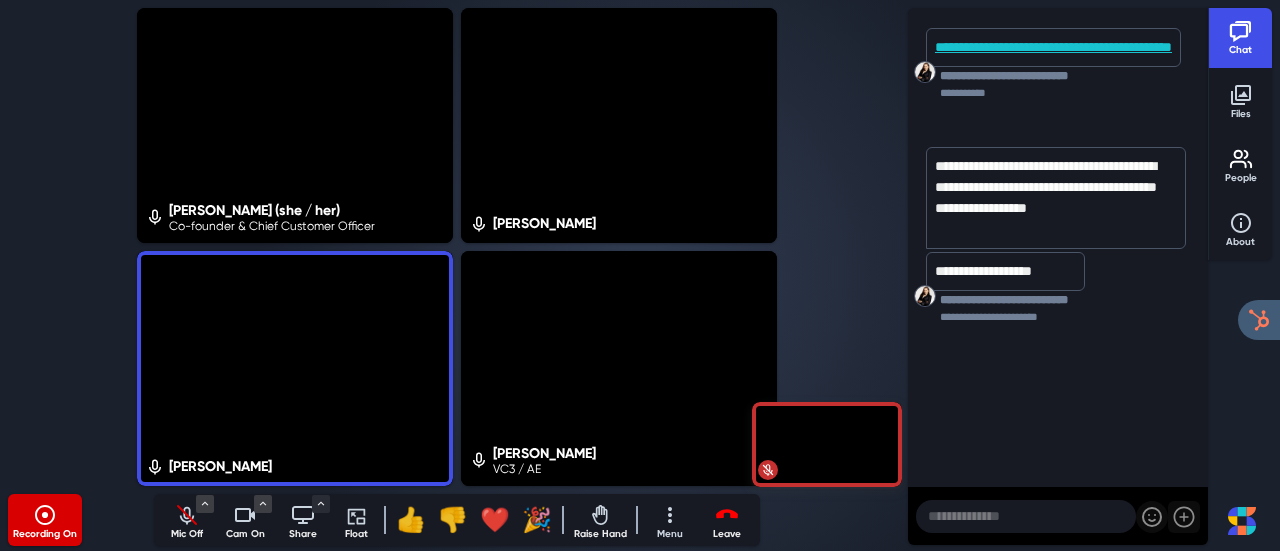 click 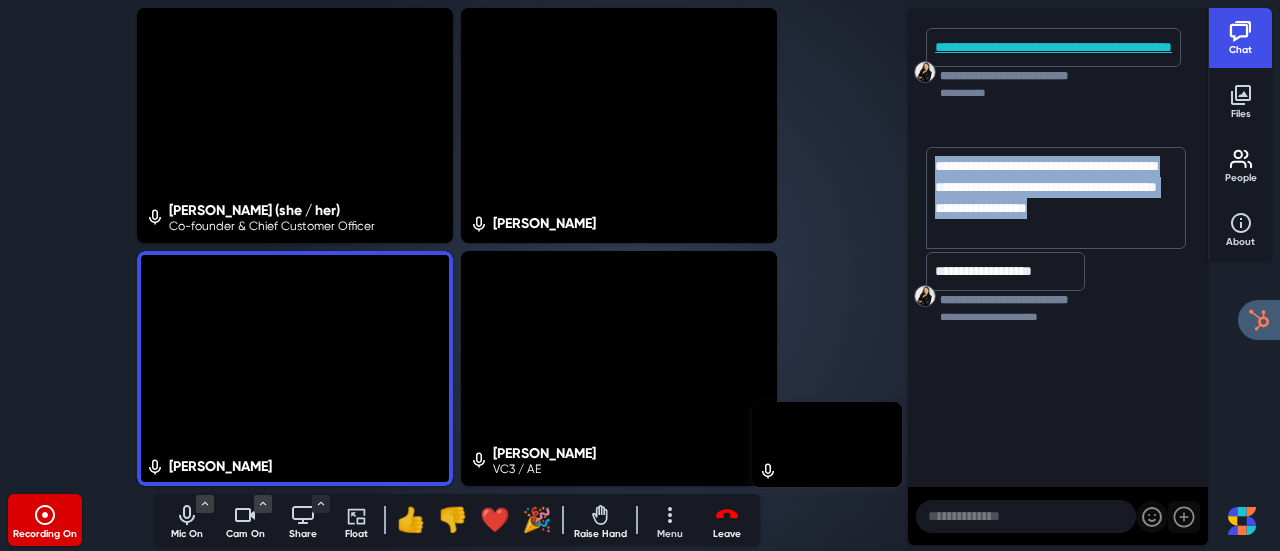 drag, startPoint x: 936, startPoint y: 164, endPoint x: 1095, endPoint y: 225, distance: 170.29973 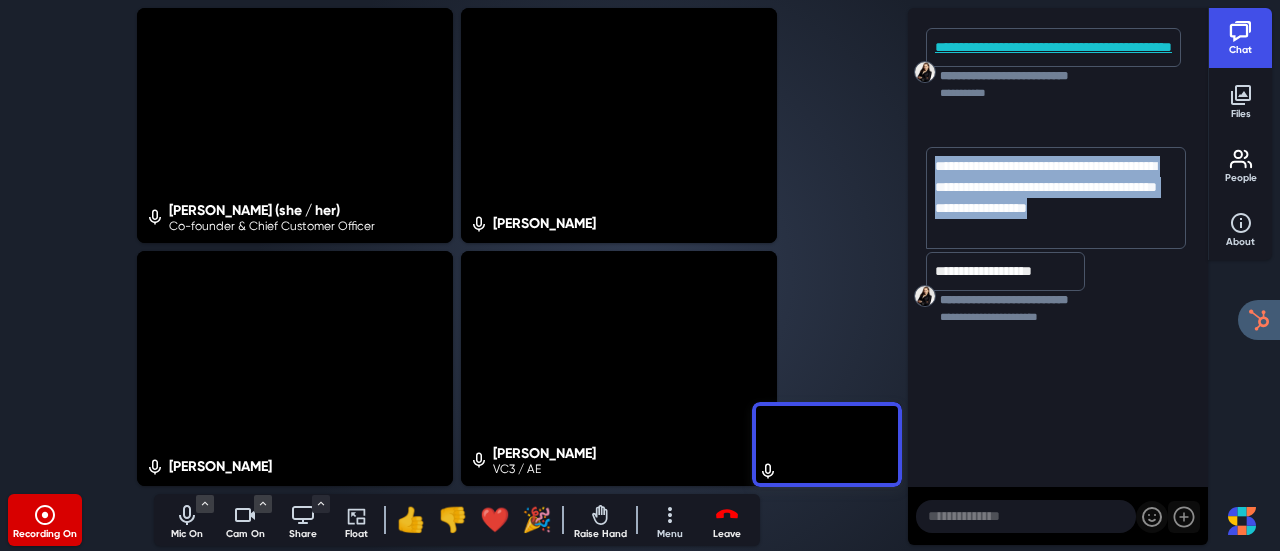 copy on "**********" 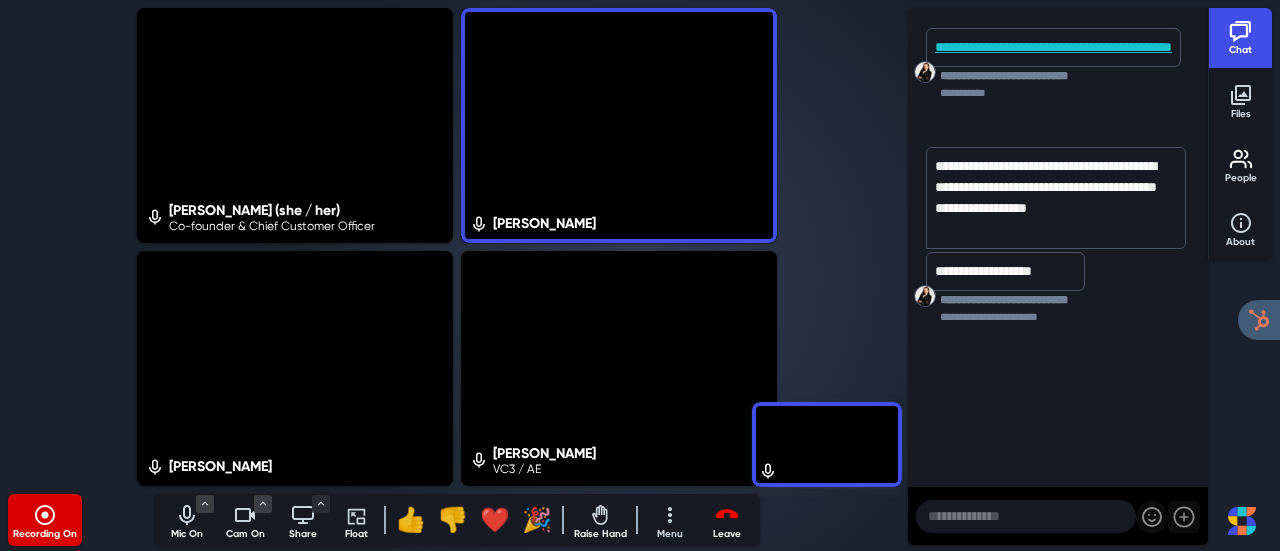 click 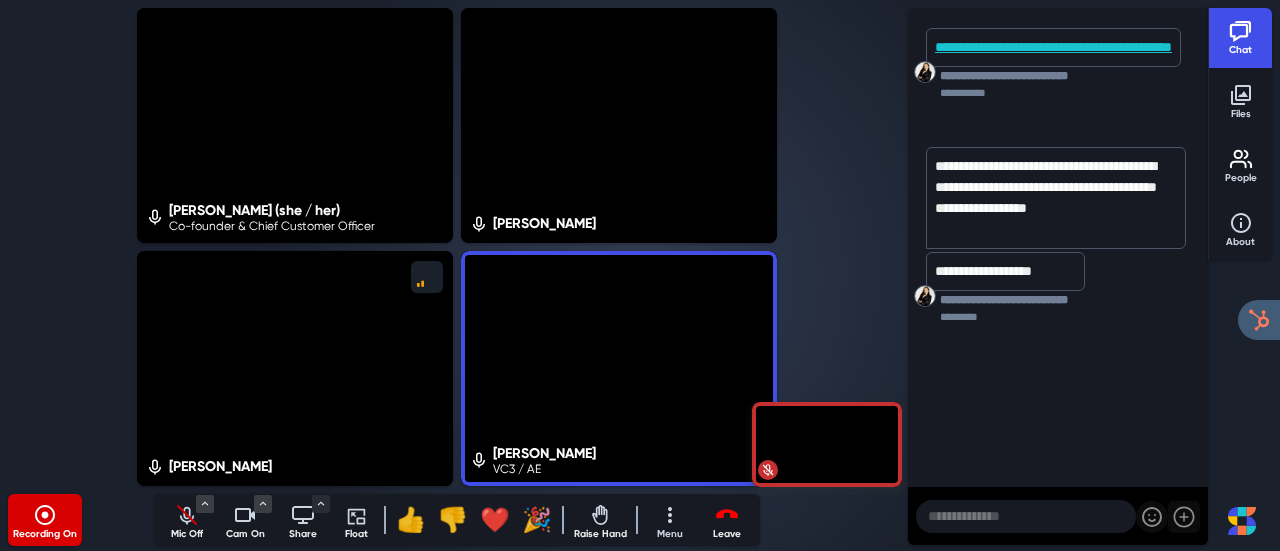 click 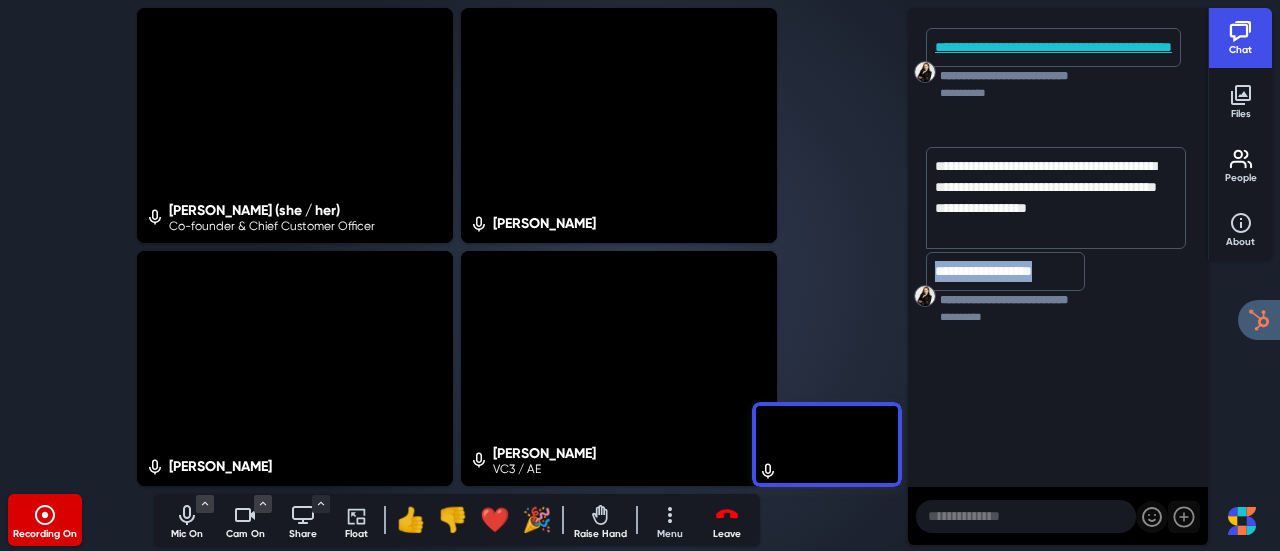 drag, startPoint x: 937, startPoint y: 267, endPoint x: 1072, endPoint y: 267, distance: 135 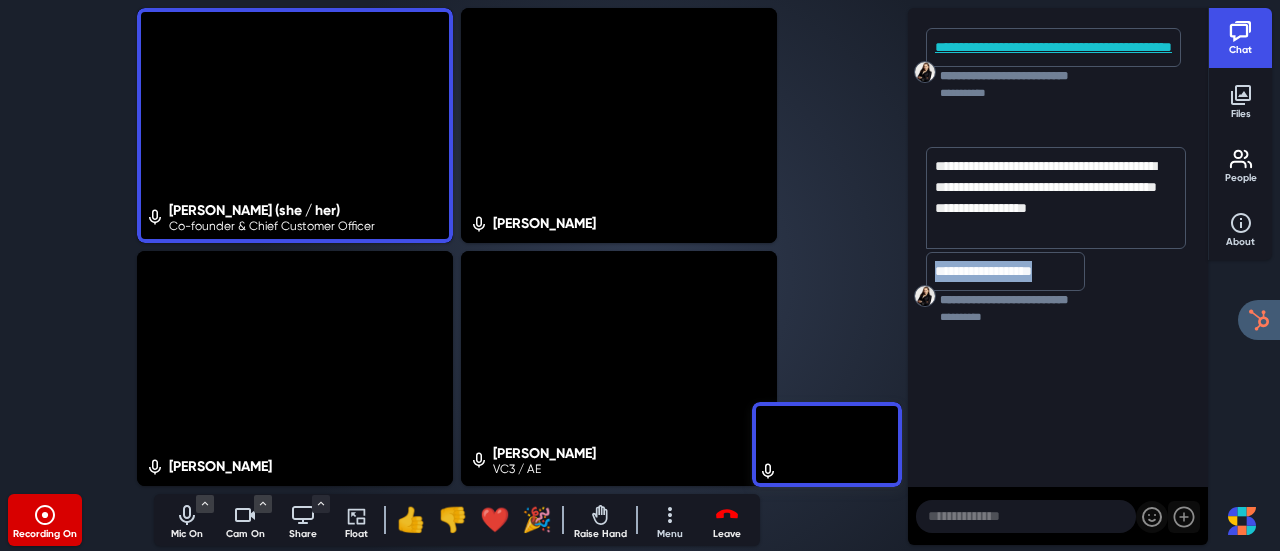 copy on "**********" 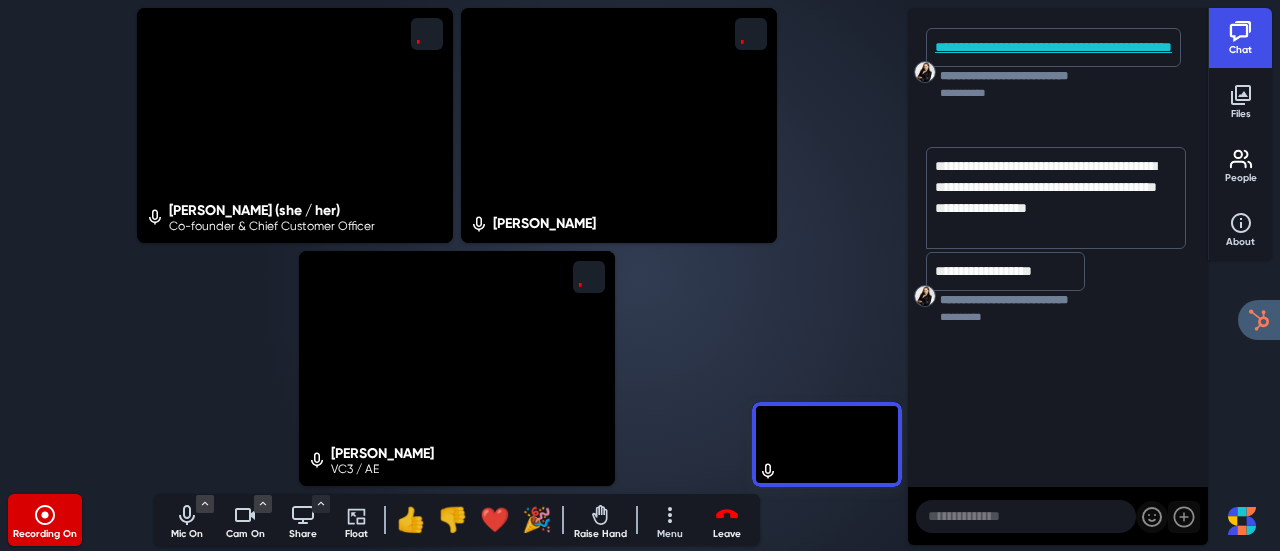 click 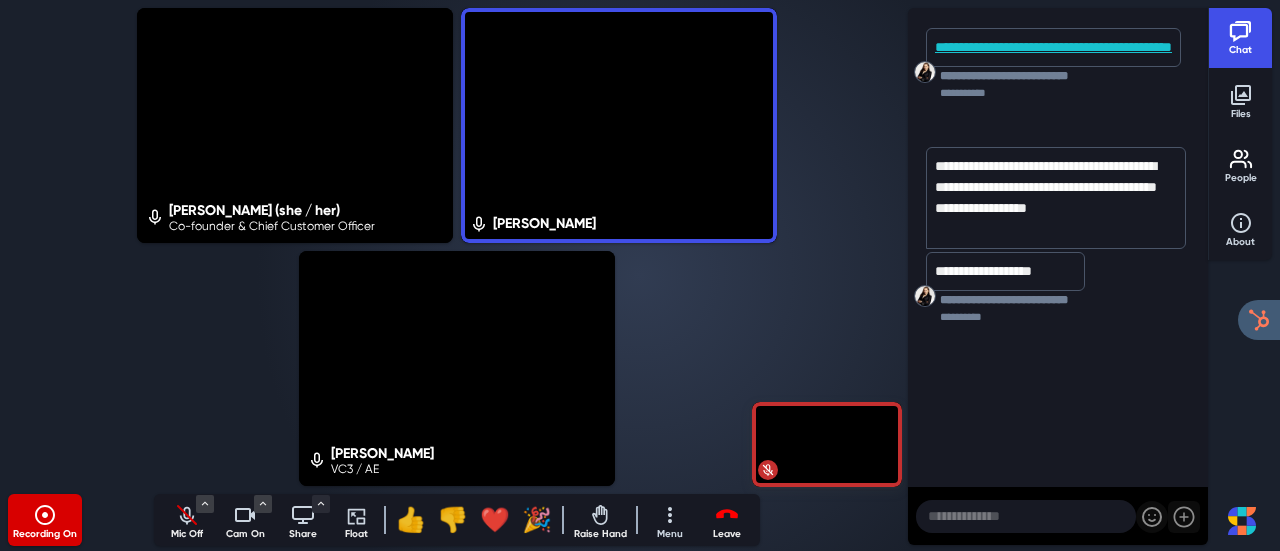 click 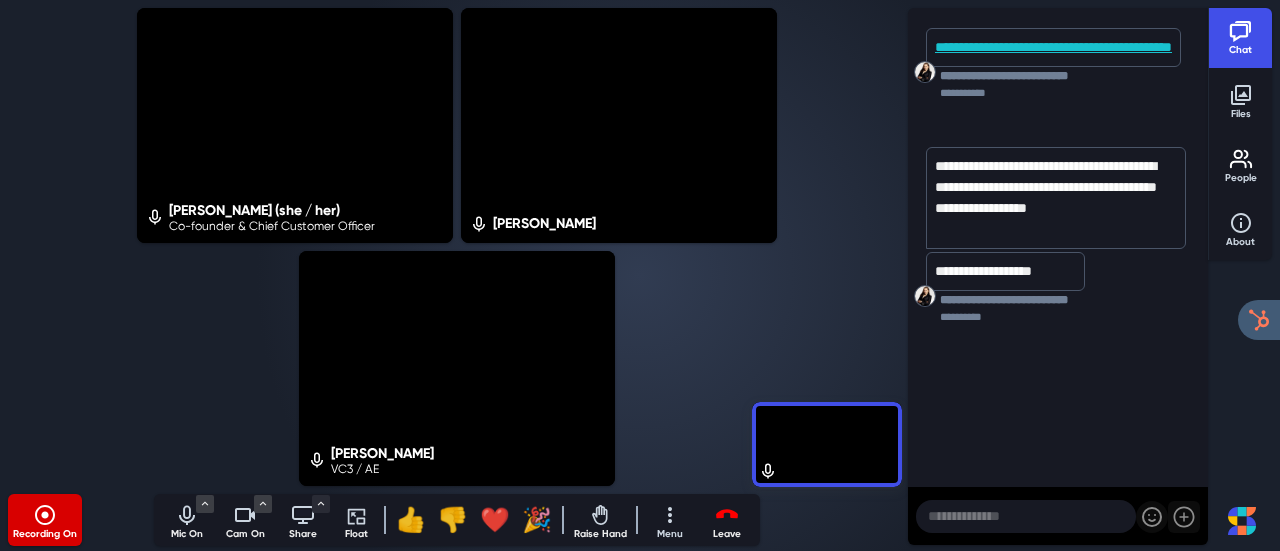 click on "Mic On Microphone System Default (Microphone Array) Communications - Microphone Array Microphone Array Speaker System Default (Speakers) Communications - Speakers Speakers Noise Cancellation Enabled Audio Settings... Mute Mic Cam On Camera Integrated Webcam Lumina Camera - Plus Intel Virtual Camera Background Effects Enabled Video Settings... Turn Off Share Present Your Entire Screen A Window A Tab (best for audio) Float" at bounding box center [269, 520] 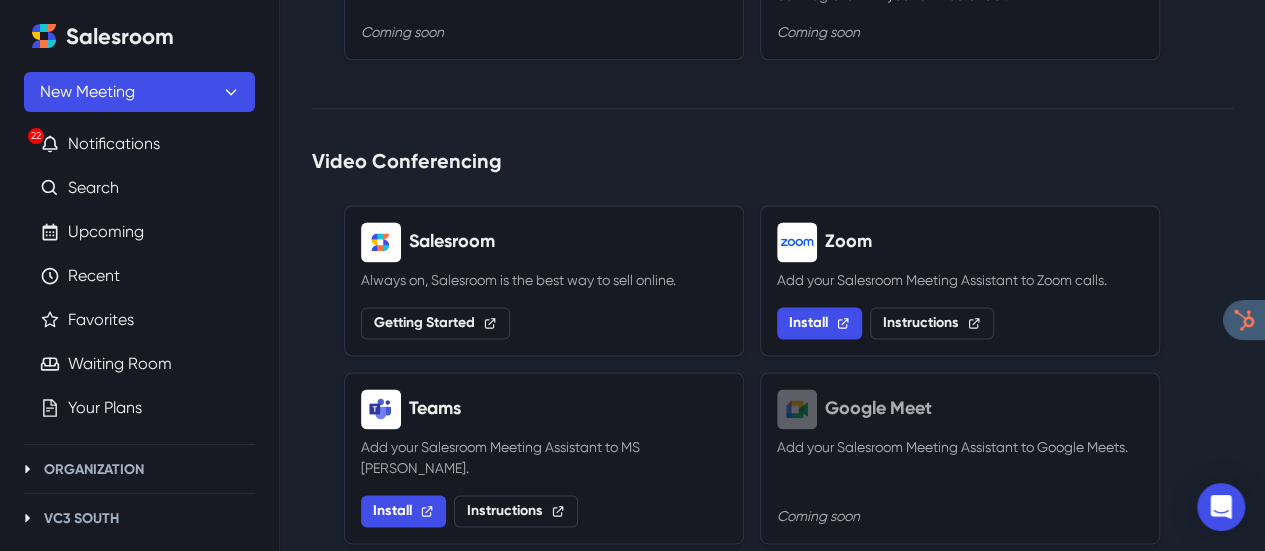 scroll, scrollTop: 1250, scrollLeft: 0, axis: vertical 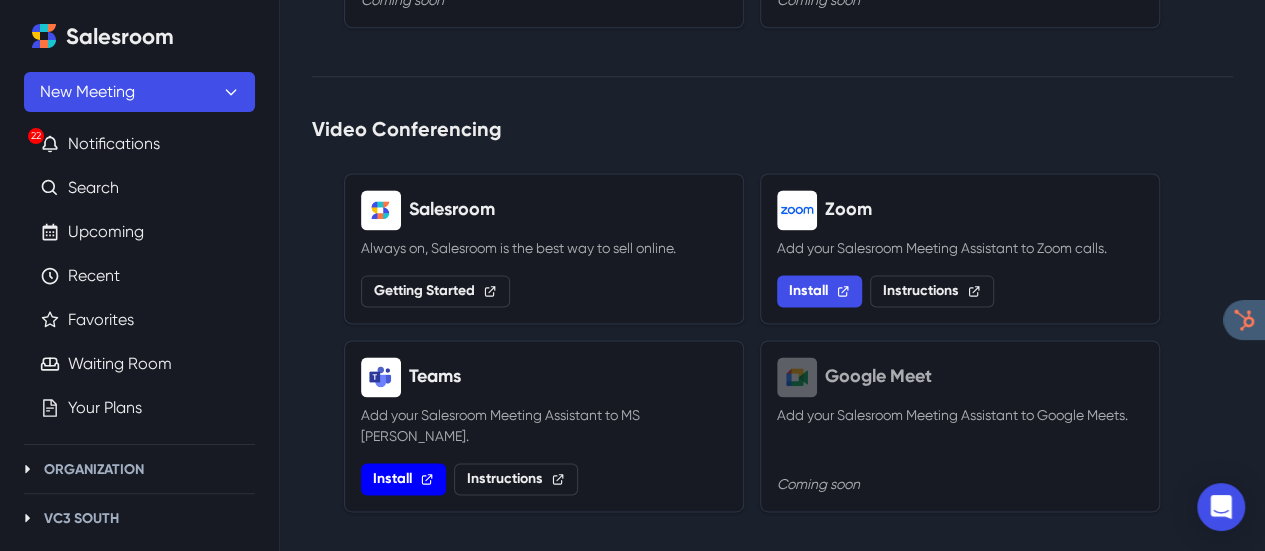click on "Install" at bounding box center [403, 479] 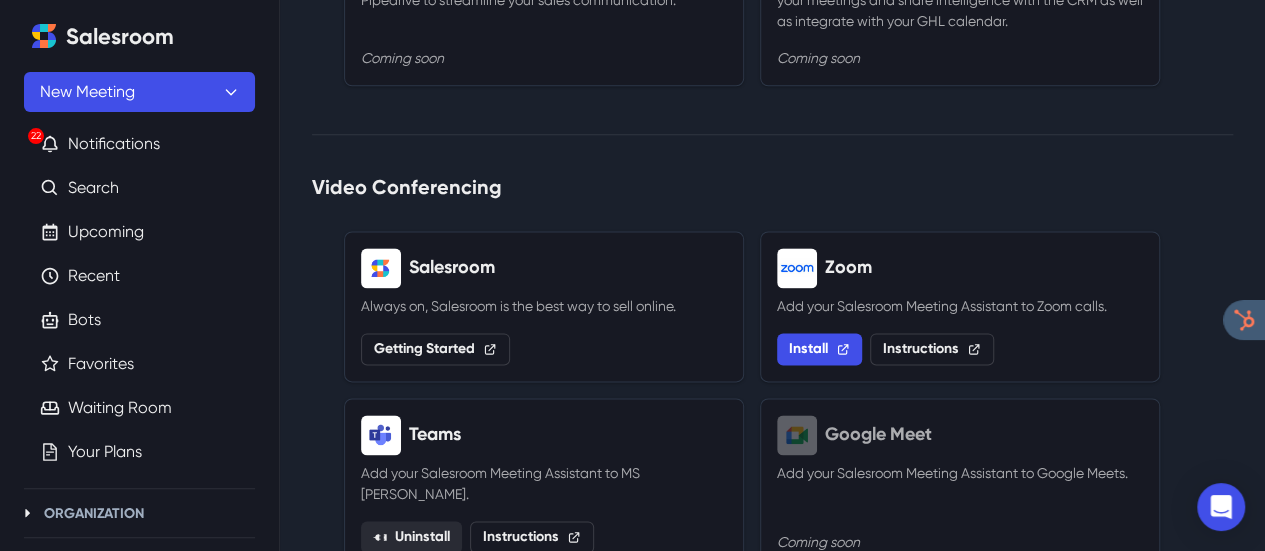 scroll, scrollTop: 1264, scrollLeft: 0, axis: vertical 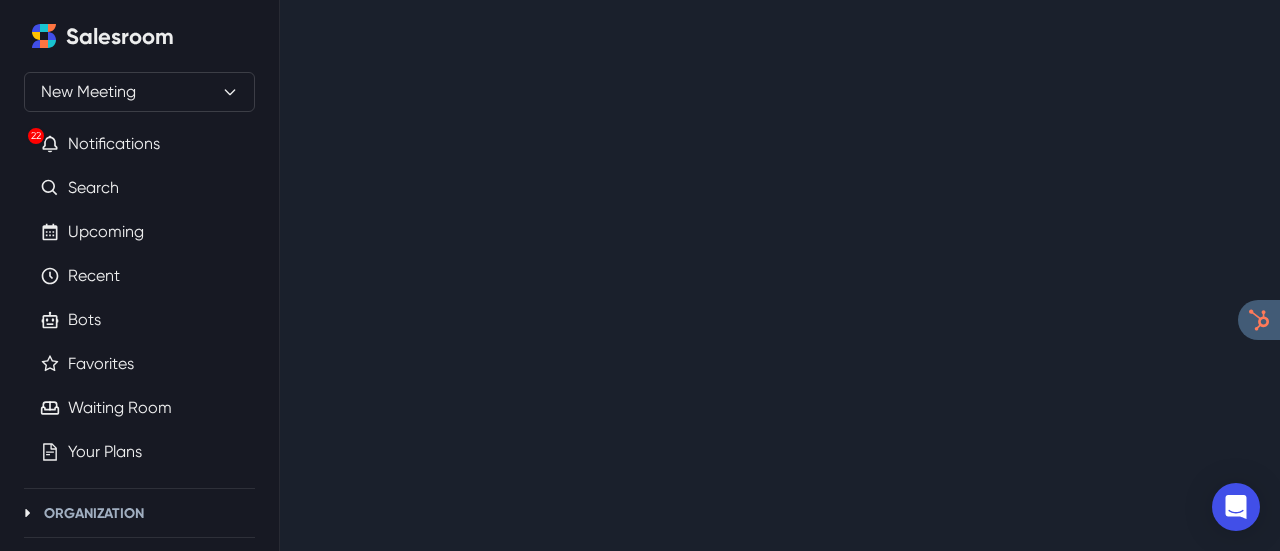 select on "default" 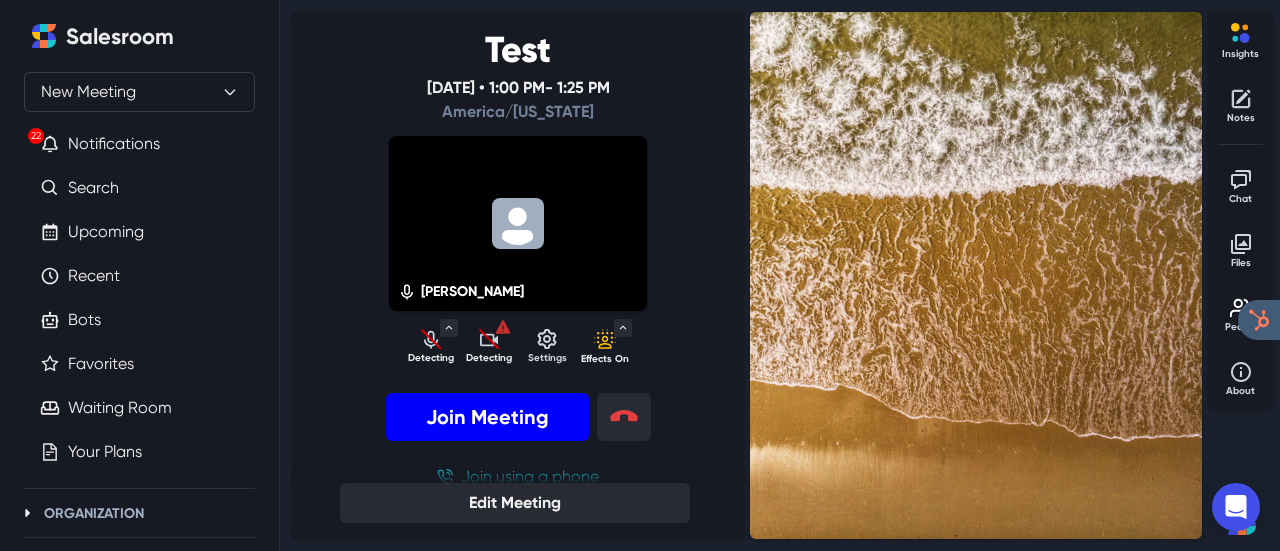 click on "Join Meeting" at bounding box center (487, 417) 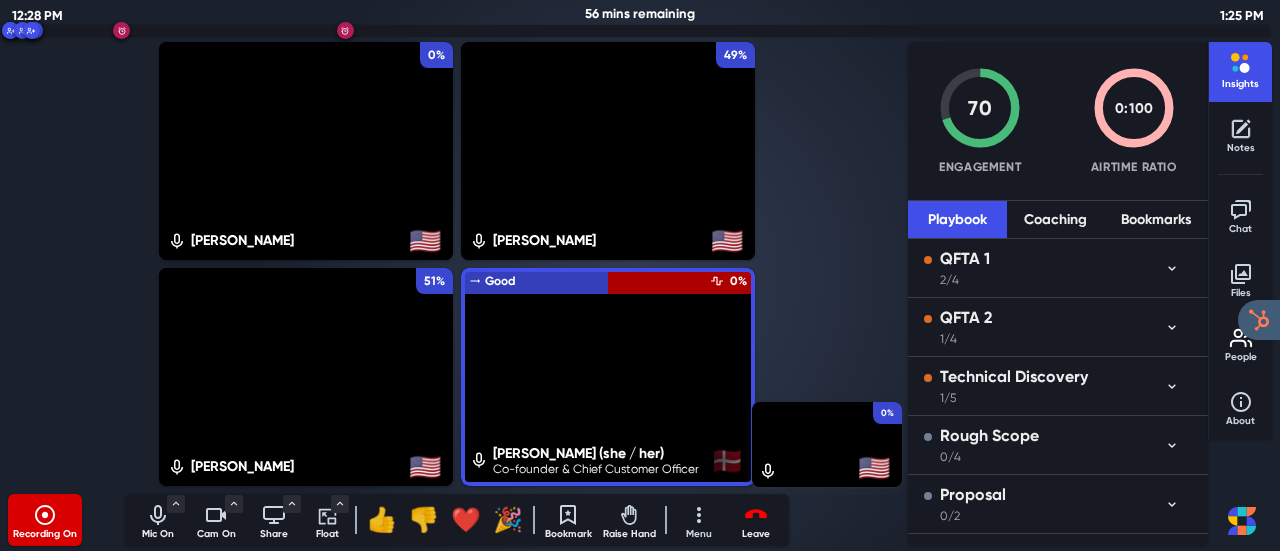 click on "Mic On" at bounding box center [158, 534] 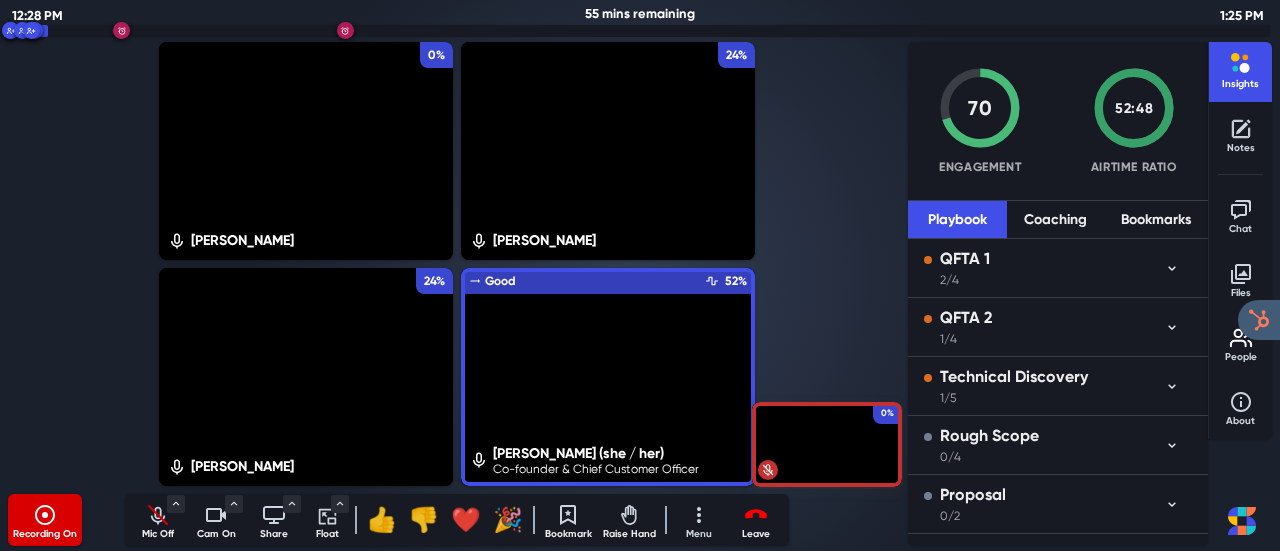 click on "0% Christina Drews   0% Chris Russell   24% Dan Delinko   24% Daria Danilina (she / her) Co-founder & Chief Customer Officer Good   Engagement Airtime   52%" at bounding box center [457, 264] 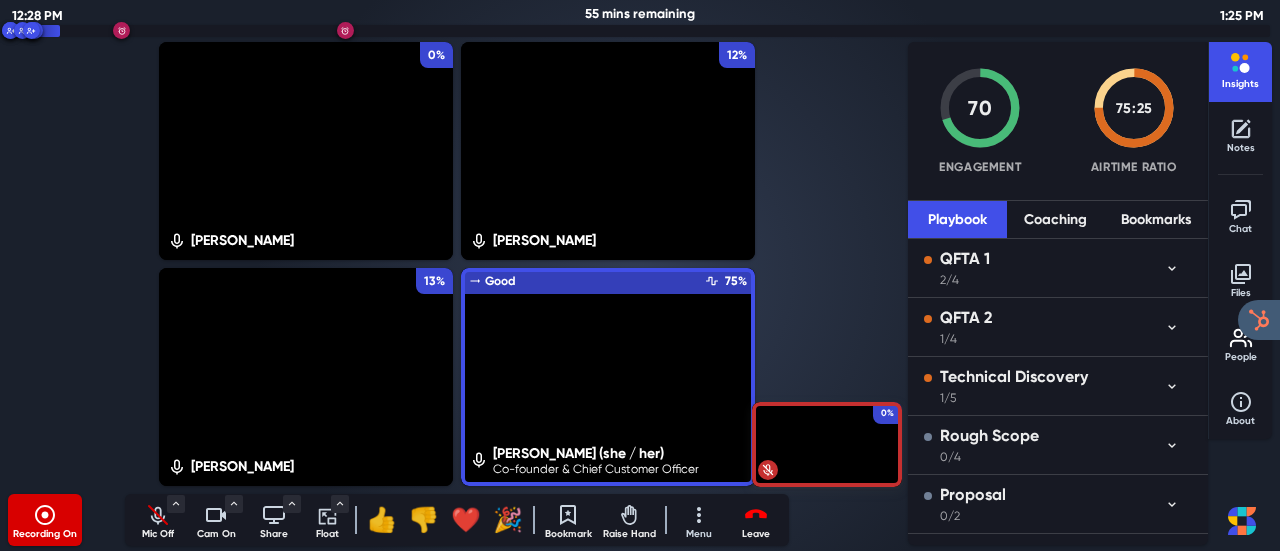 click on "0% Christina Drews   0% Chris Russell   12% Dan Delinko   13% Daria Danilina (she / her) Co-founder & Chief Customer Officer Good   Engagement Airtime   75%" at bounding box center [457, 264] 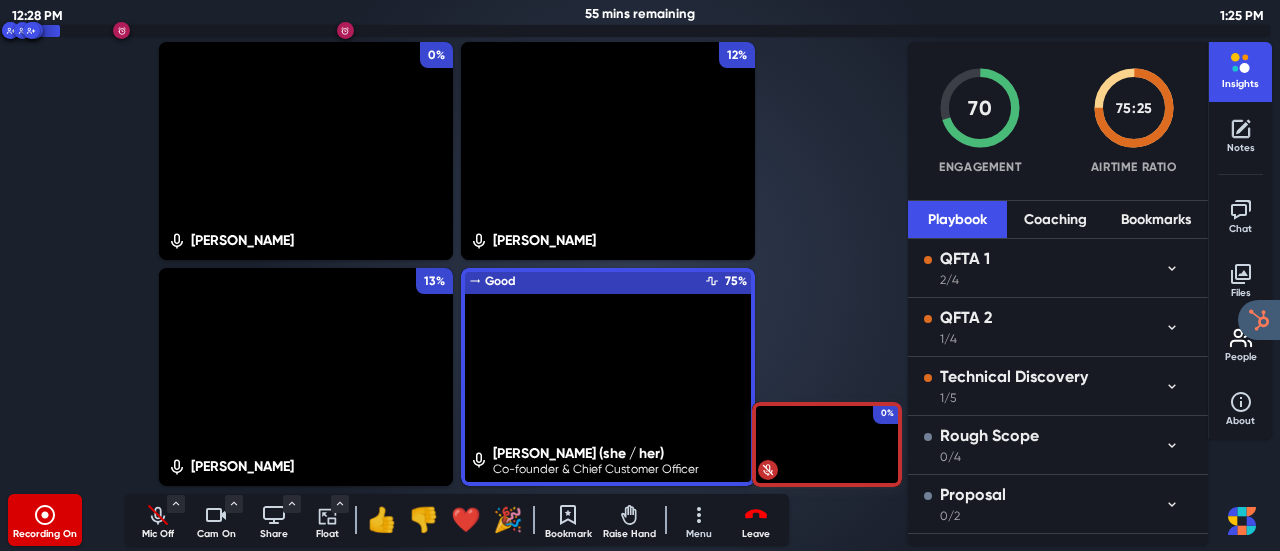click on "0% Christina Drews   0% Chris Russell   12% Dan Delinko   13% Daria Danilina (she / her) Co-founder & Chief Customer Officer Good   Engagement Airtime   75%" at bounding box center (457, 264) 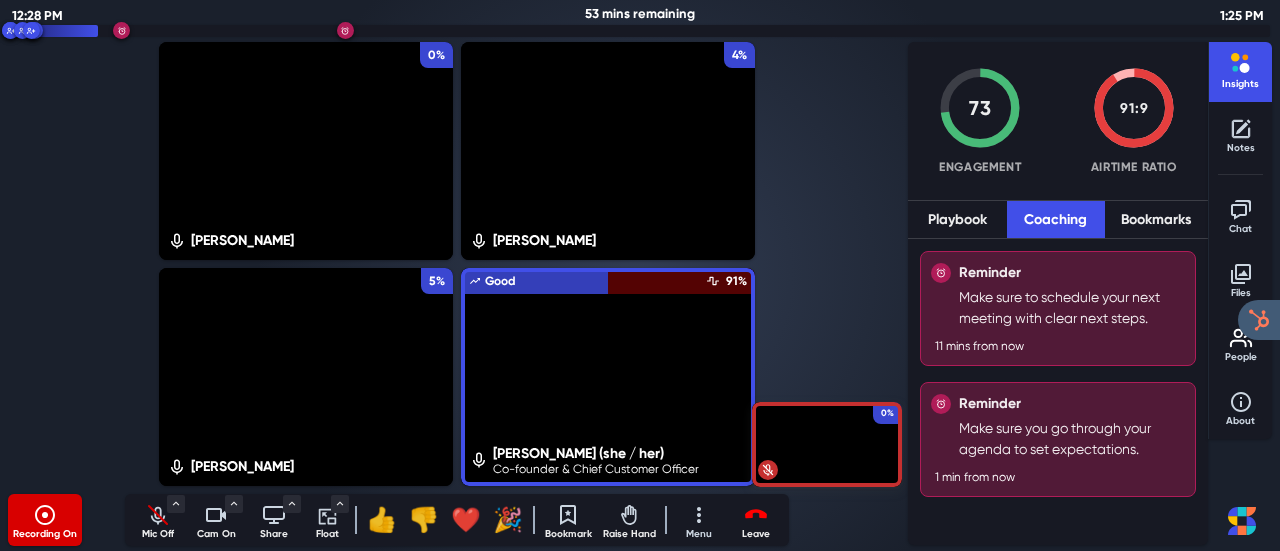 click on "Coaching" at bounding box center [1056, 219] 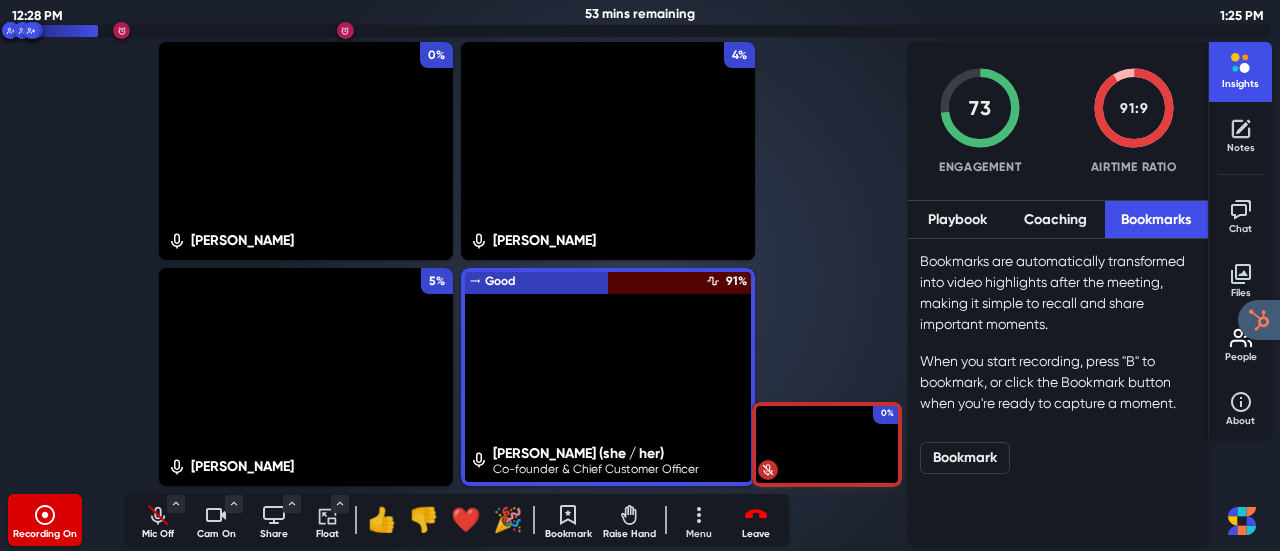 click on "Bookmarks" at bounding box center [1156, 219] 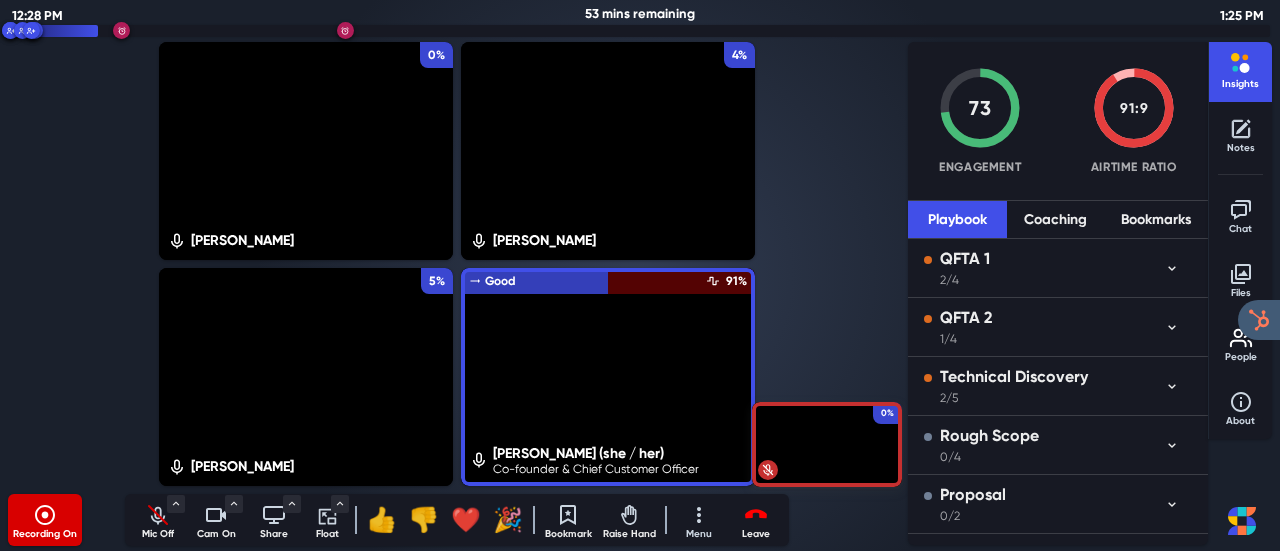click on "Playbook" at bounding box center [957, 219] 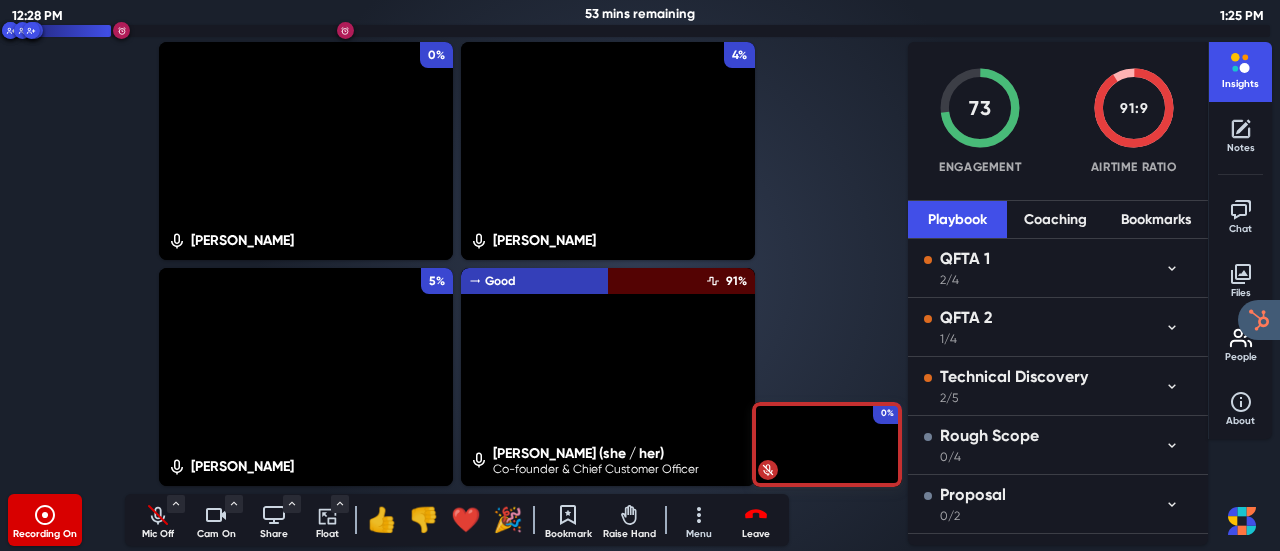 click on "Coaching" at bounding box center (1056, 219) 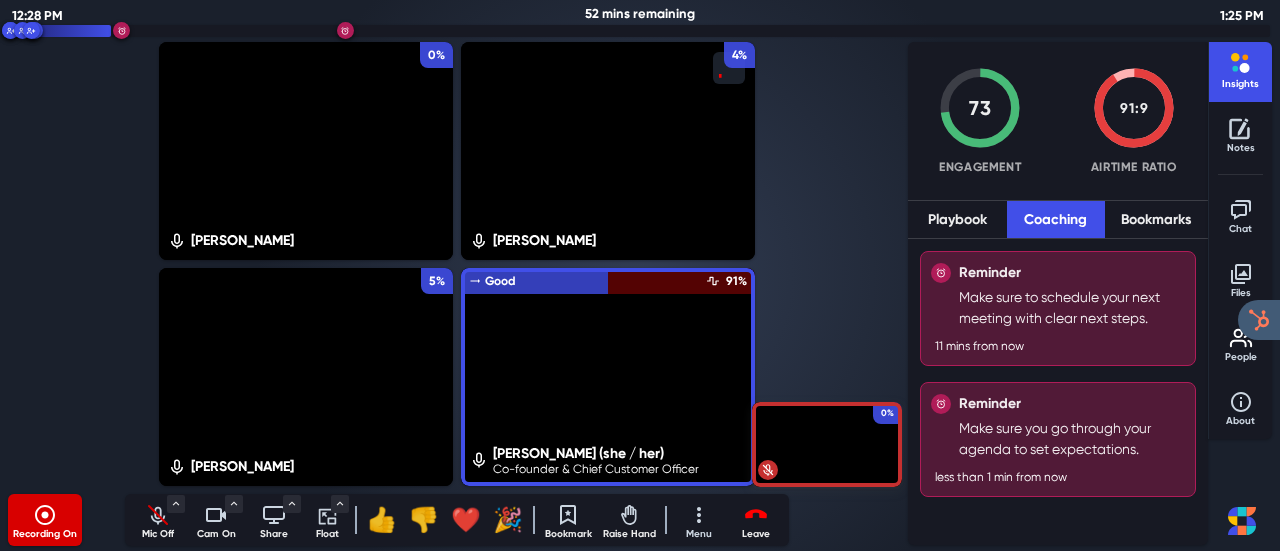 click 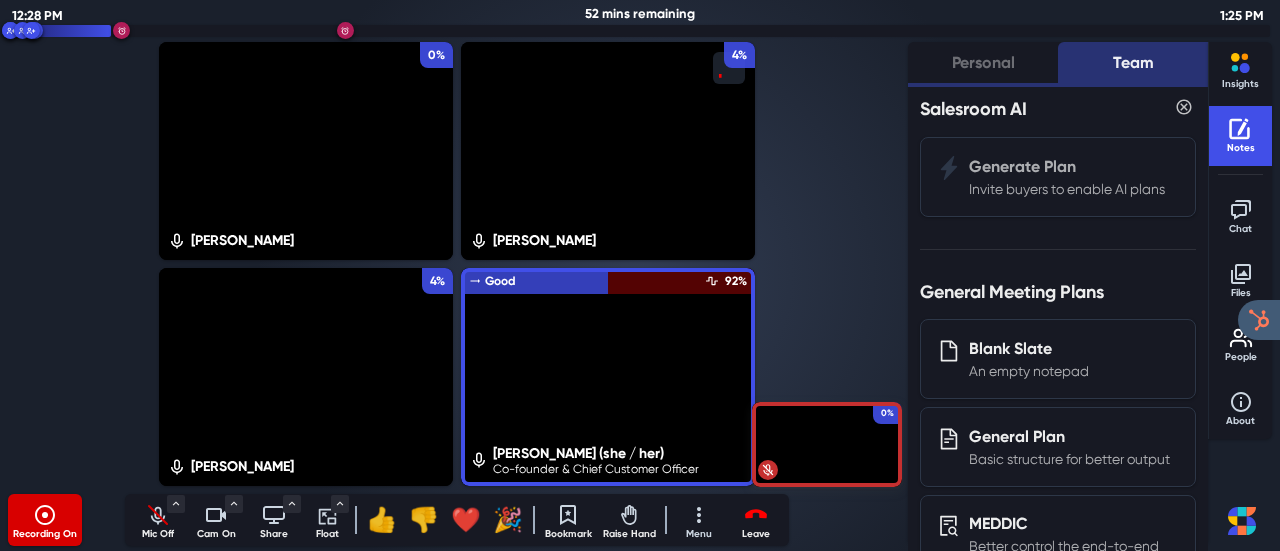 click 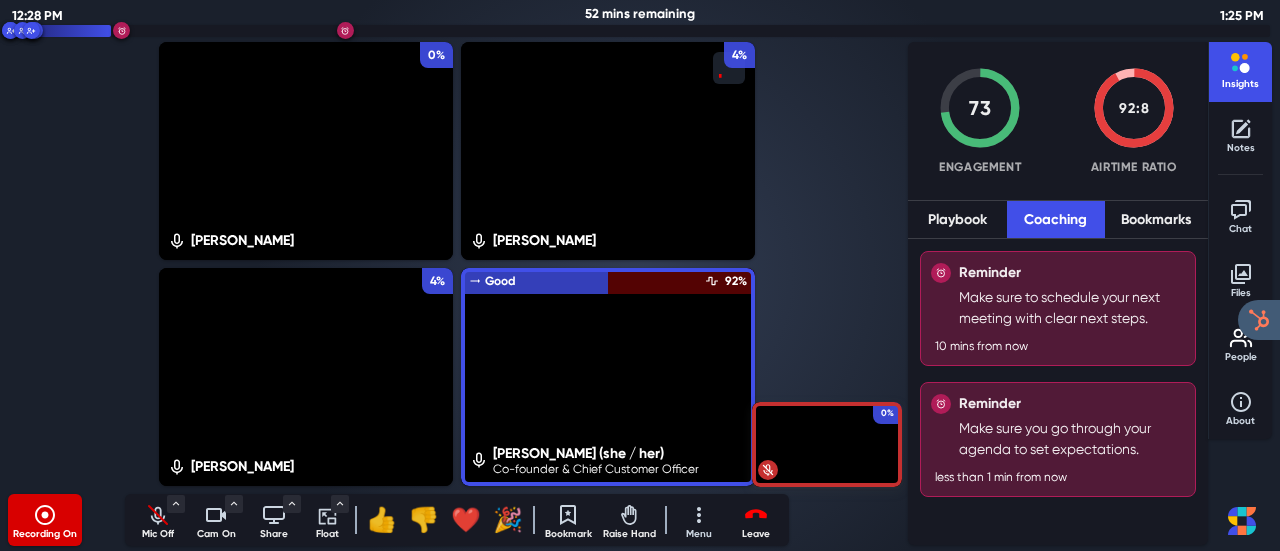 click on "Playbook" at bounding box center [957, 219] 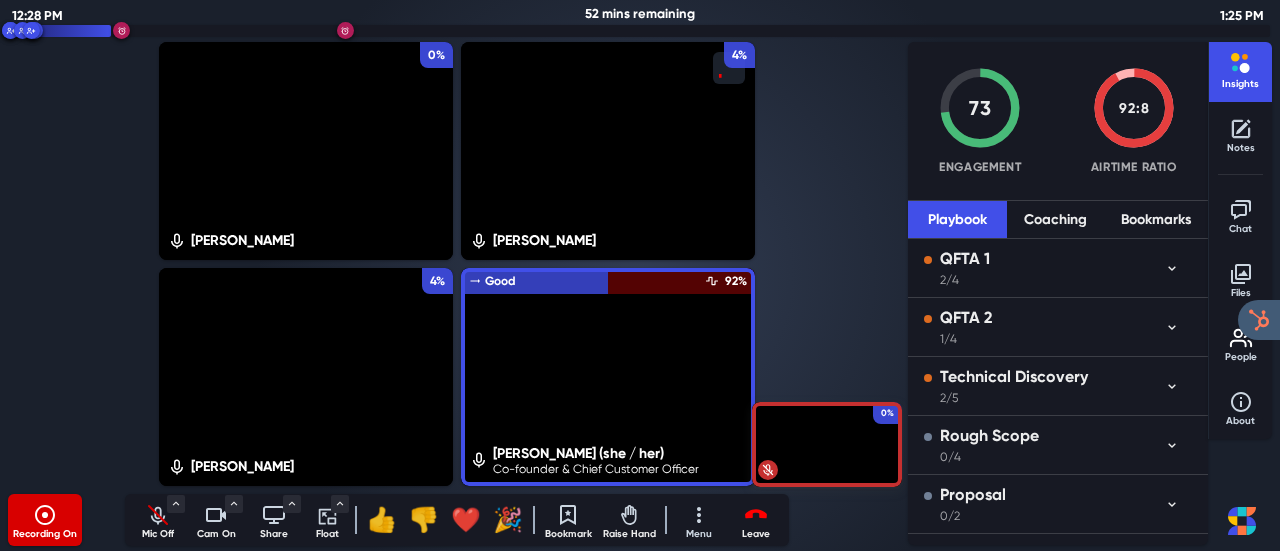 click on "QFTA 1 2/4" at bounding box center [1044, 268] 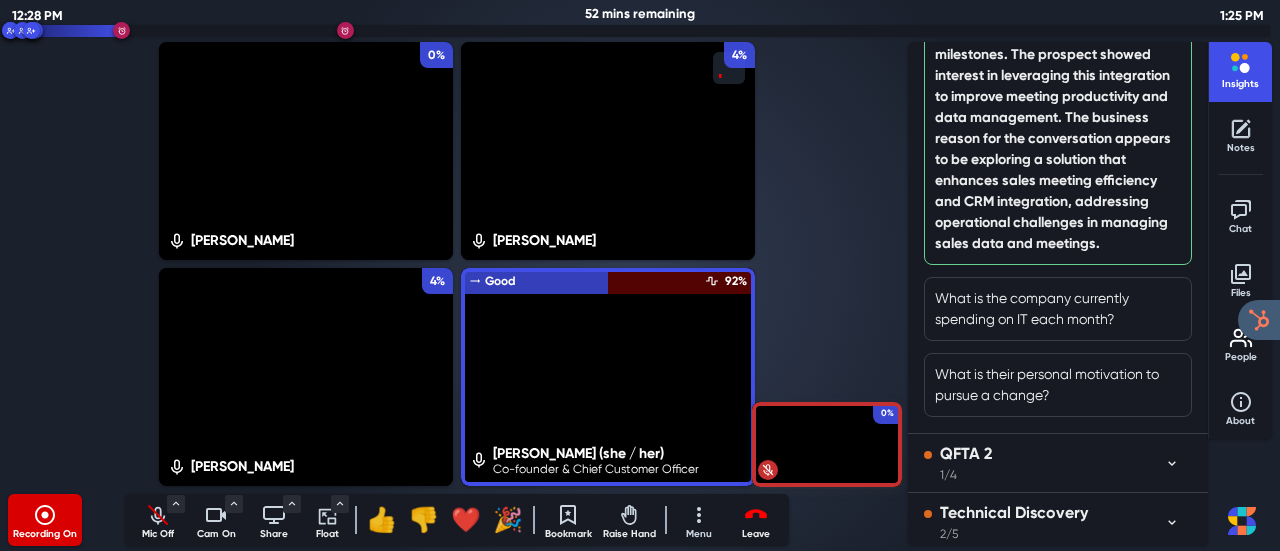 scroll, scrollTop: 858, scrollLeft: 0, axis: vertical 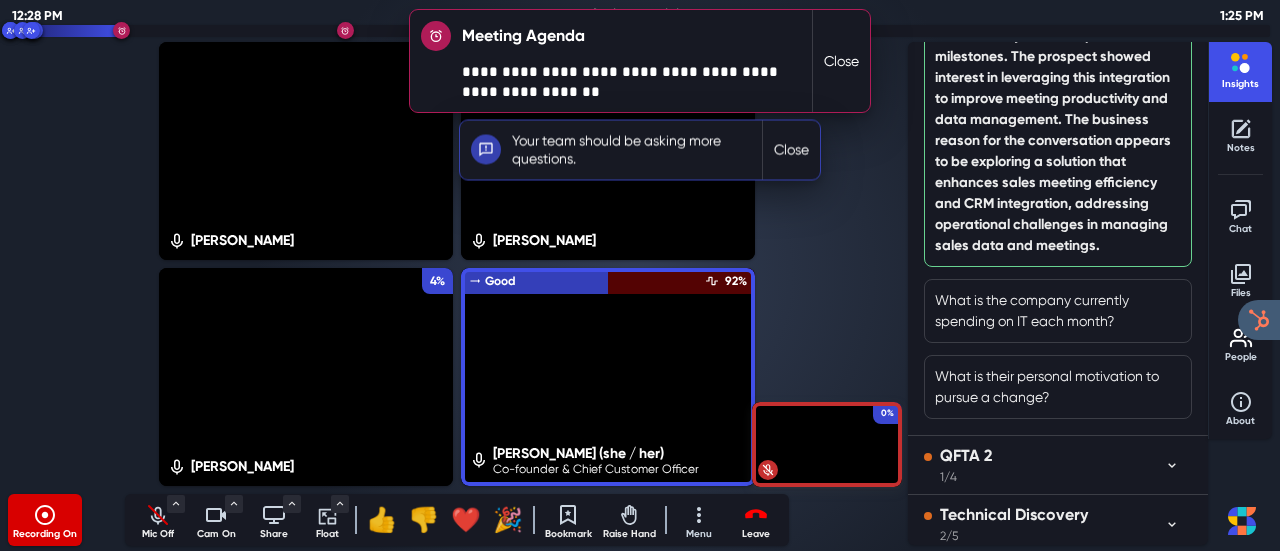 click on "Close" at bounding box center [841, 61] 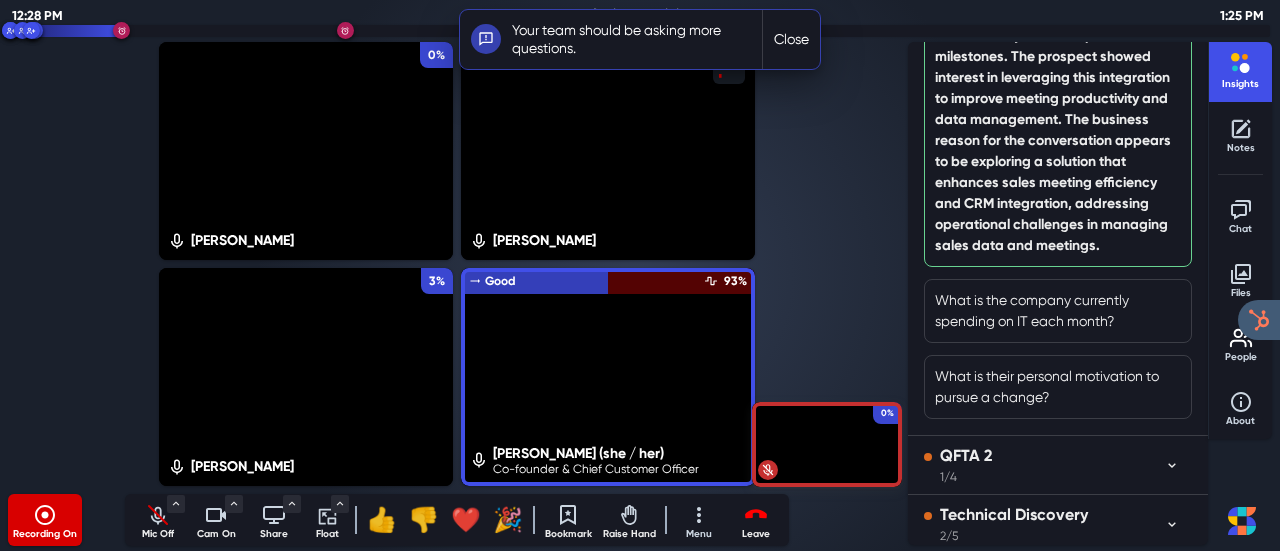 click on "Close" at bounding box center [791, 39] 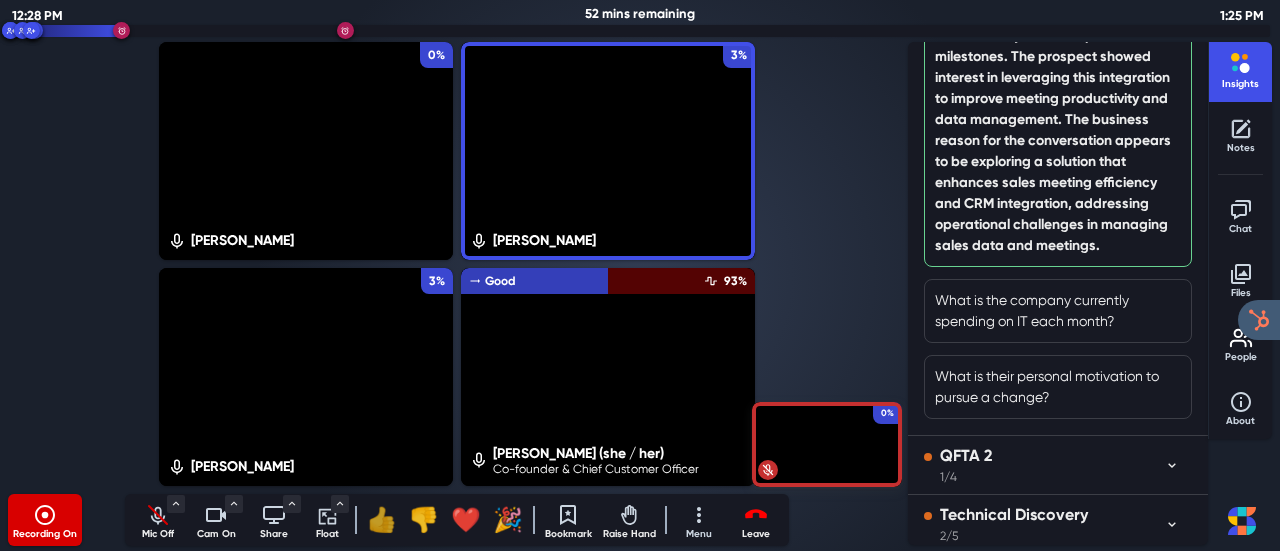 click on "👍" at bounding box center [382, 520] 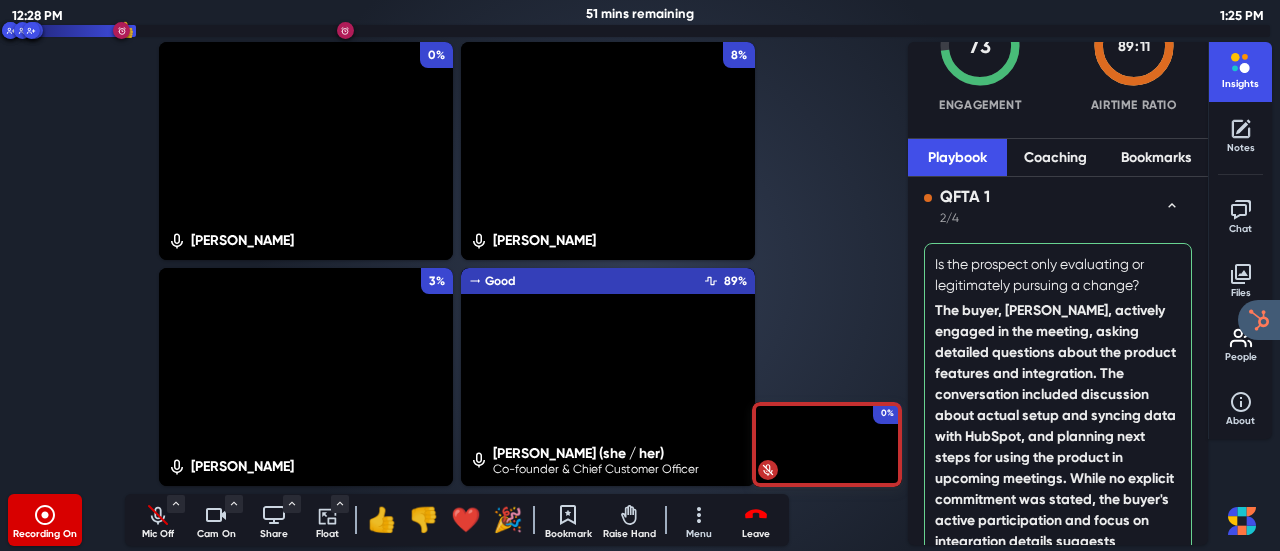 scroll, scrollTop: 68, scrollLeft: 0, axis: vertical 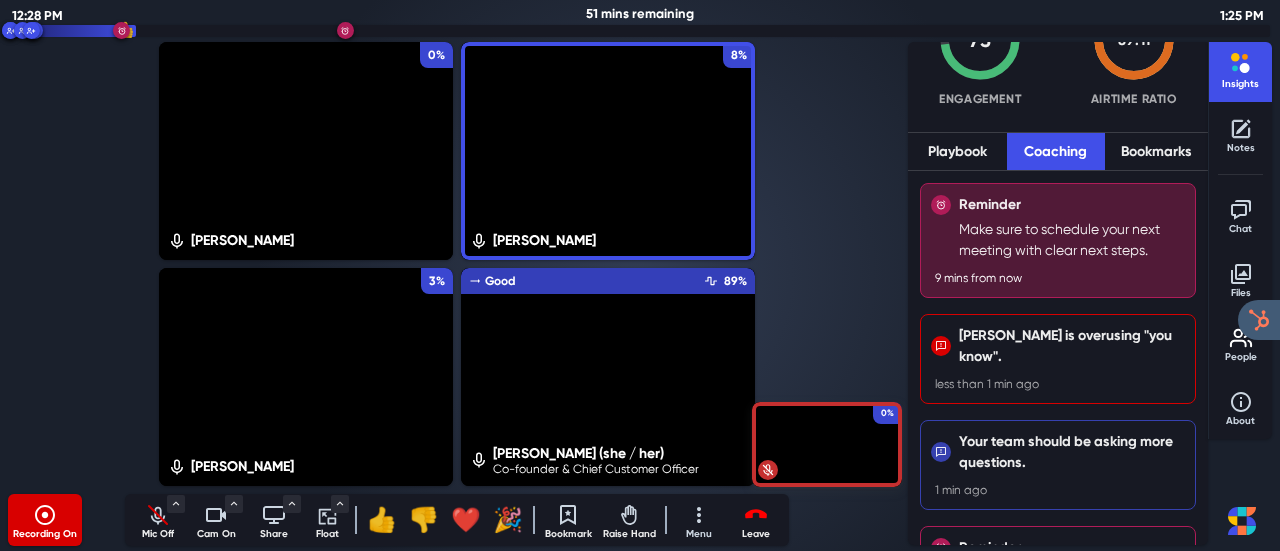 click on "Coaching" at bounding box center [1056, 151] 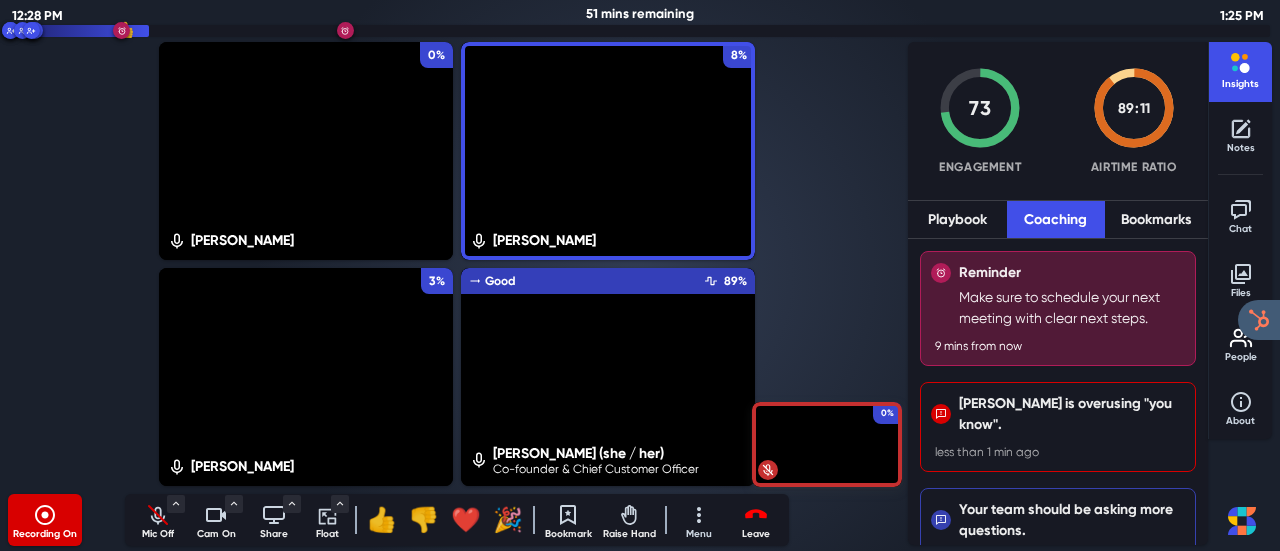 scroll, scrollTop: 187, scrollLeft: 0, axis: vertical 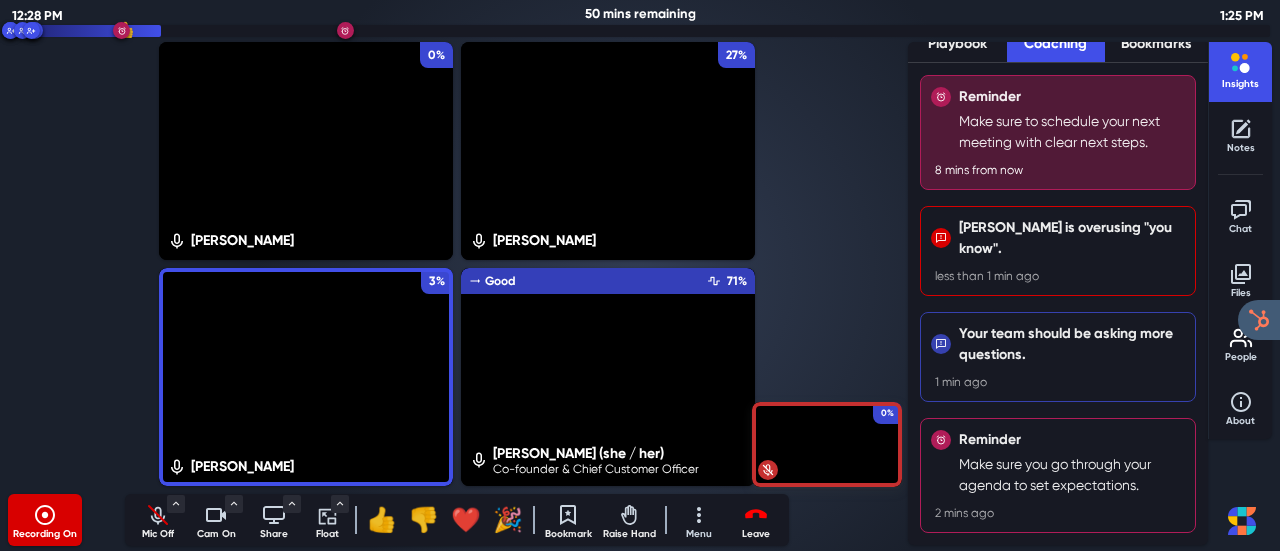 click 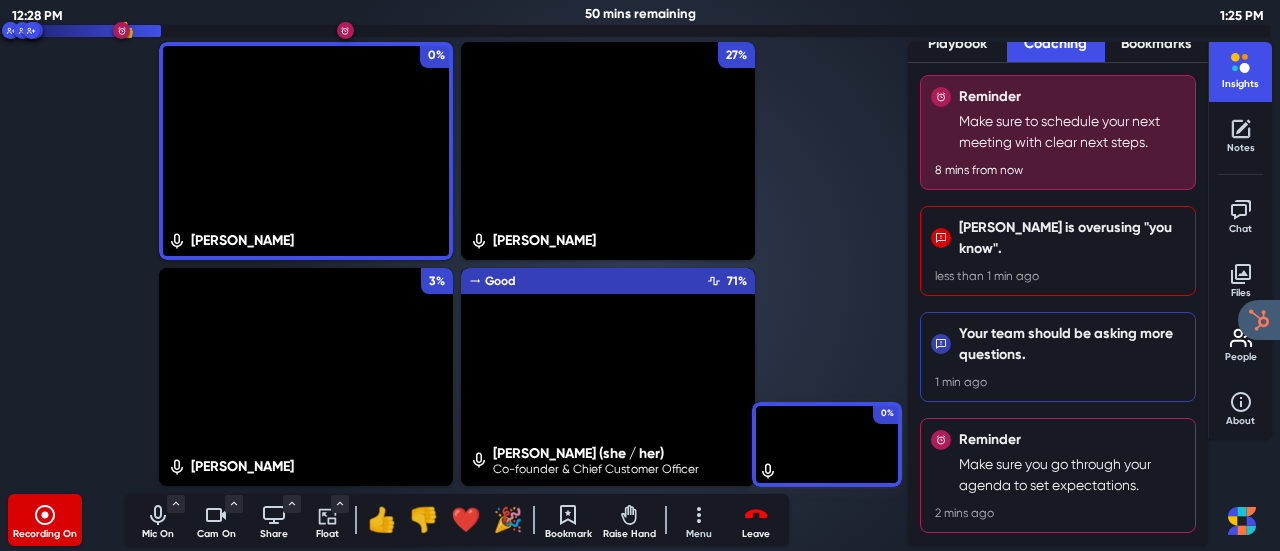 click 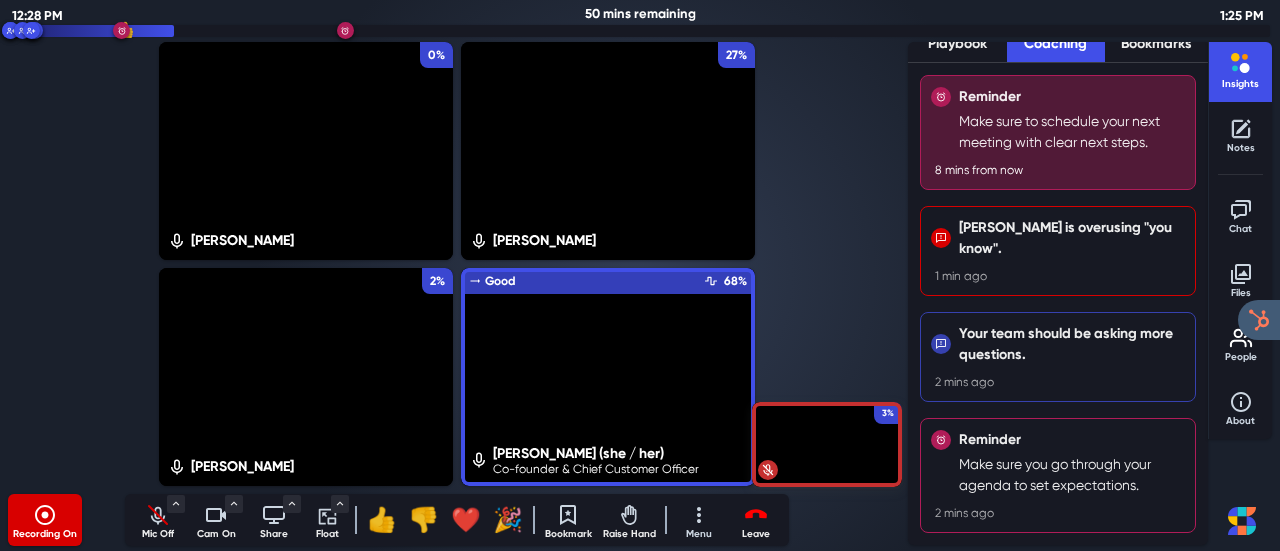 click 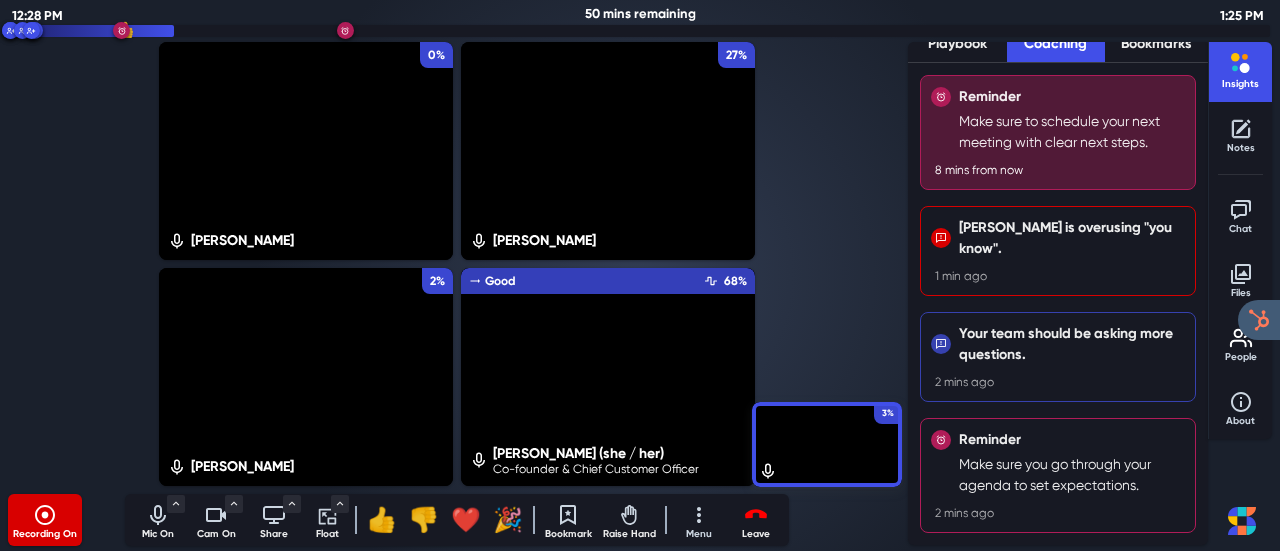 click 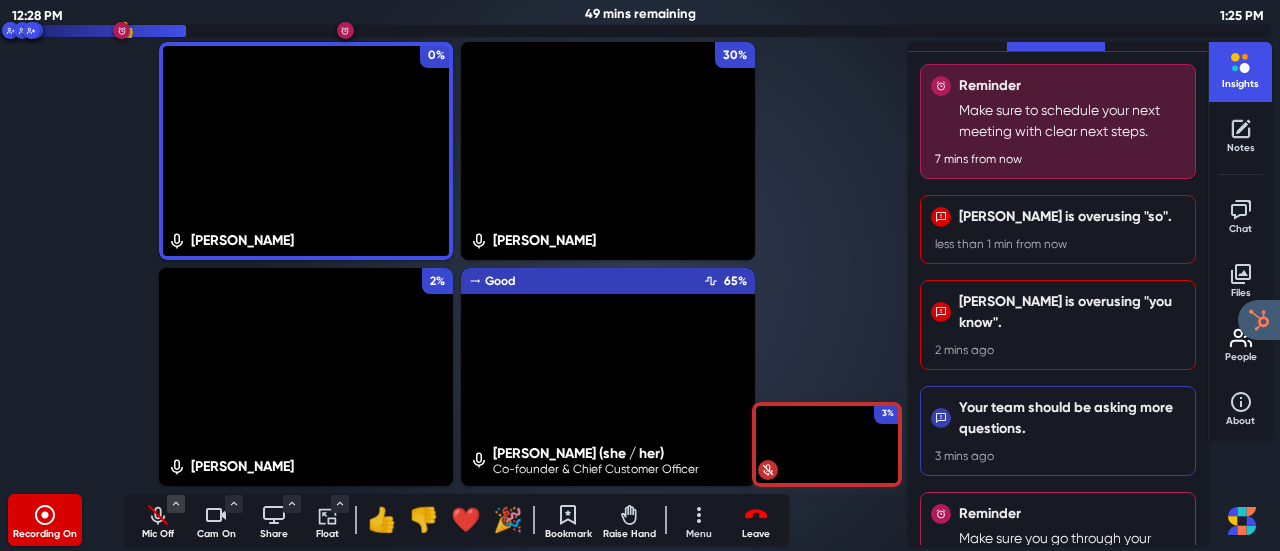 click 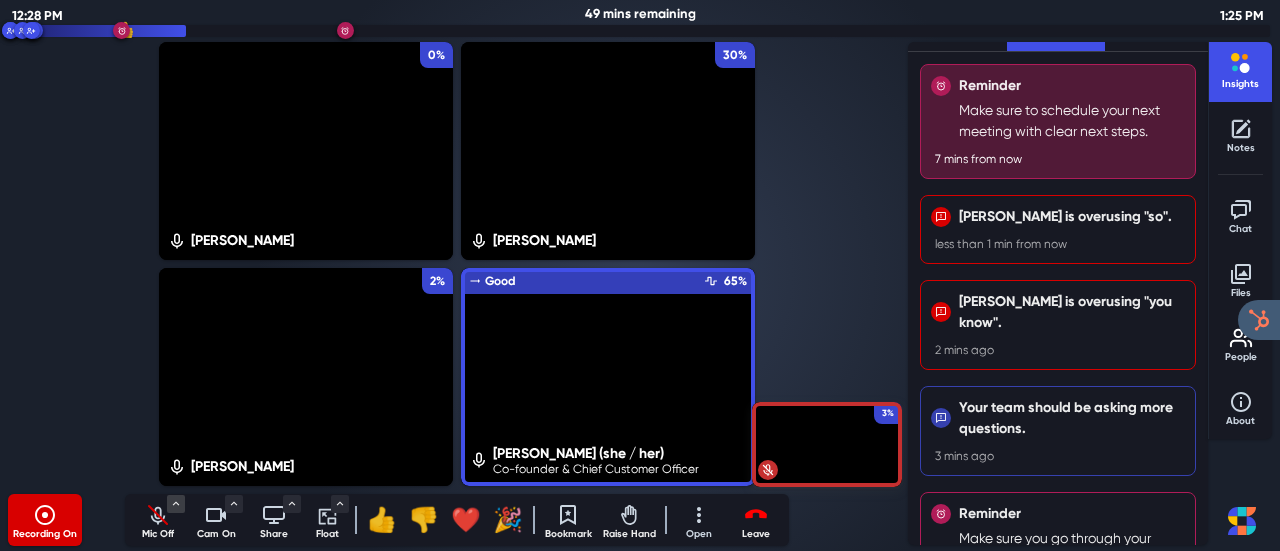 click on "Open" at bounding box center (699, 520) 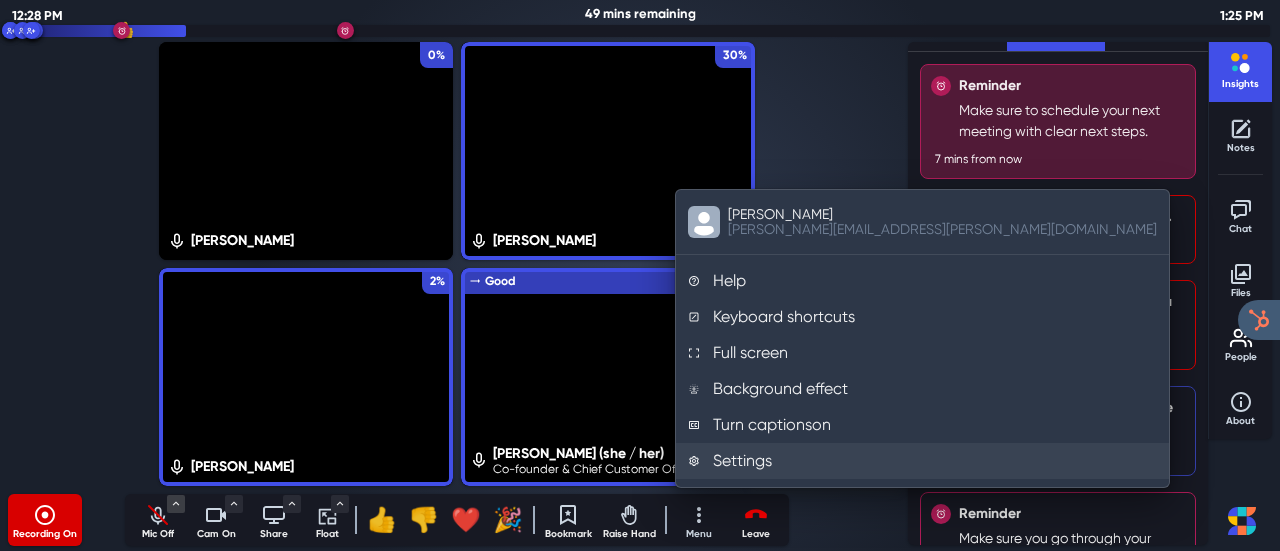 click on "Settings" at bounding box center (922, 461) 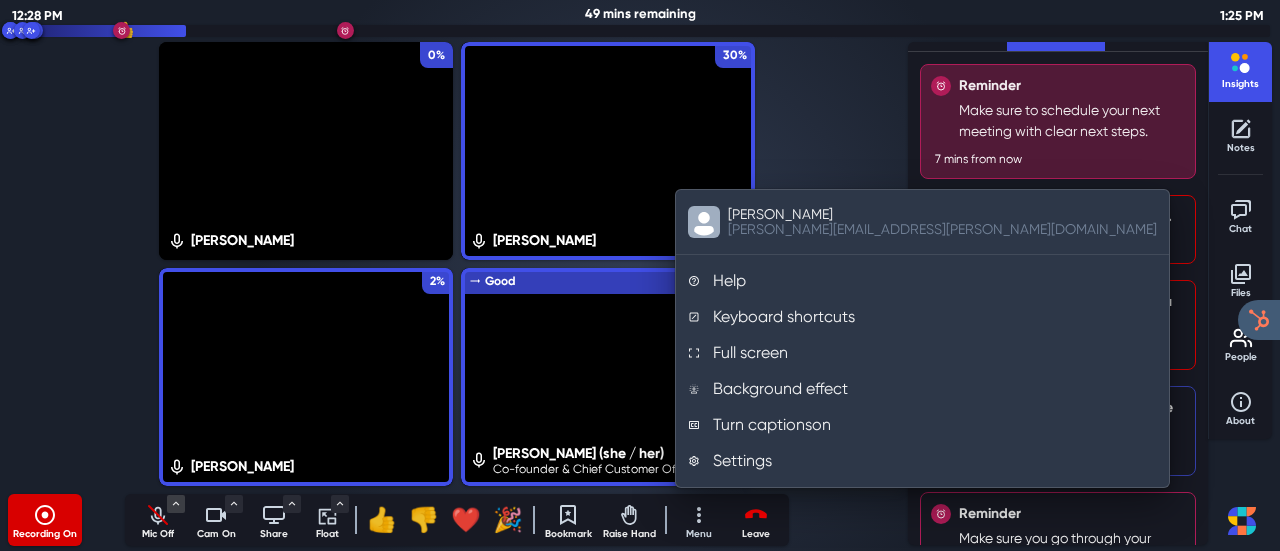 select on "6" 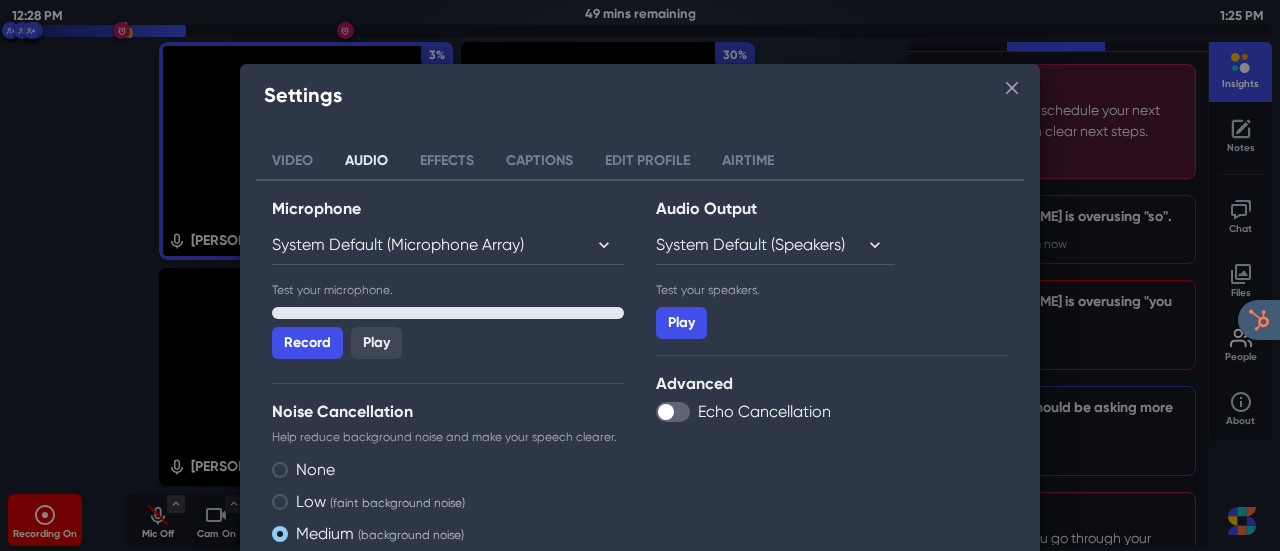 click on "Audio" at bounding box center (366, 161) 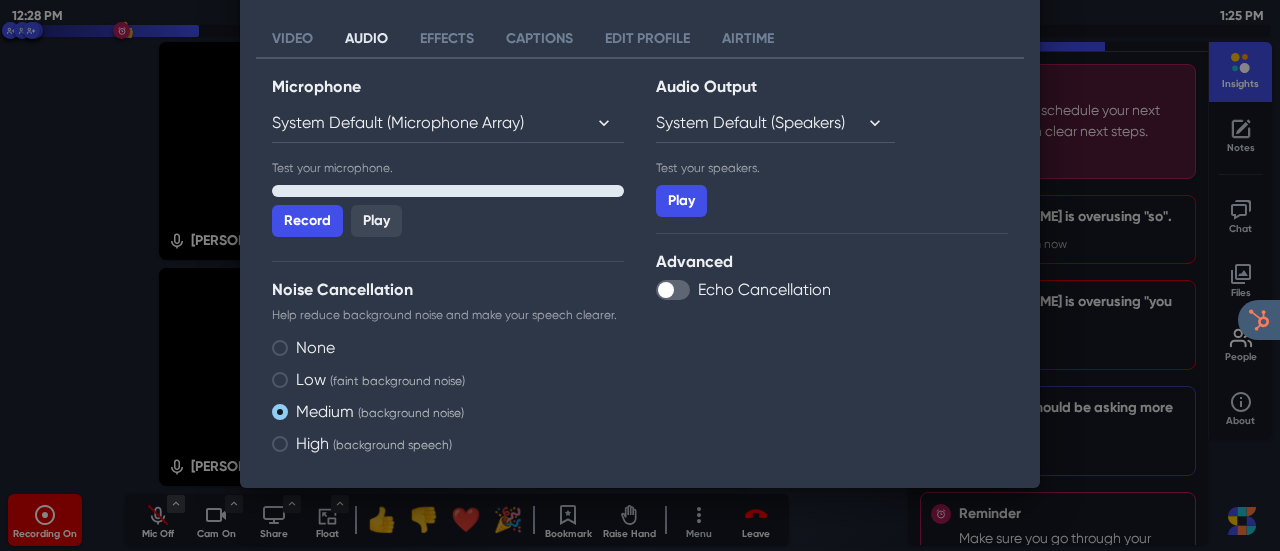 scroll, scrollTop: 122, scrollLeft: 0, axis: vertical 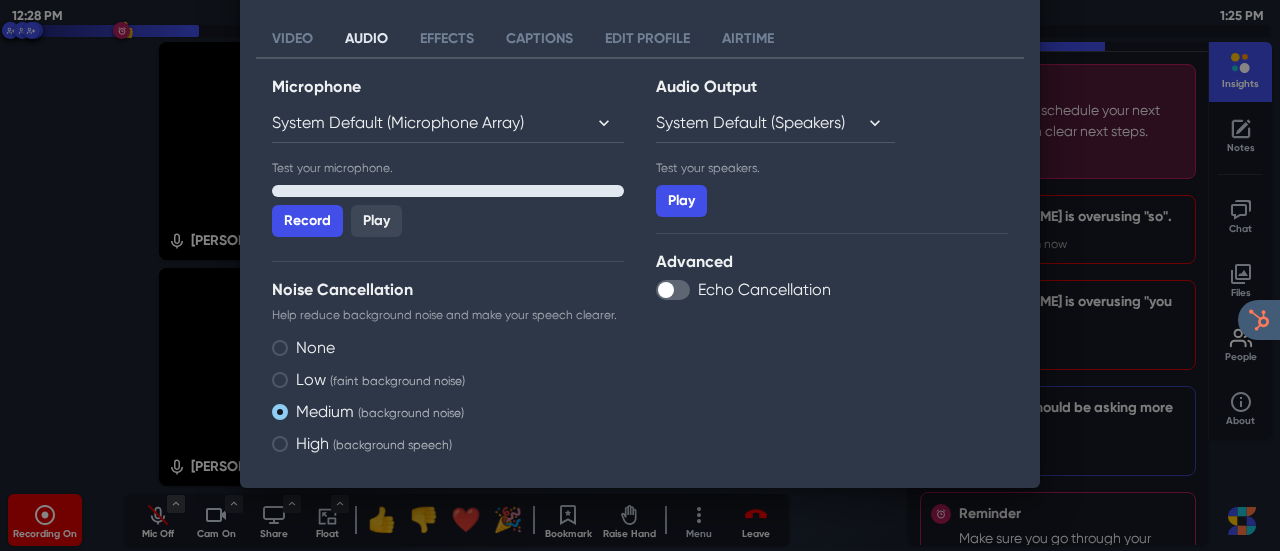 click at bounding box center (280, 444) 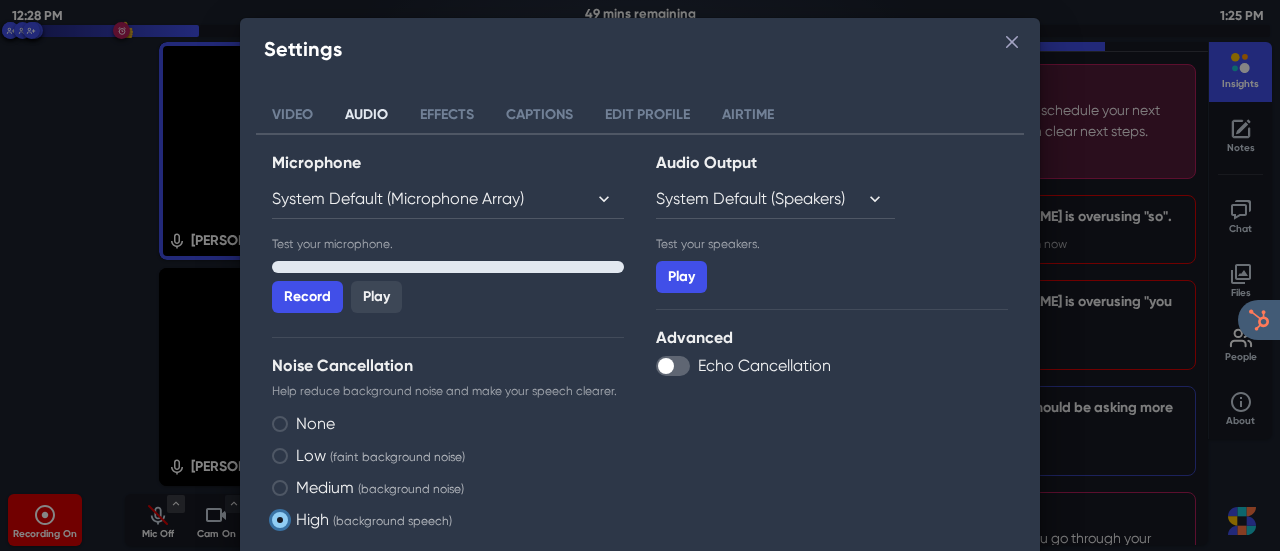 scroll, scrollTop: 44, scrollLeft: 0, axis: vertical 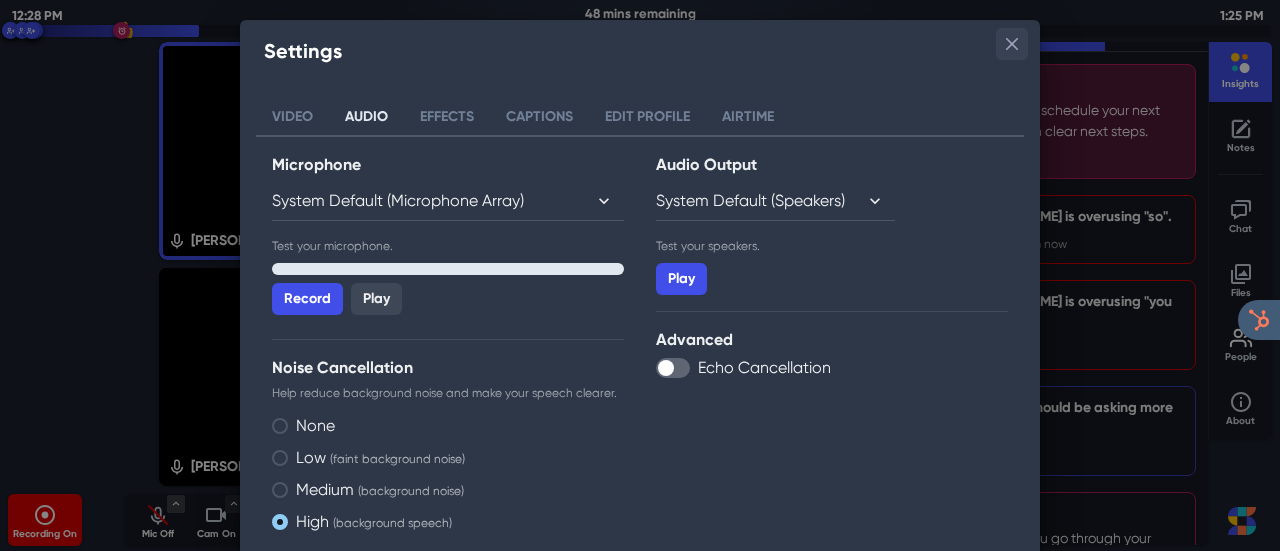 click 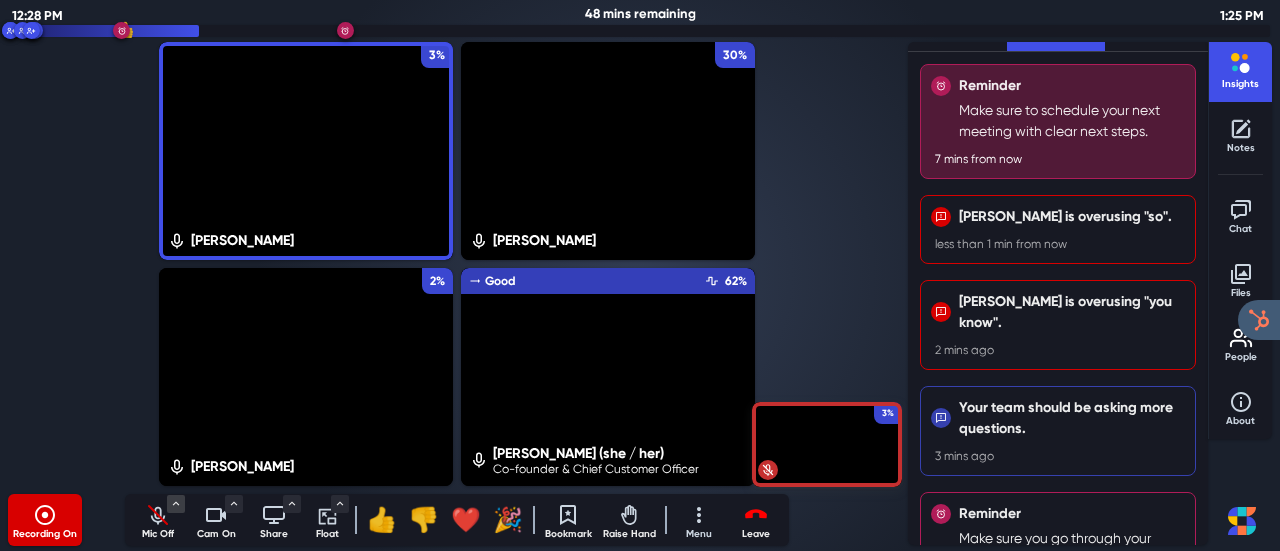 click 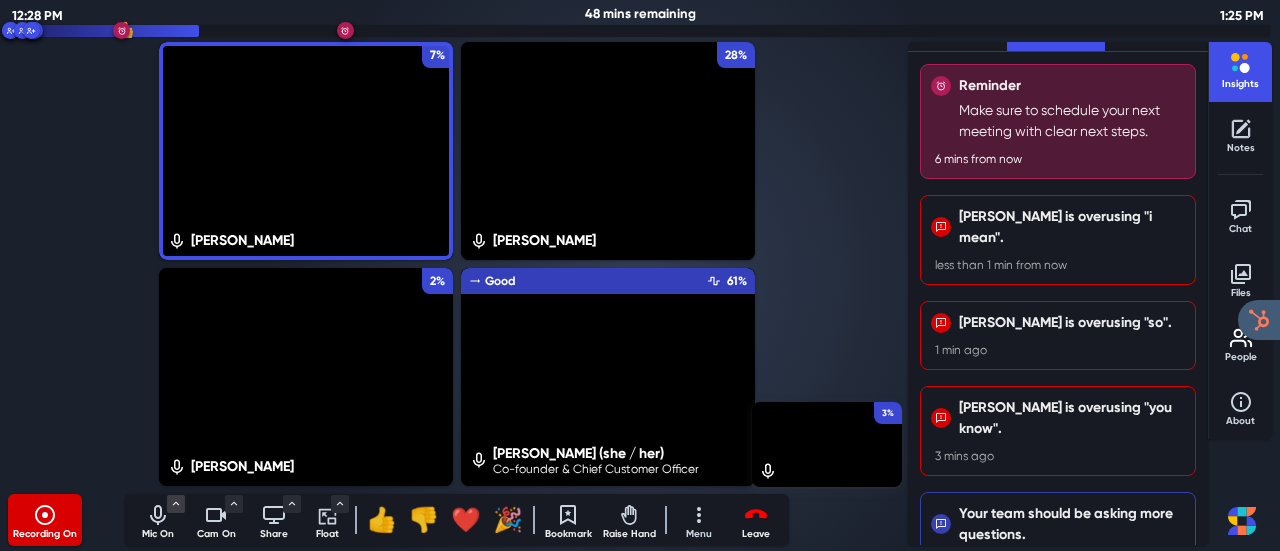 click 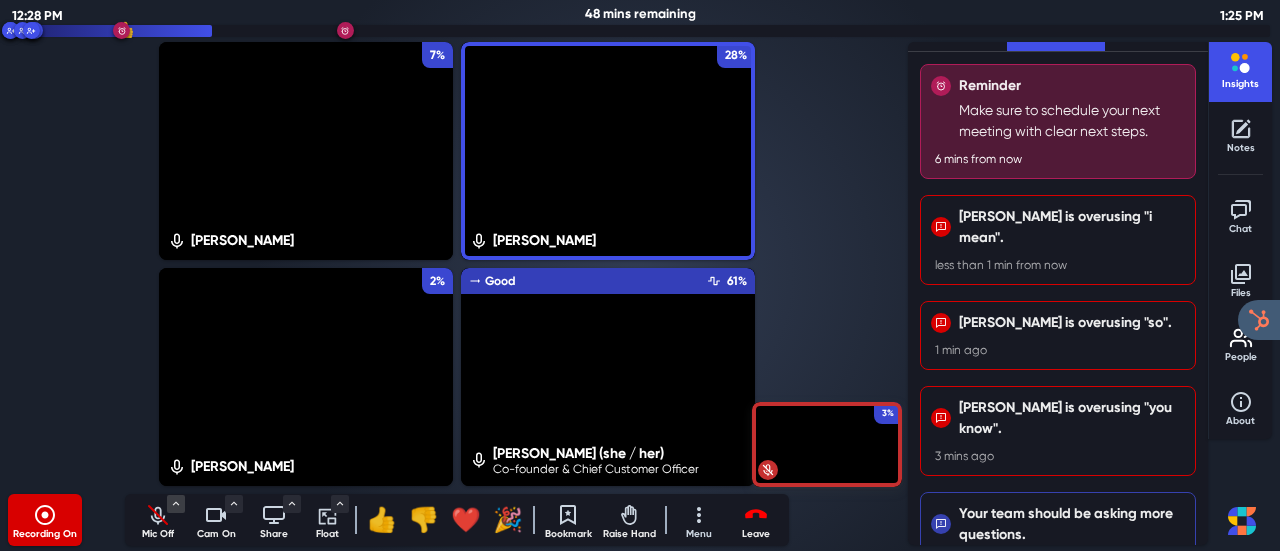 type 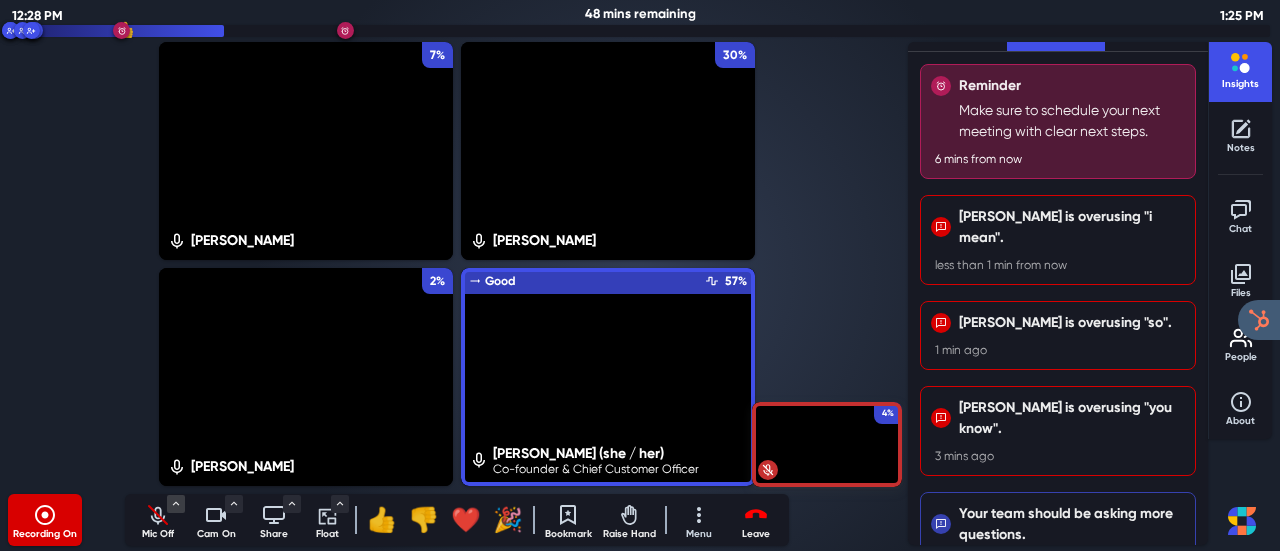 click on "4% Christina Drews   7% Chris Russell   30% Dan Delinko   2% Daria Danilina (she / her) Co-founder & Chief Customer Officer Good   Engagement Airtime   57%" at bounding box center [457, 264] 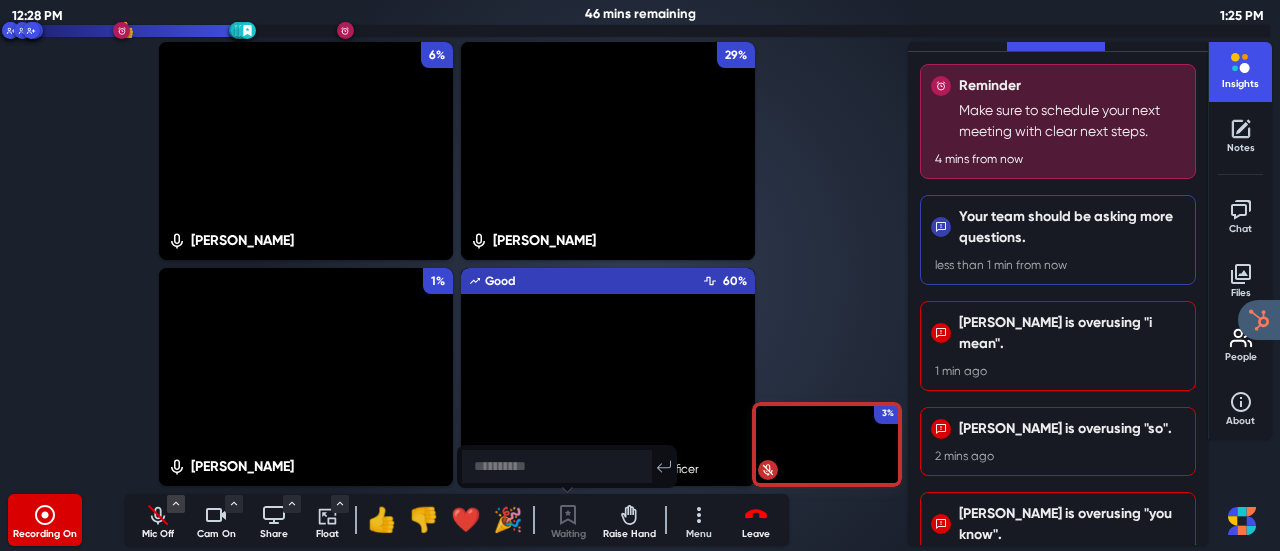 click at bounding box center (557, 466) 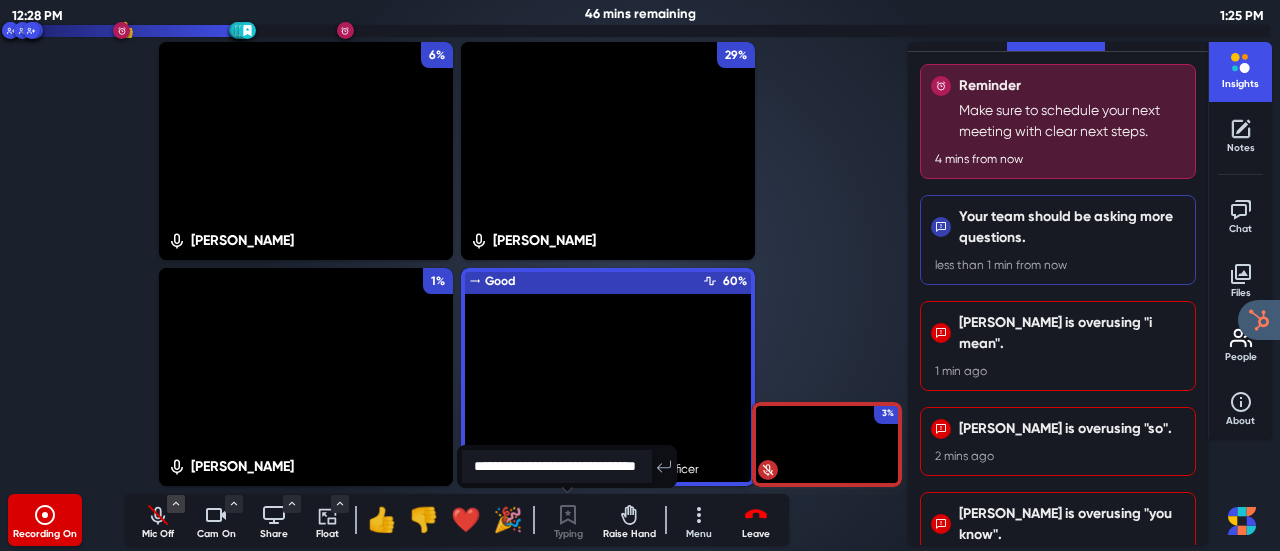 scroll, scrollTop: 0, scrollLeft: 0, axis: both 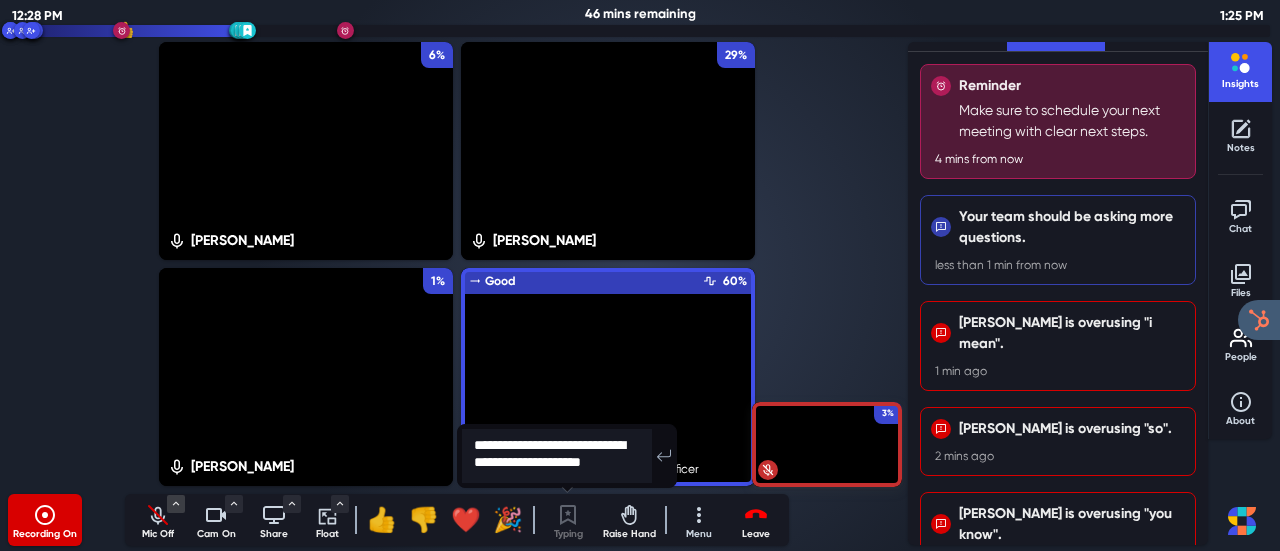 type on "**********" 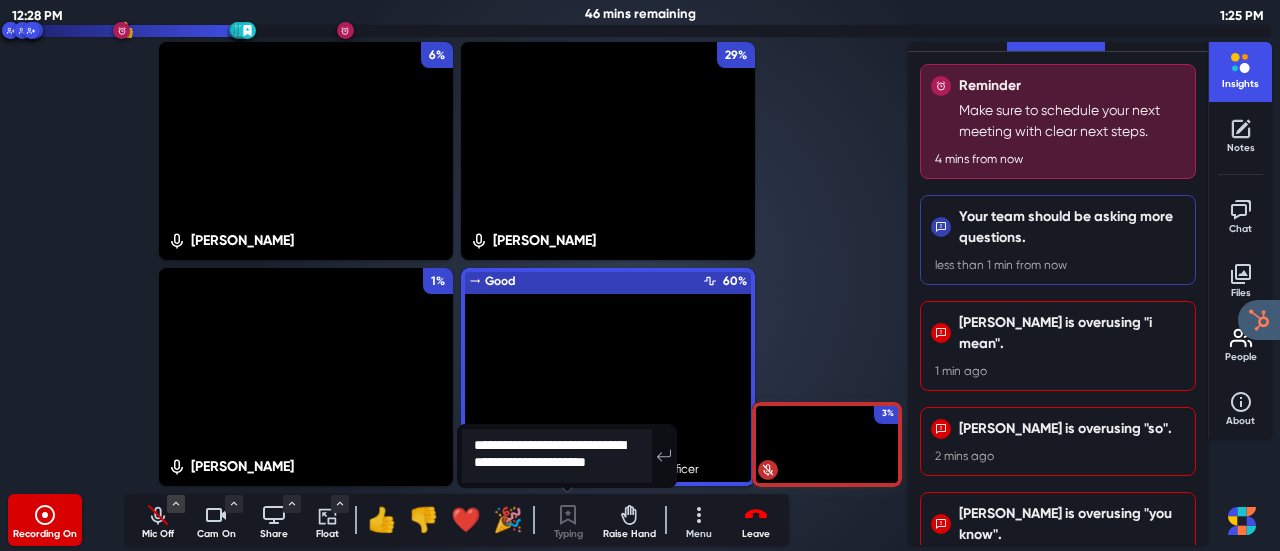 scroll, scrollTop: 4, scrollLeft: 0, axis: vertical 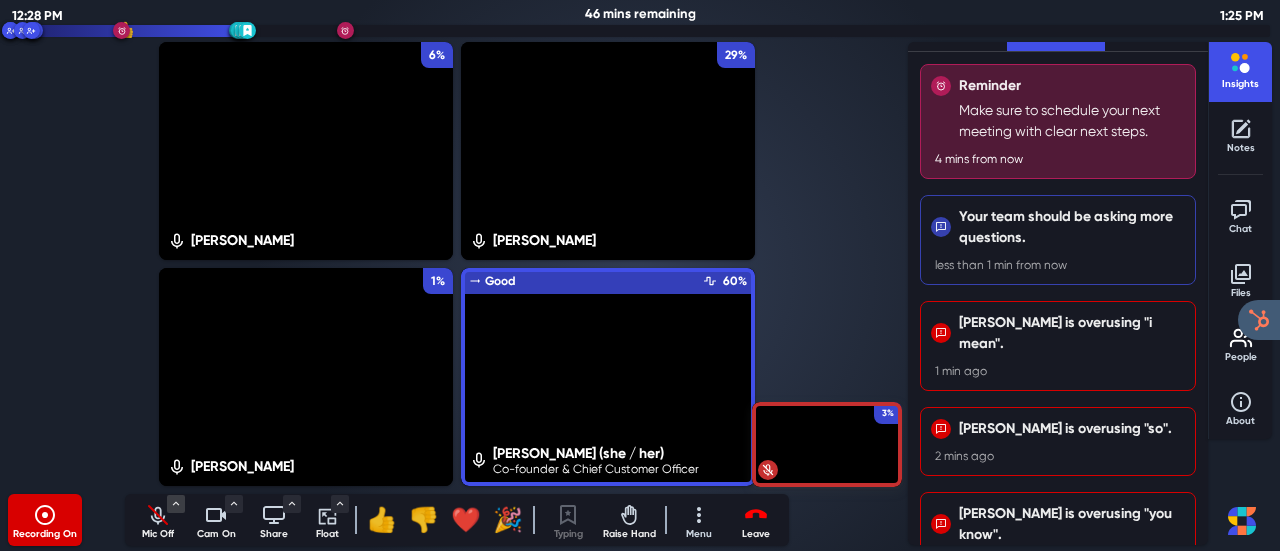 type 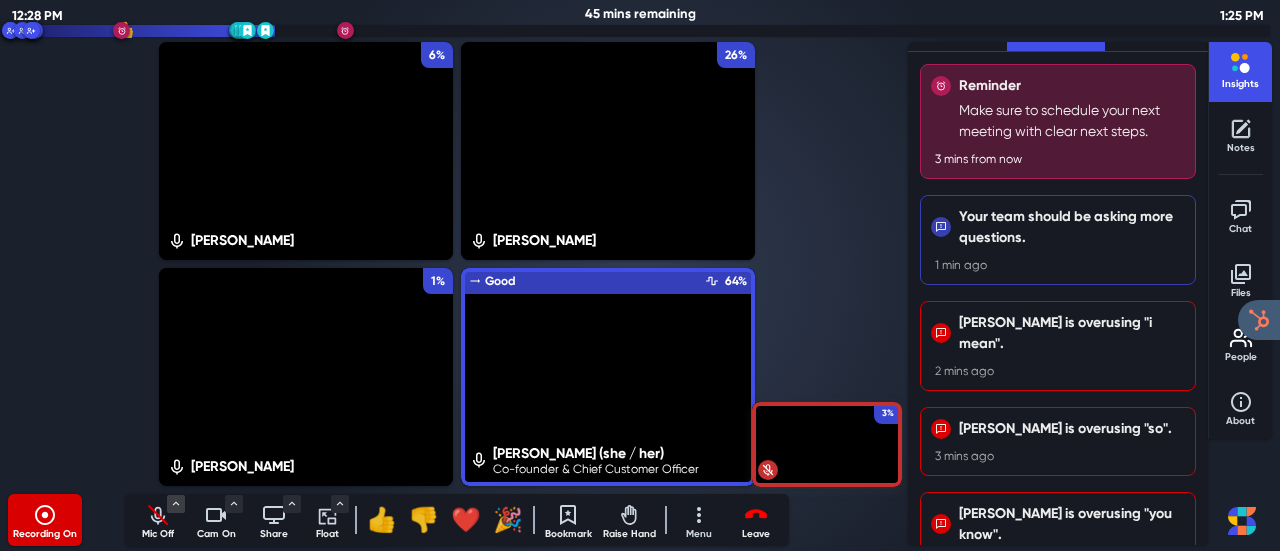 scroll, scrollTop: 0, scrollLeft: 0, axis: both 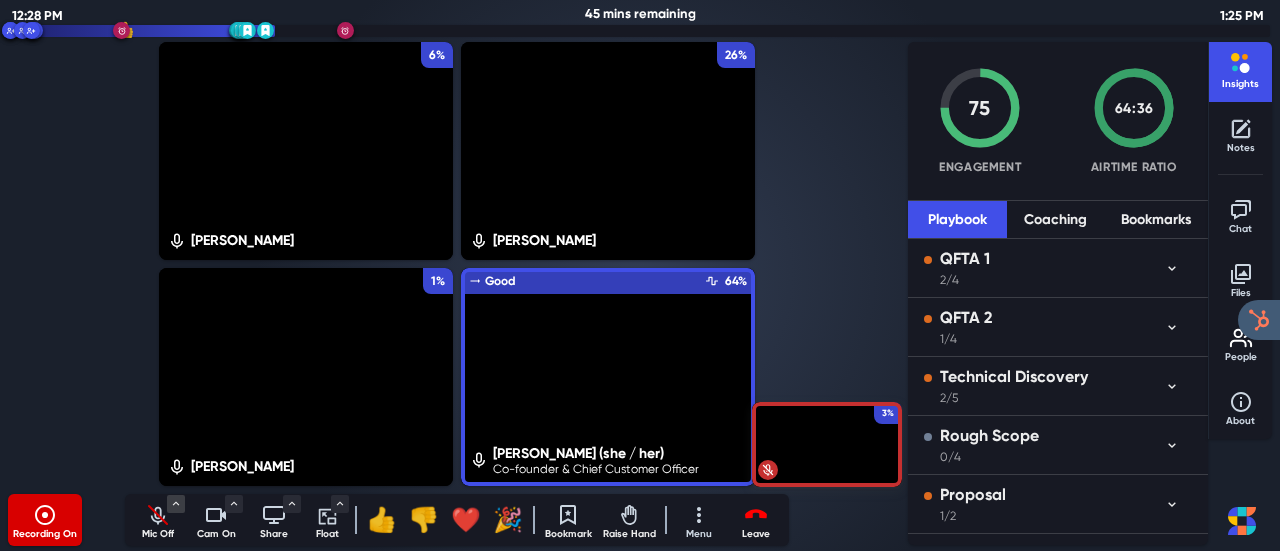 click on "Playbook" at bounding box center (957, 219) 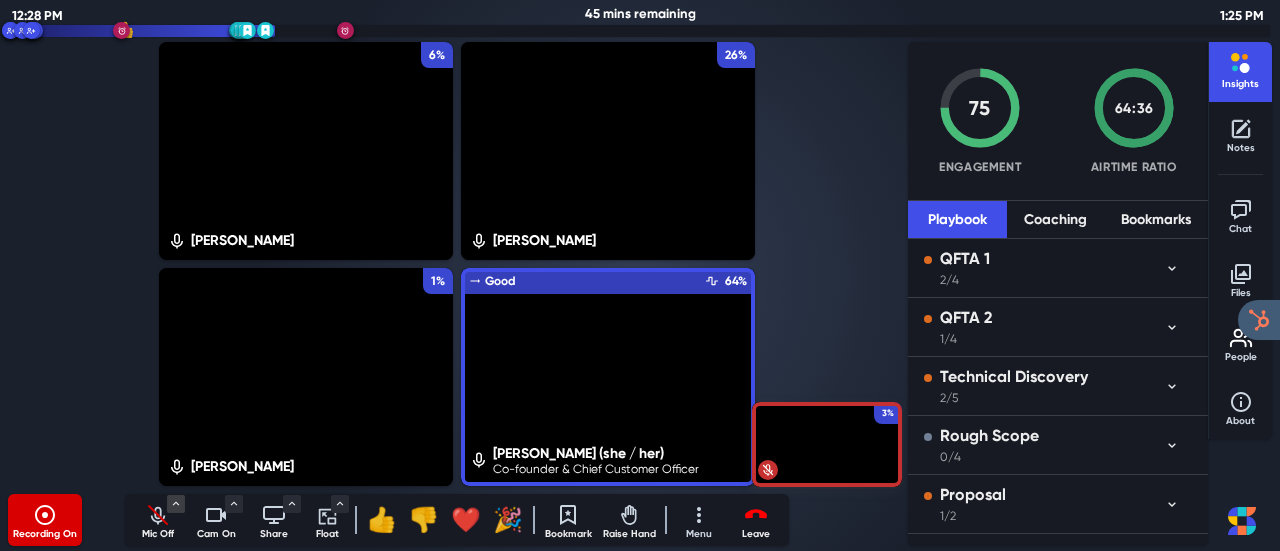 click on "QFTA 1 2/4" at bounding box center [1044, 268] 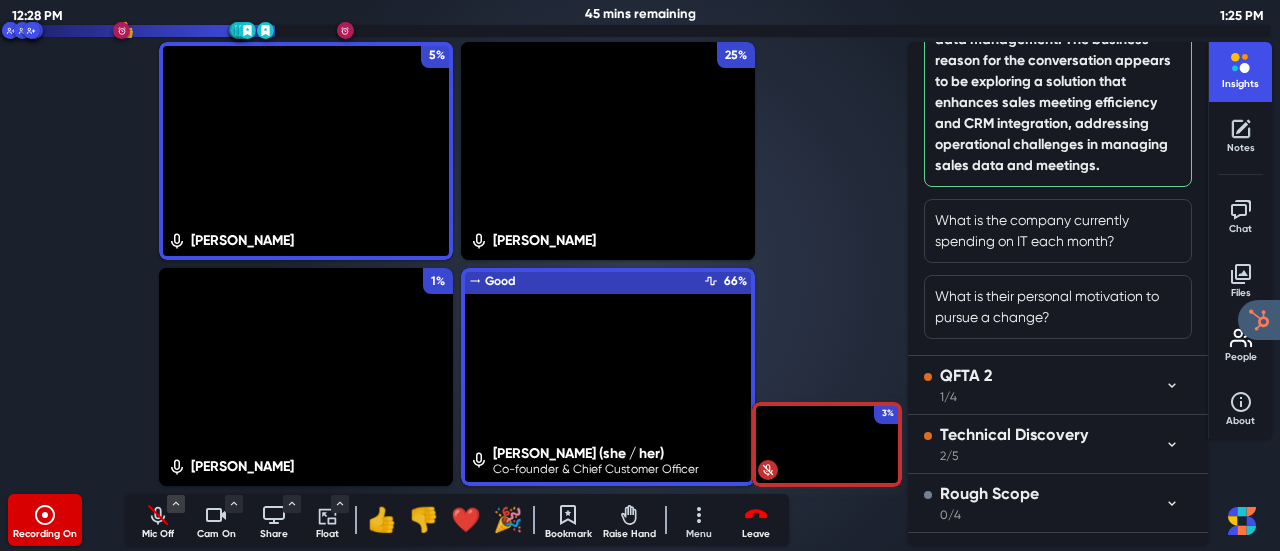 scroll, scrollTop: 953, scrollLeft: 0, axis: vertical 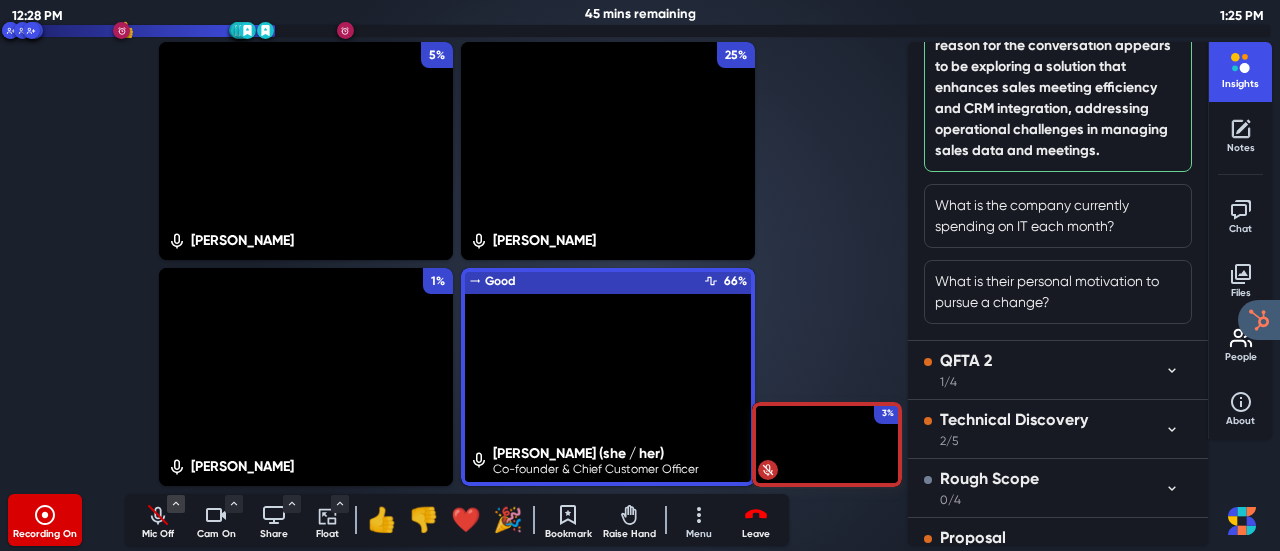 click on "What is the company currently spending on IT each month?" at bounding box center (1058, 216) 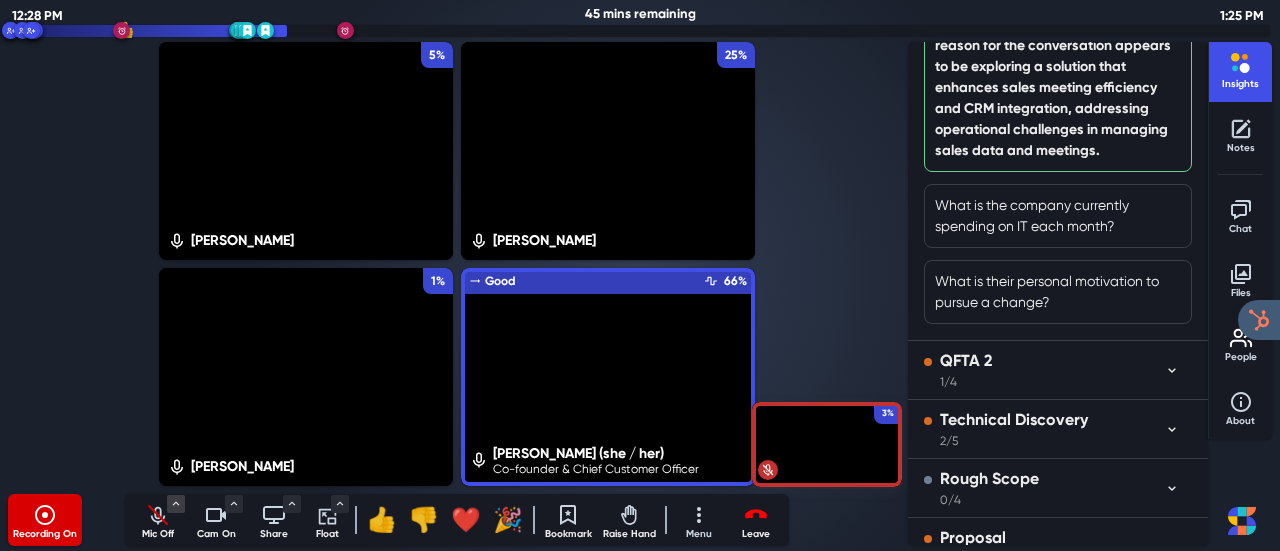 scroll, scrollTop: 1058, scrollLeft: 0, axis: vertical 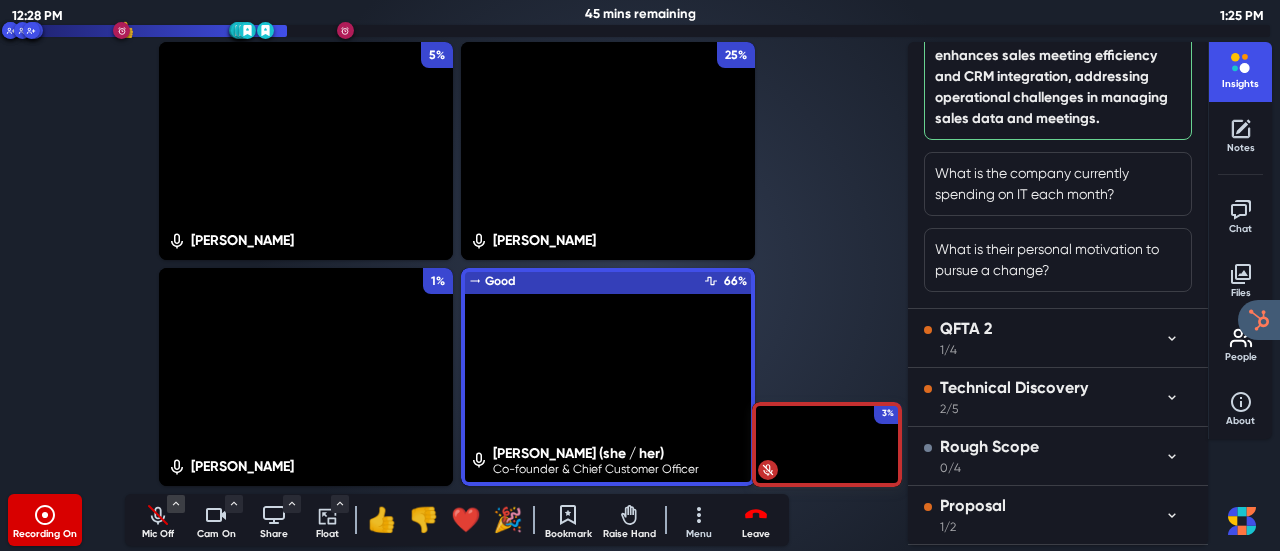 click on "QFTA 2 1/4" at bounding box center (1044, 338) 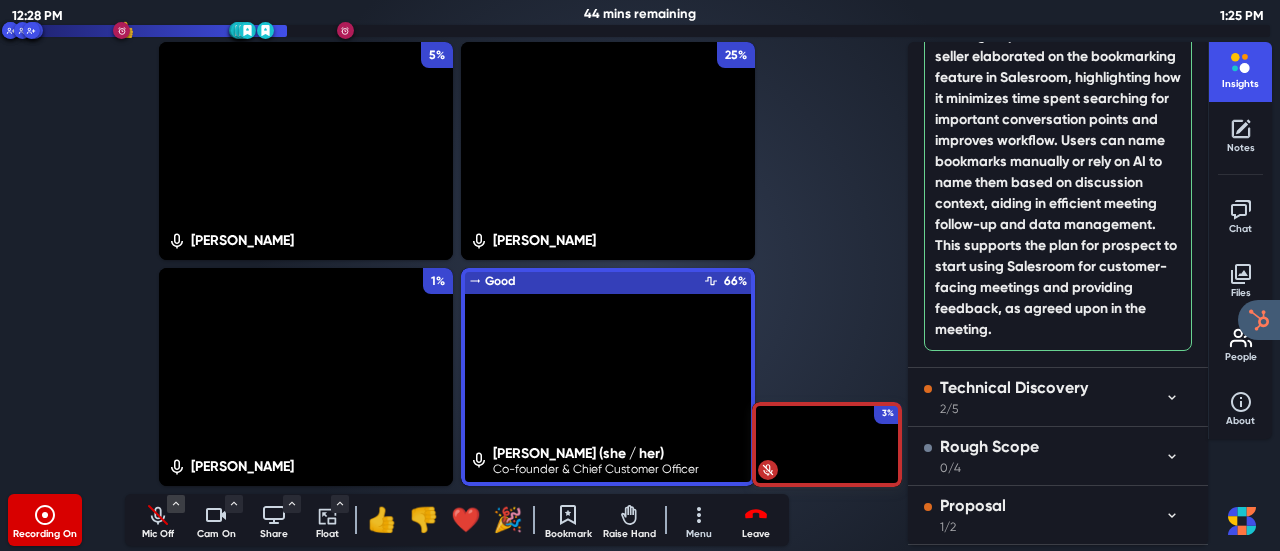 scroll, scrollTop: 1753, scrollLeft: 0, axis: vertical 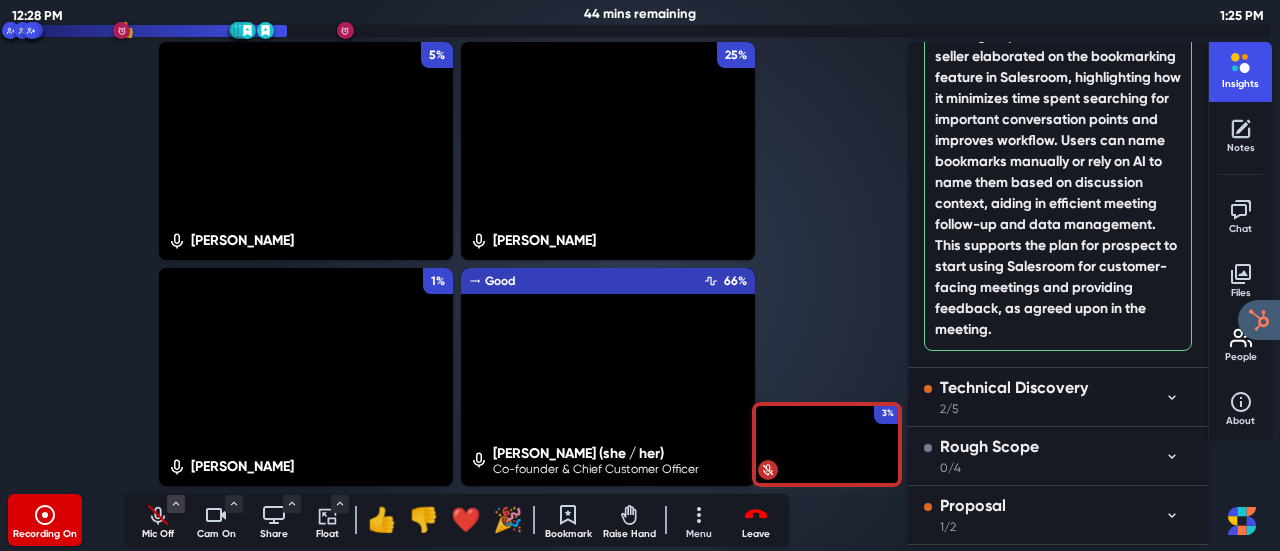 click on "Technical Discovery 2/5" at bounding box center [1044, 397] 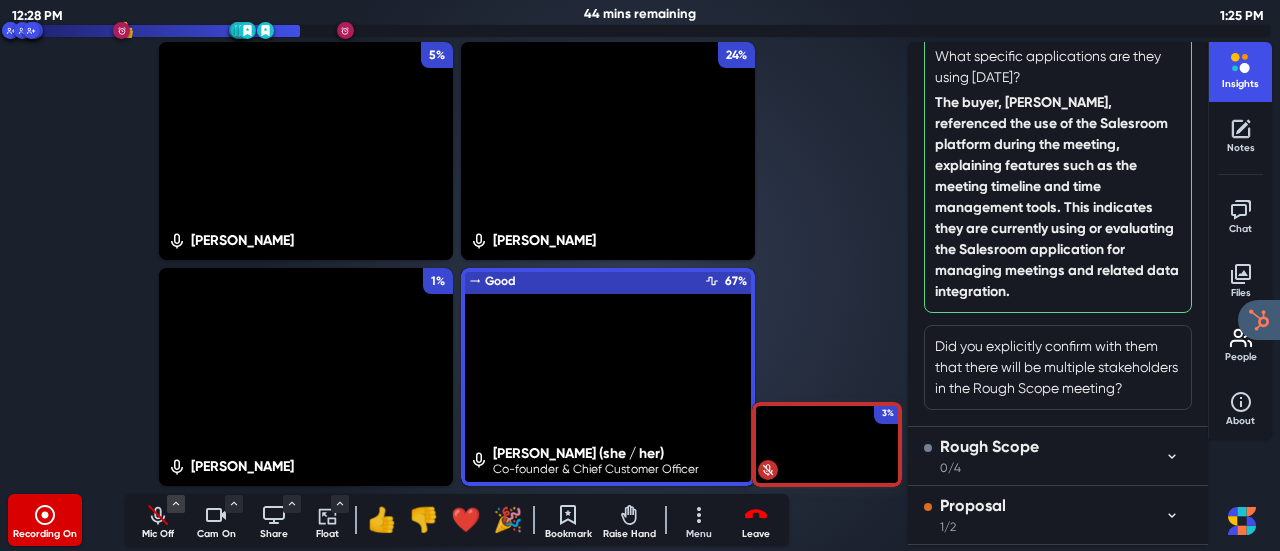 scroll, scrollTop: 2696, scrollLeft: 0, axis: vertical 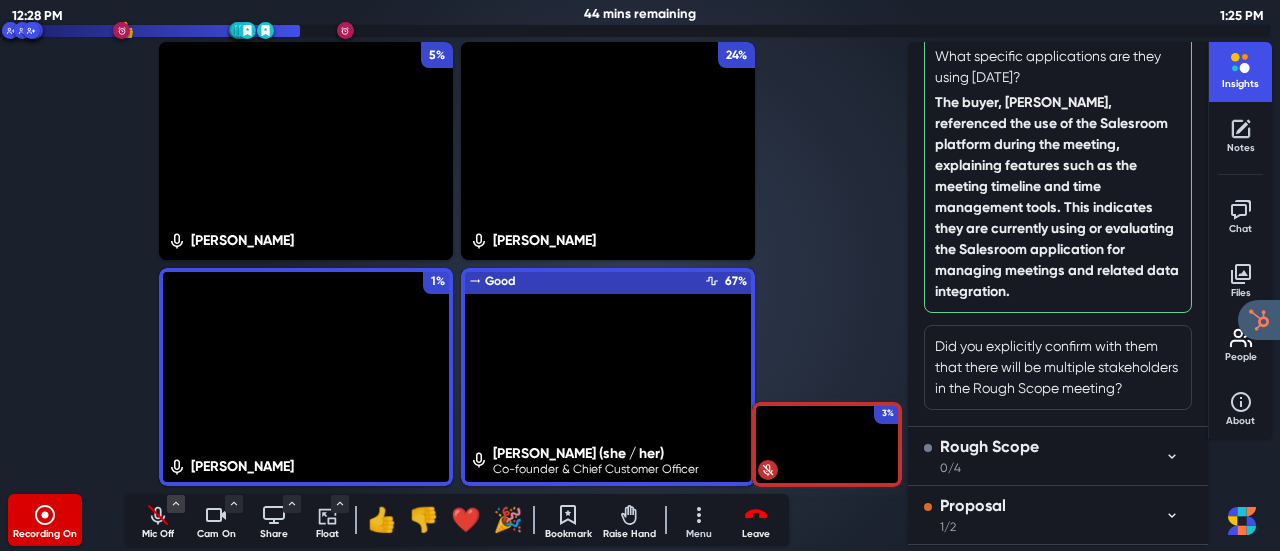 click on "Rough Scope" at bounding box center [989, 447] 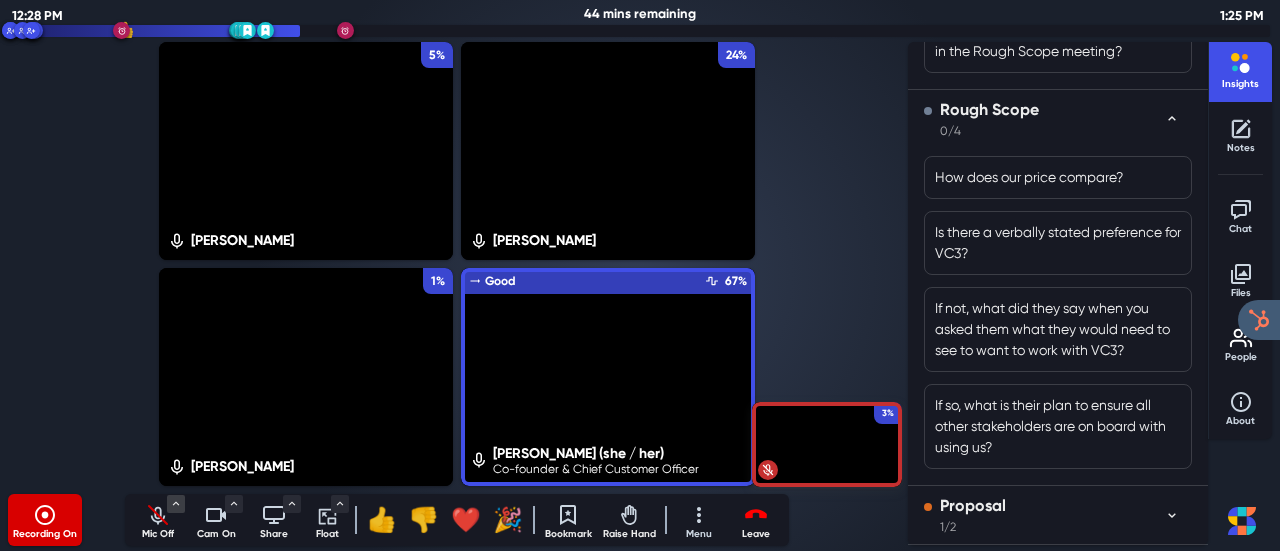scroll, scrollTop: 3030, scrollLeft: 0, axis: vertical 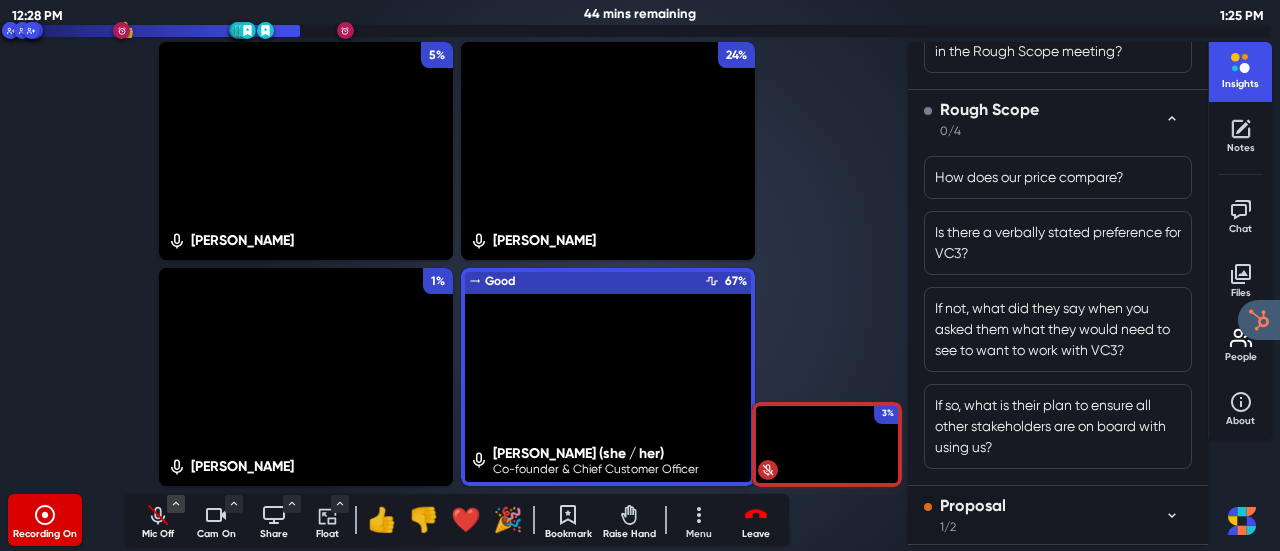 click on "Proposal 1/2" at bounding box center [1044, 515] 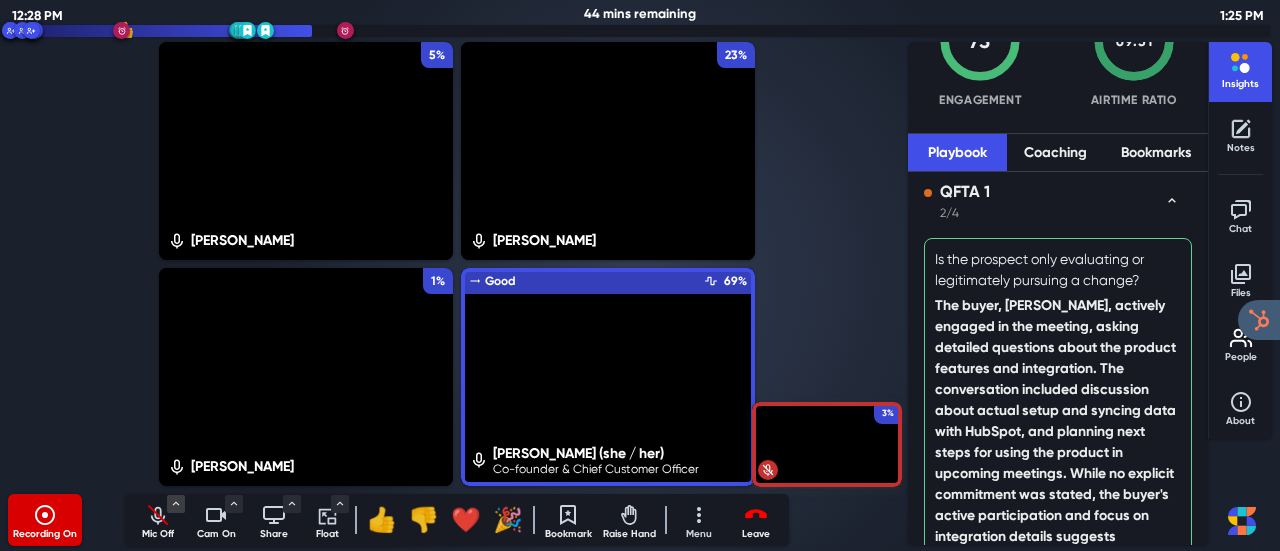 scroll, scrollTop: 0, scrollLeft: 0, axis: both 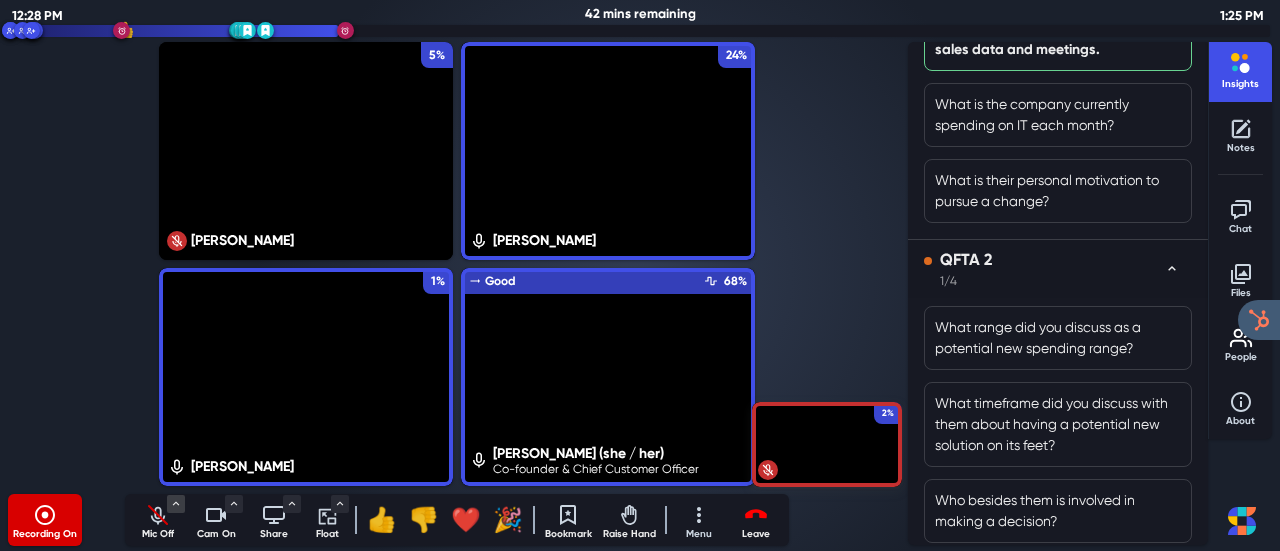 click on "QFTA 2 1/4" at bounding box center (1044, 269) 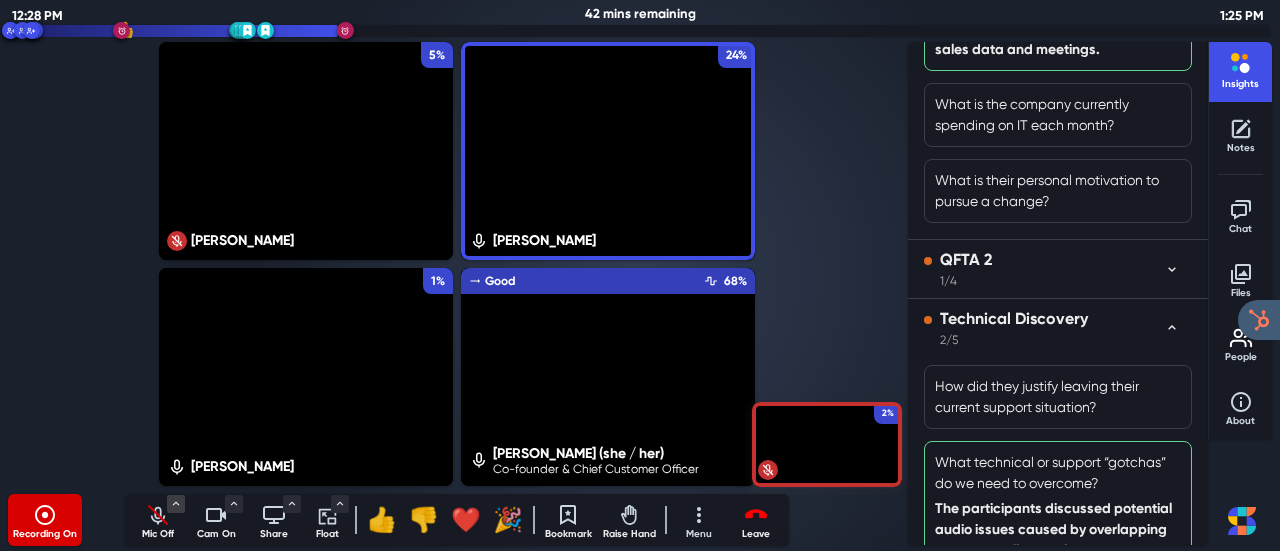 click on "Technical Discovery 2/5" at bounding box center [1044, 328] 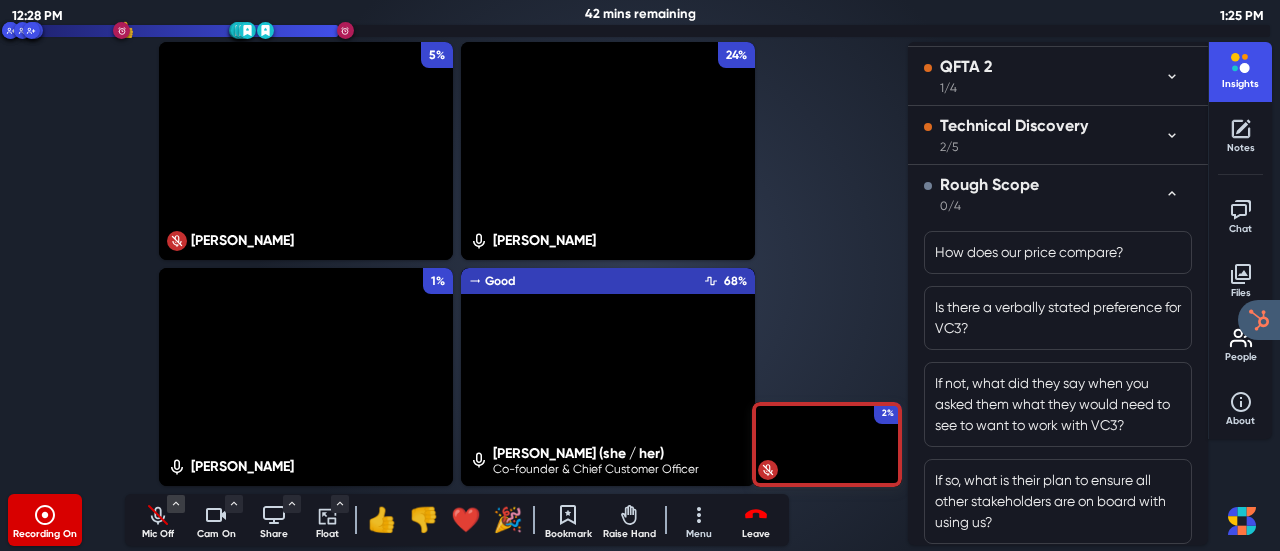 scroll, scrollTop: 1248, scrollLeft: 0, axis: vertical 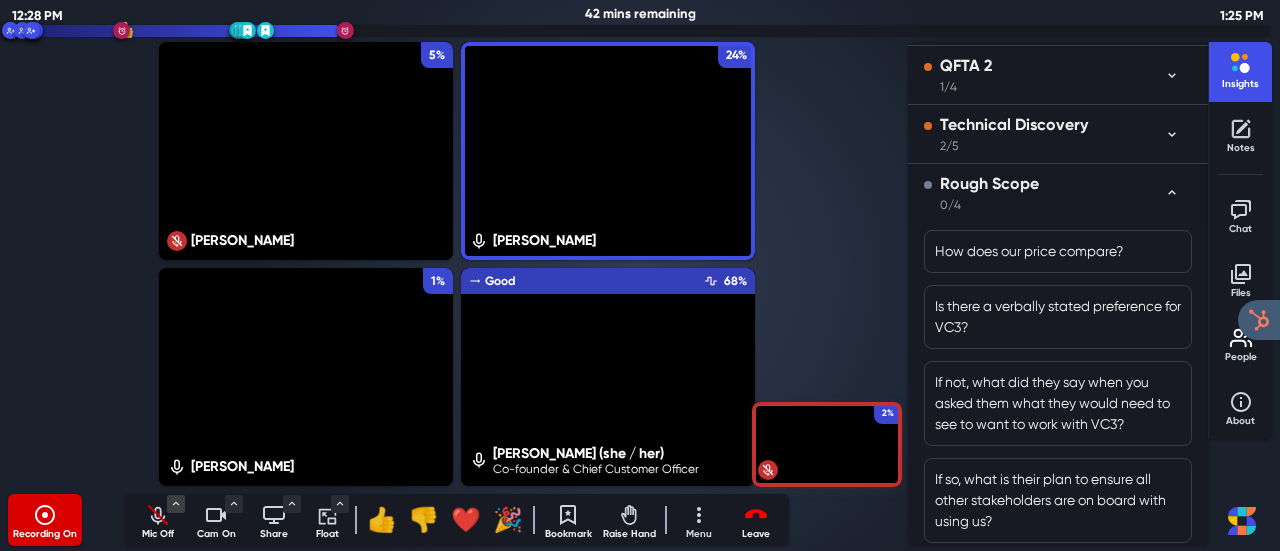 click on "Rough Scope 0/4" at bounding box center (1044, 193) 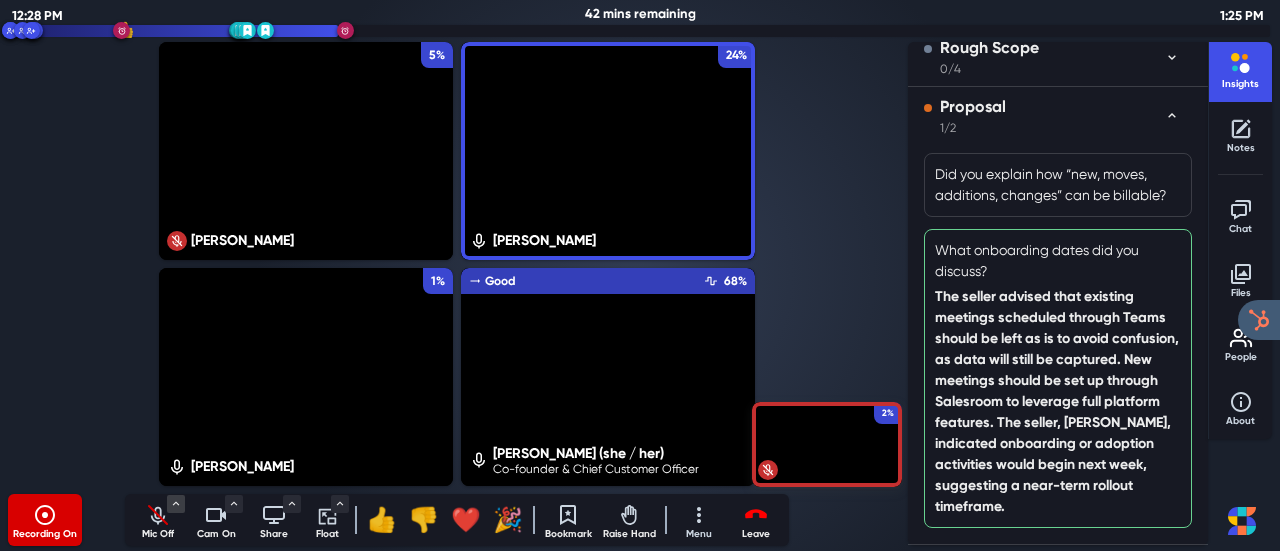 scroll, scrollTop: 1437, scrollLeft: 0, axis: vertical 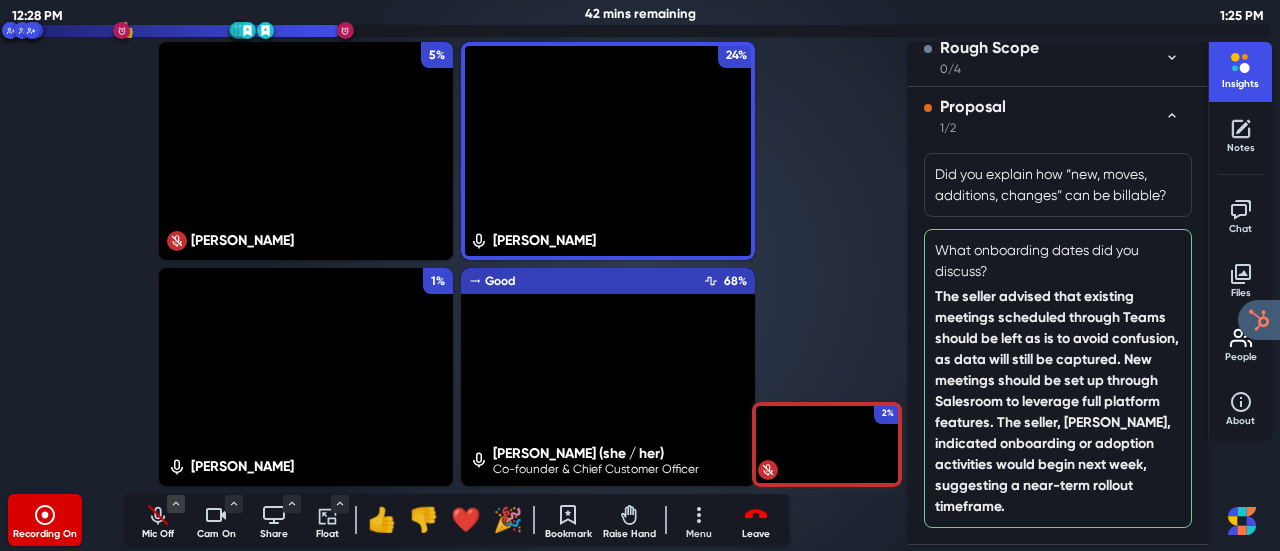 click on "Proposal 1/2" at bounding box center [1044, 116] 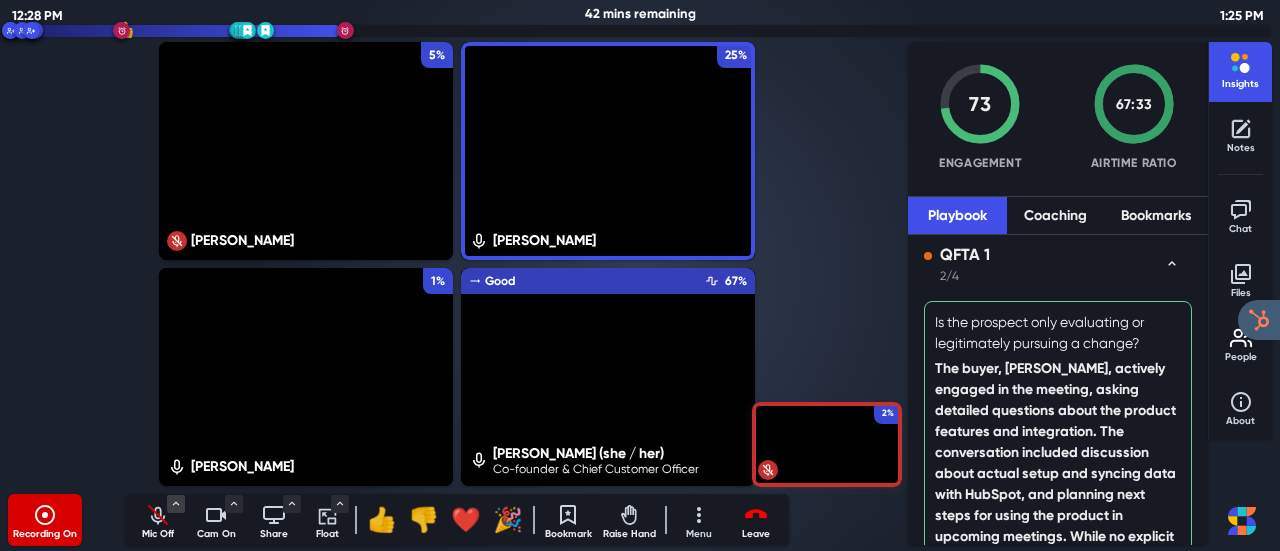 scroll, scrollTop: 4, scrollLeft: 0, axis: vertical 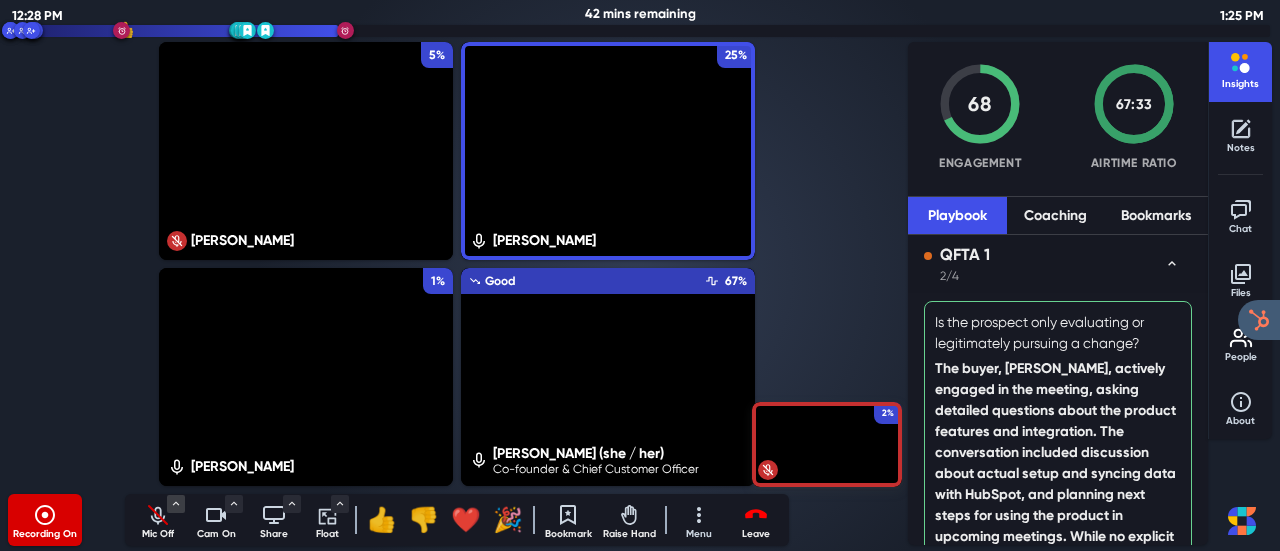 click 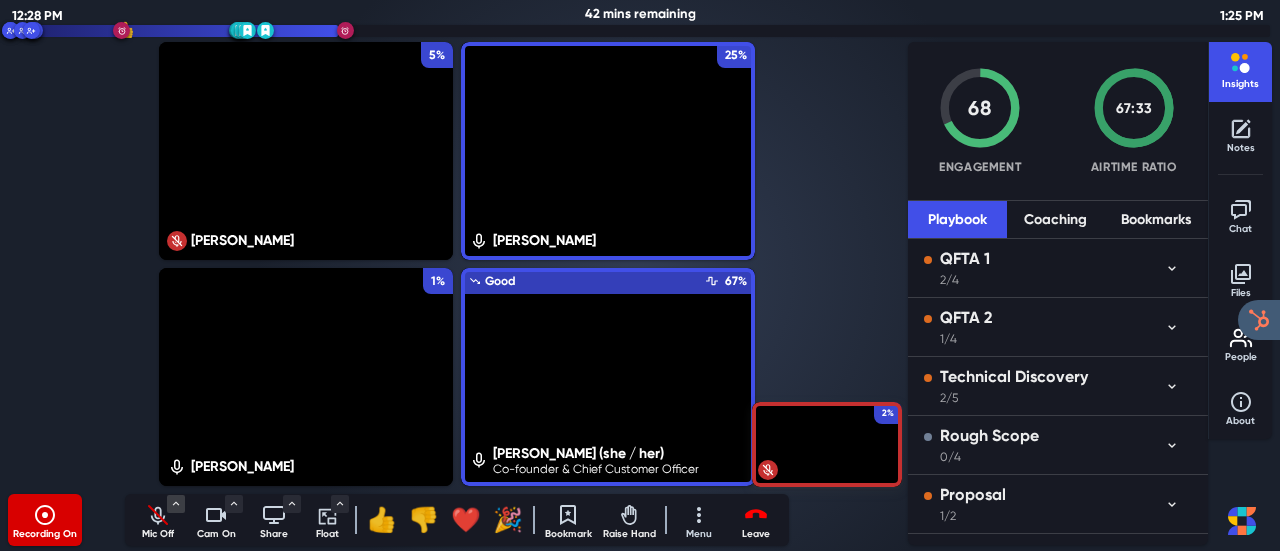 scroll, scrollTop: 0, scrollLeft: 0, axis: both 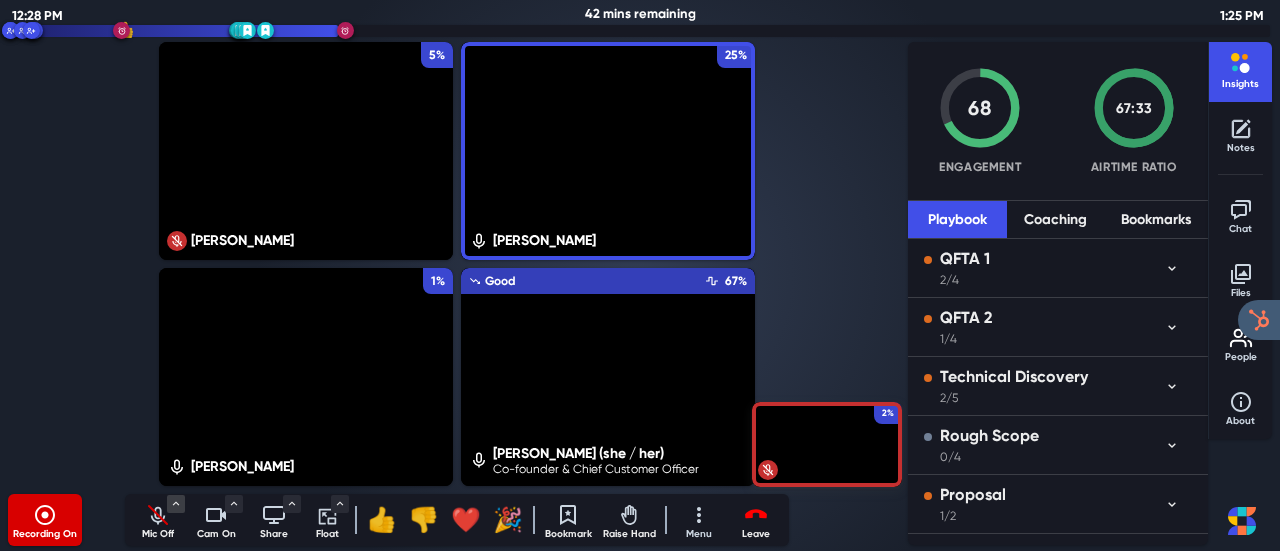 click 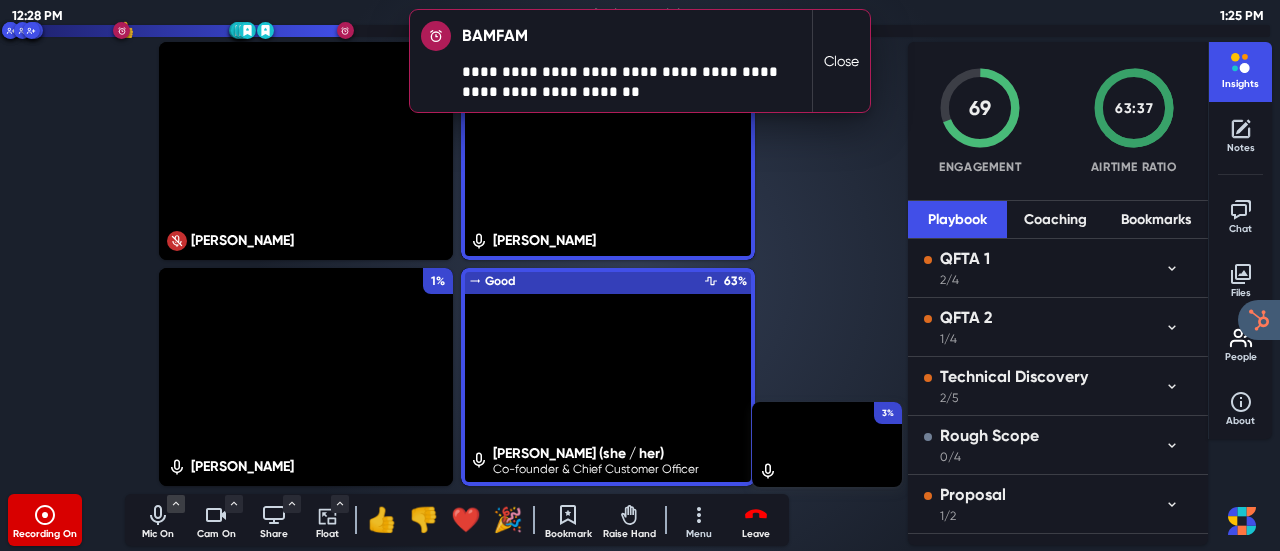 click 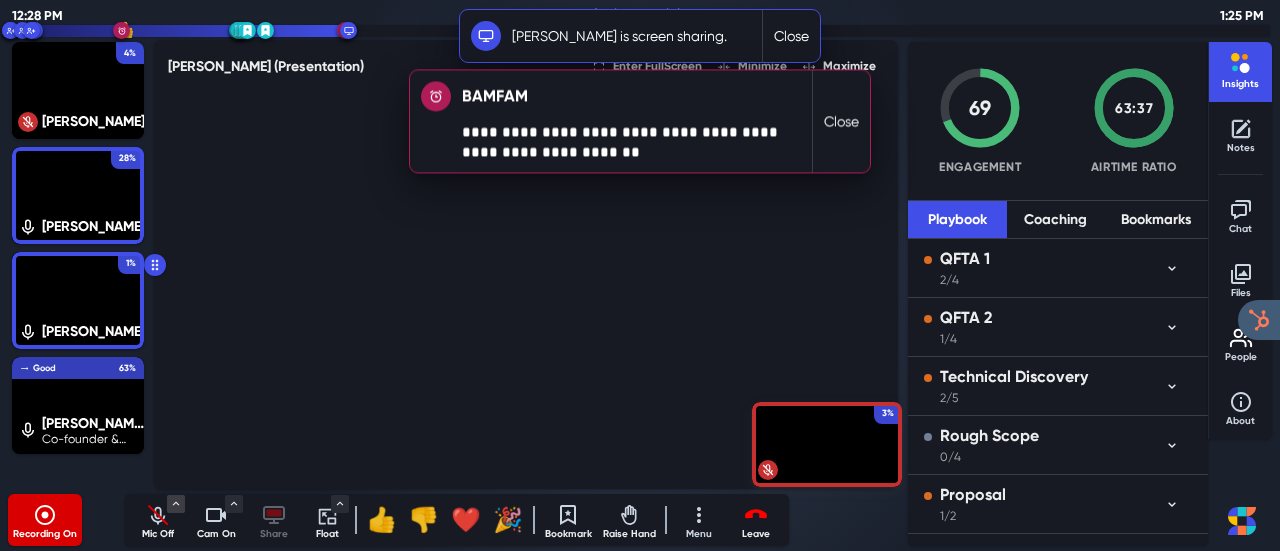 click on "Close" at bounding box center [841, 121] 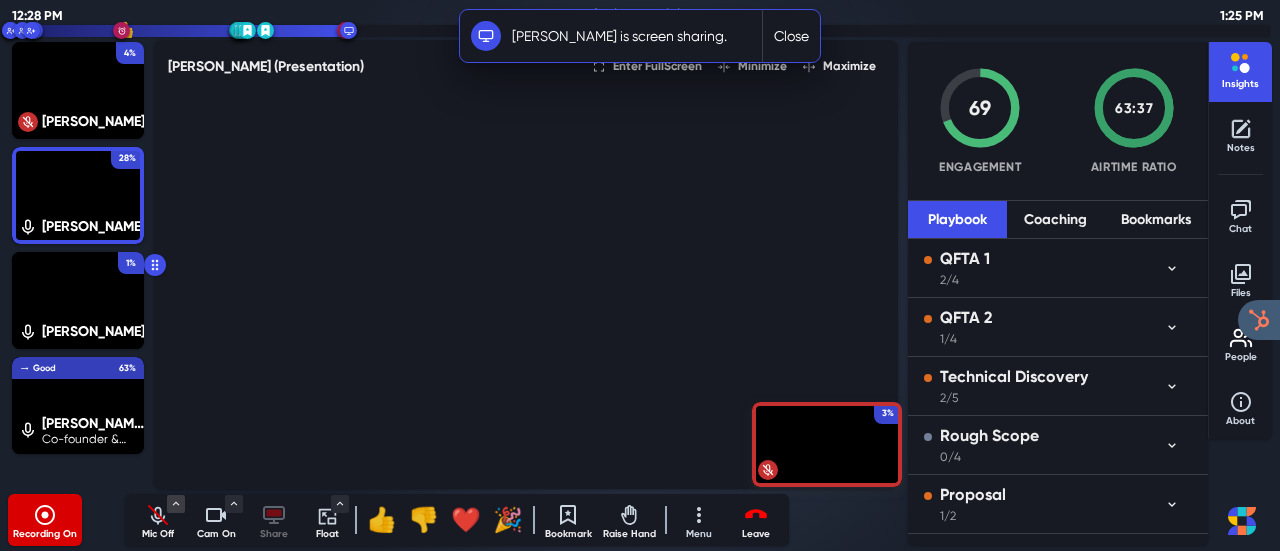 click on "Close" at bounding box center (791, 36) 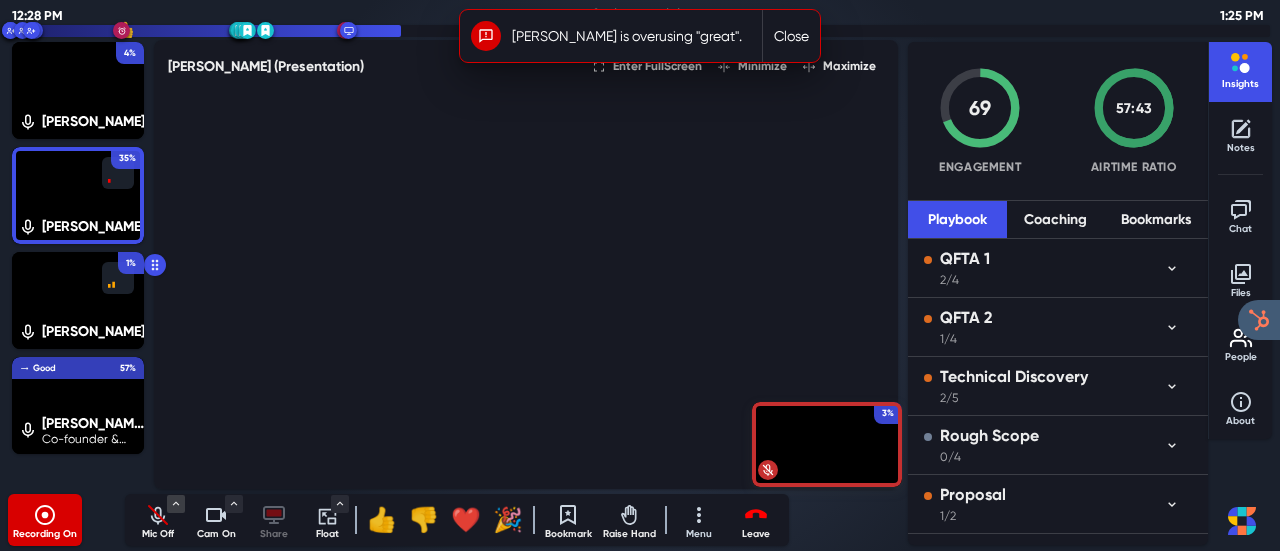 click on "Close" at bounding box center [791, 36] 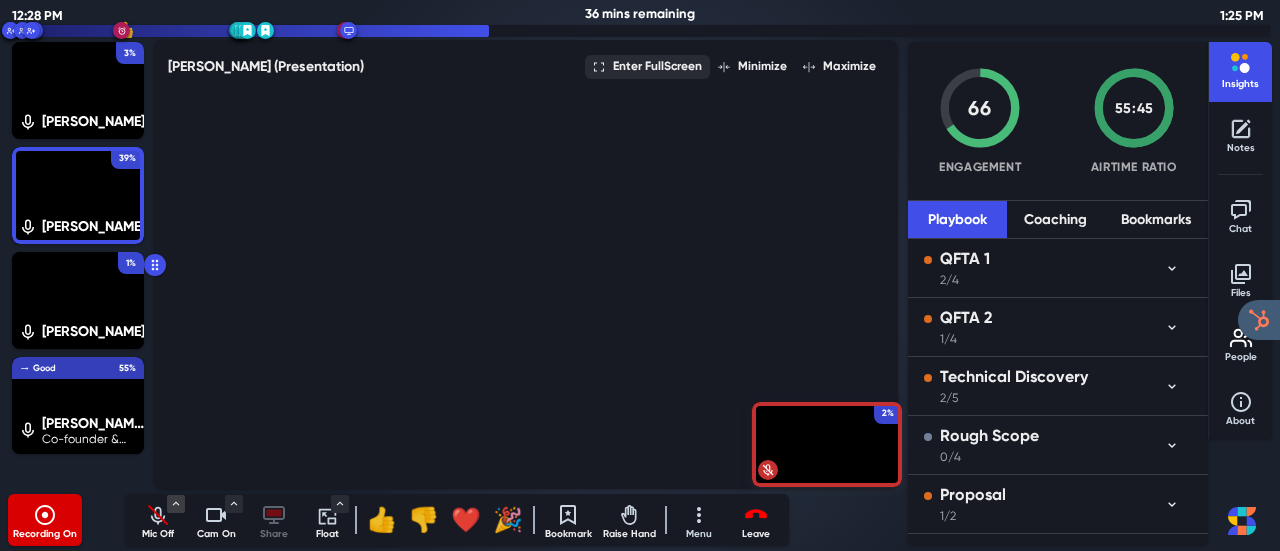 click on "Enter FullScreen" at bounding box center (647, 67) 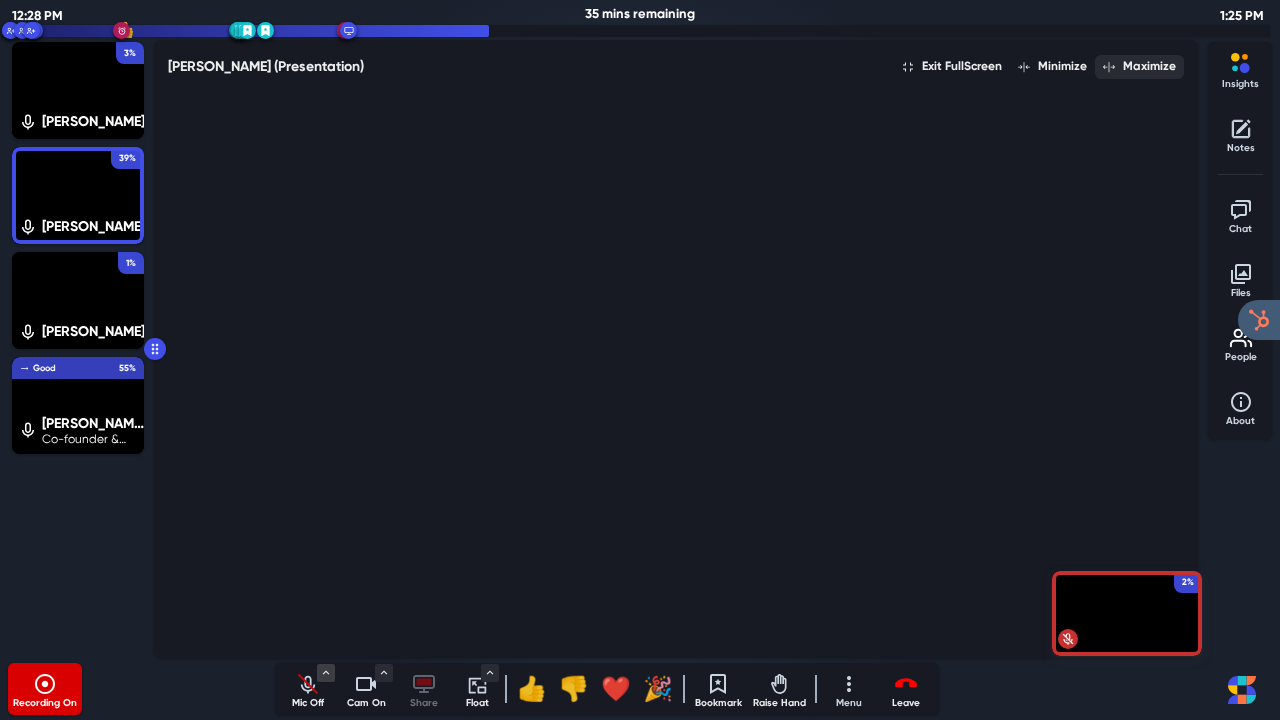 click on "Maximize" at bounding box center [1139, 67] 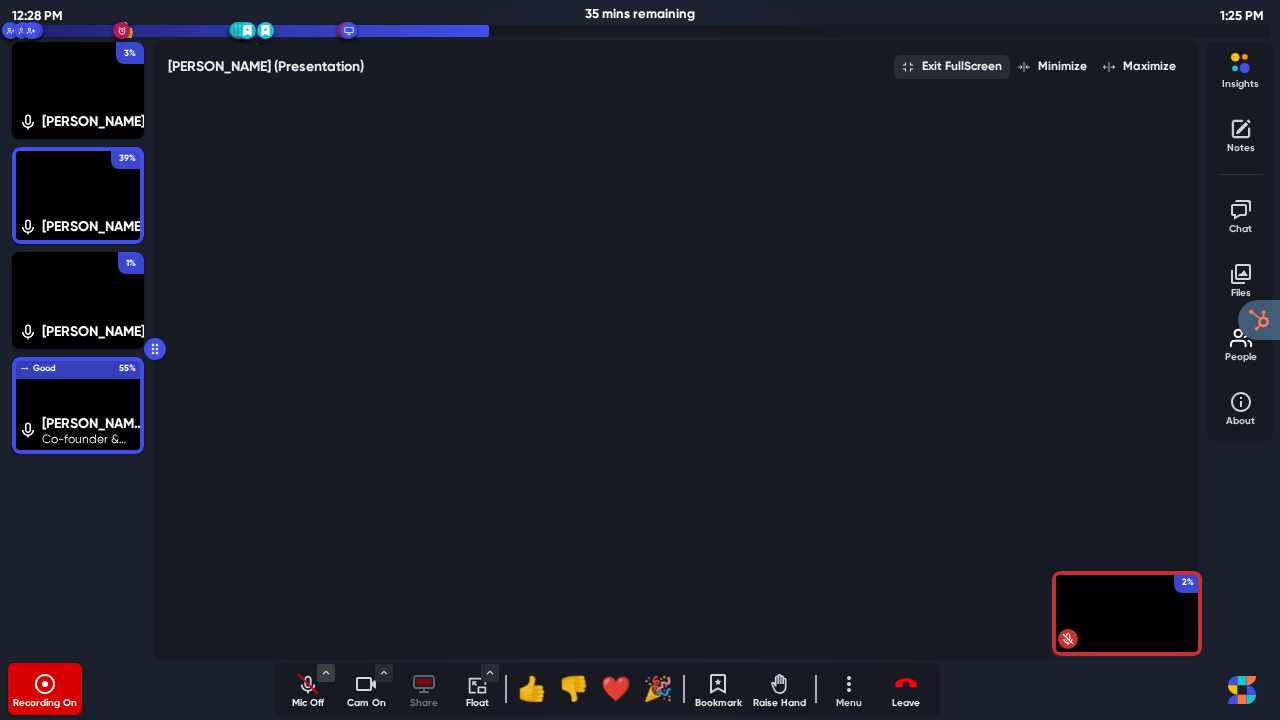 type 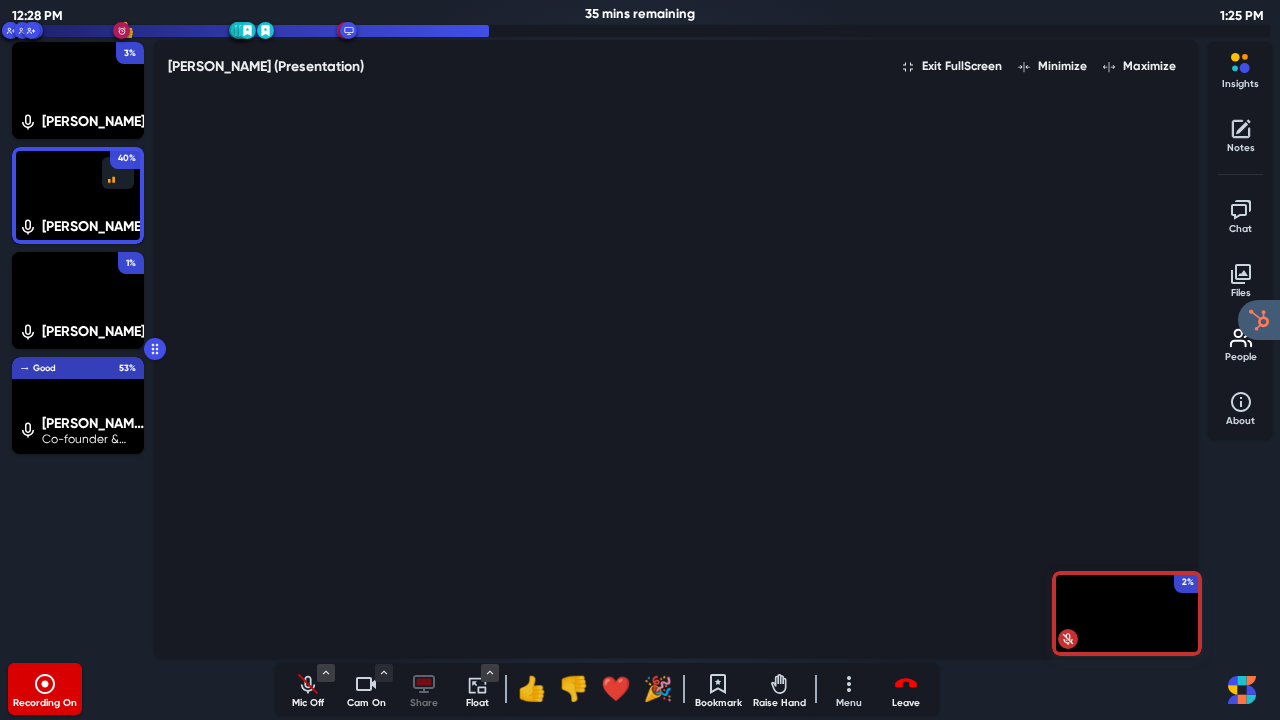 click 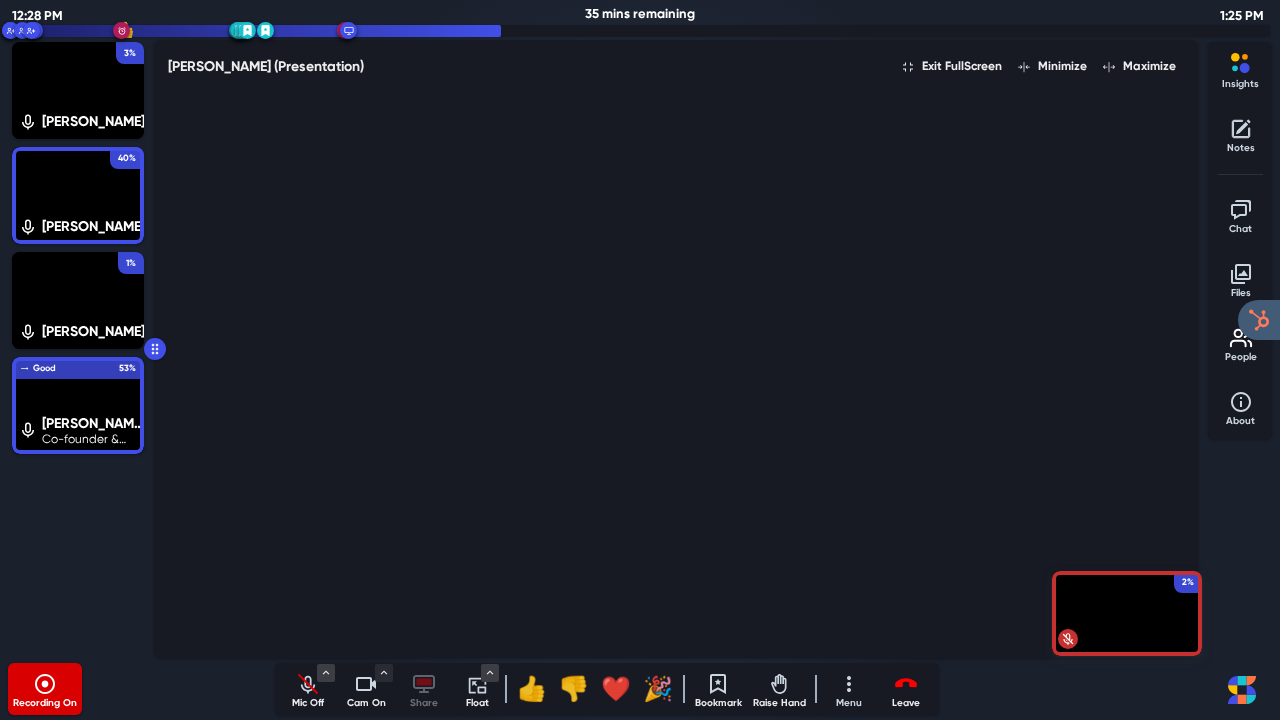 type 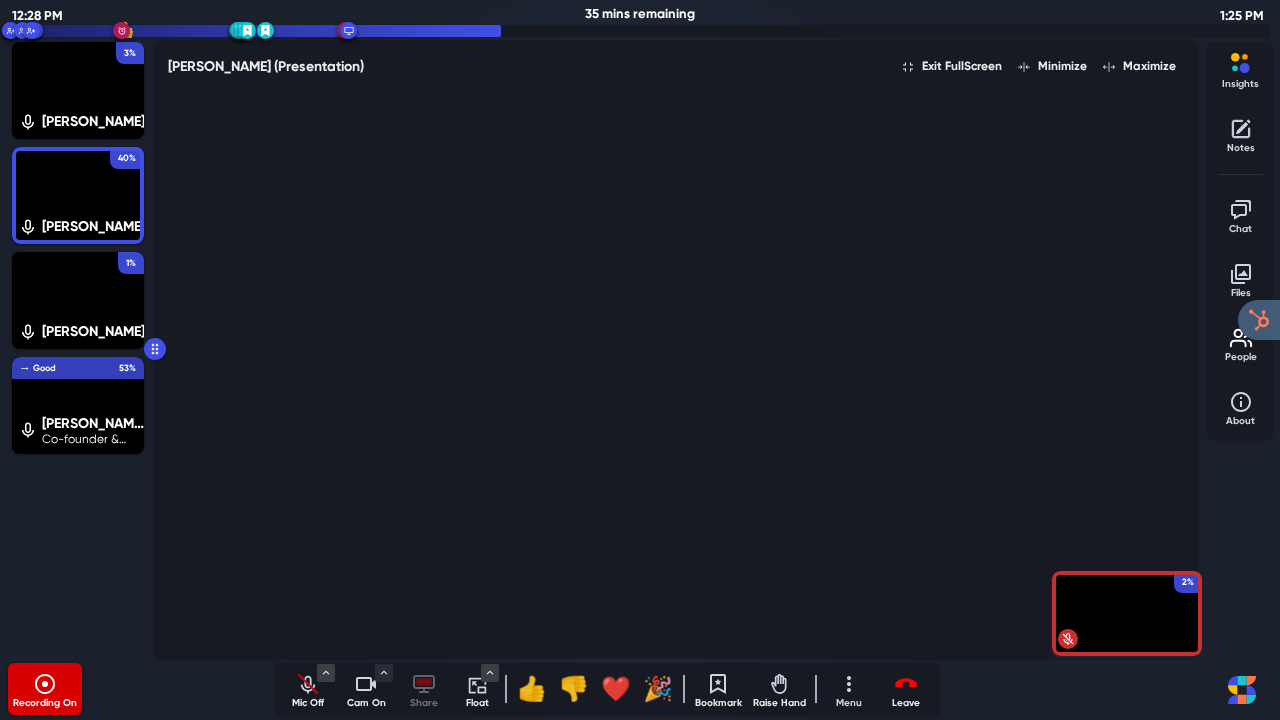 click on "2% Christina Drews   3% Chris Russell   40% Dan Delinko   1% Daria Danilina (she / her) Co-founder & Chief Customer Officer Good   Engagement Airtime   53%" at bounding box center [78, 349] 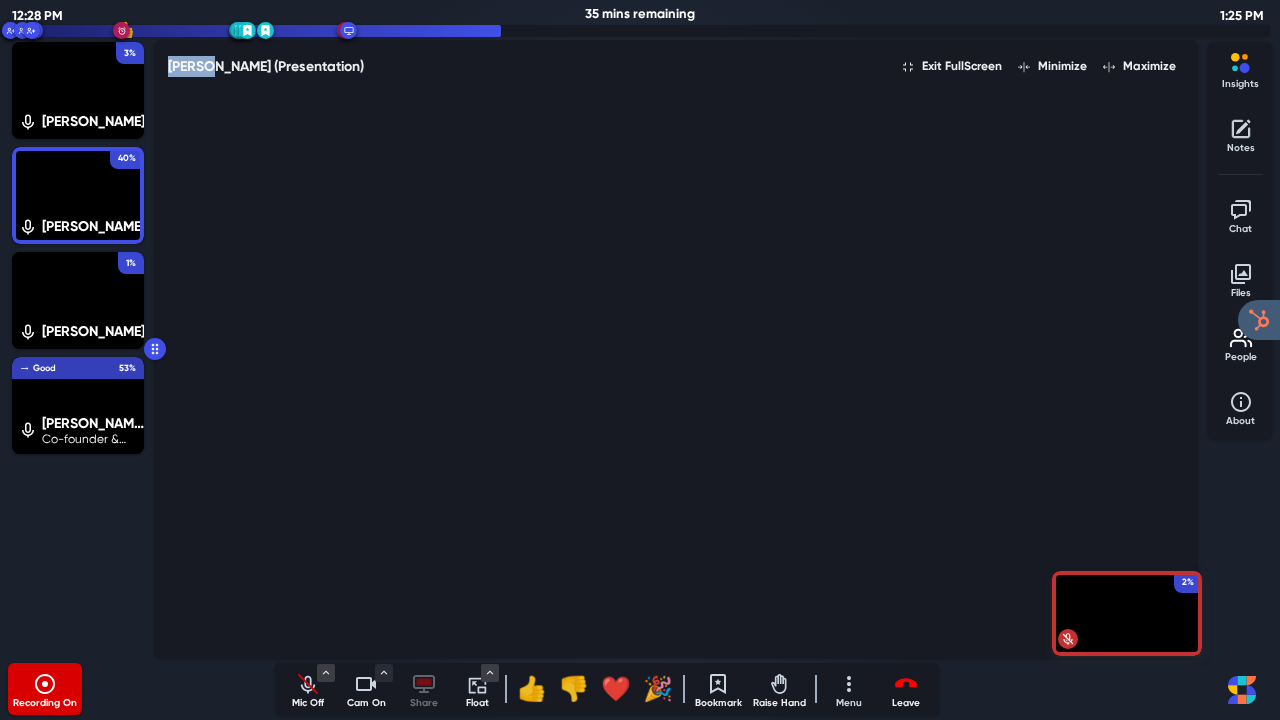 click on "2% Christina Drews   3% Chris Russell   40% Dan Delinko   1% Daria Danilina (she / her) Co-founder & Chief Customer Officer Good   Engagement Airtime   53%" at bounding box center (78, 349) 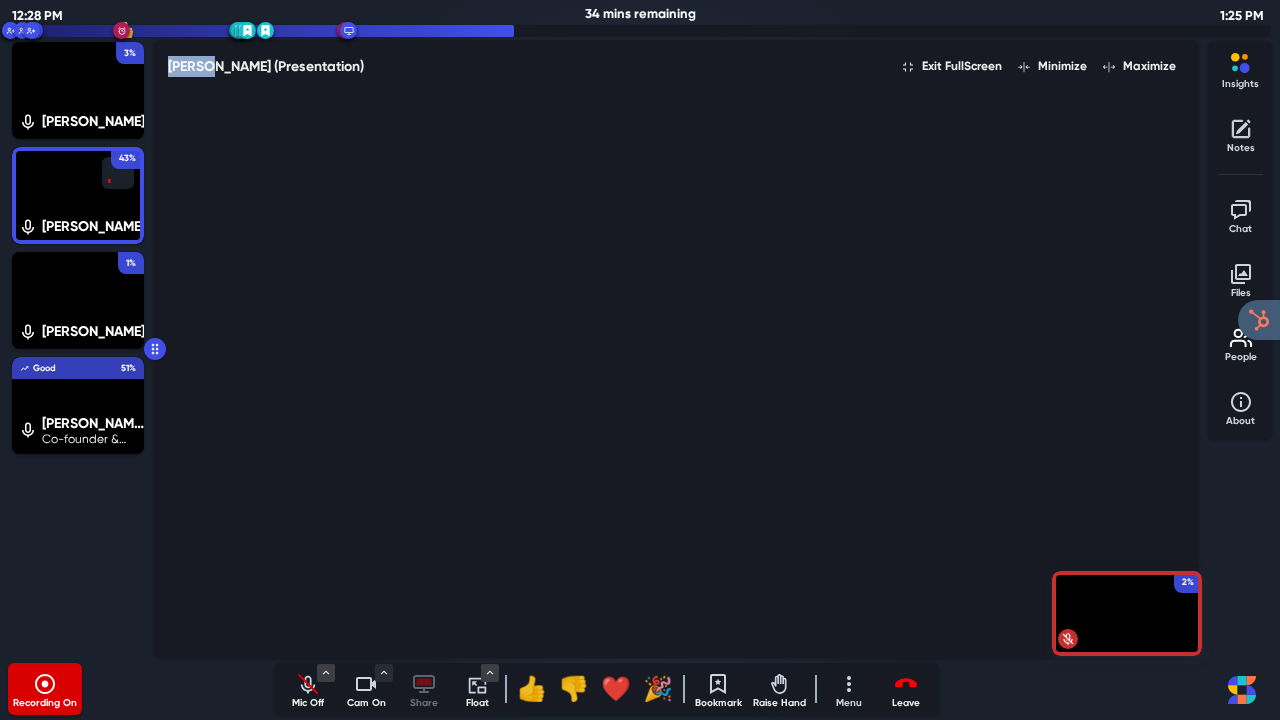 click at bounding box center (676, 369) 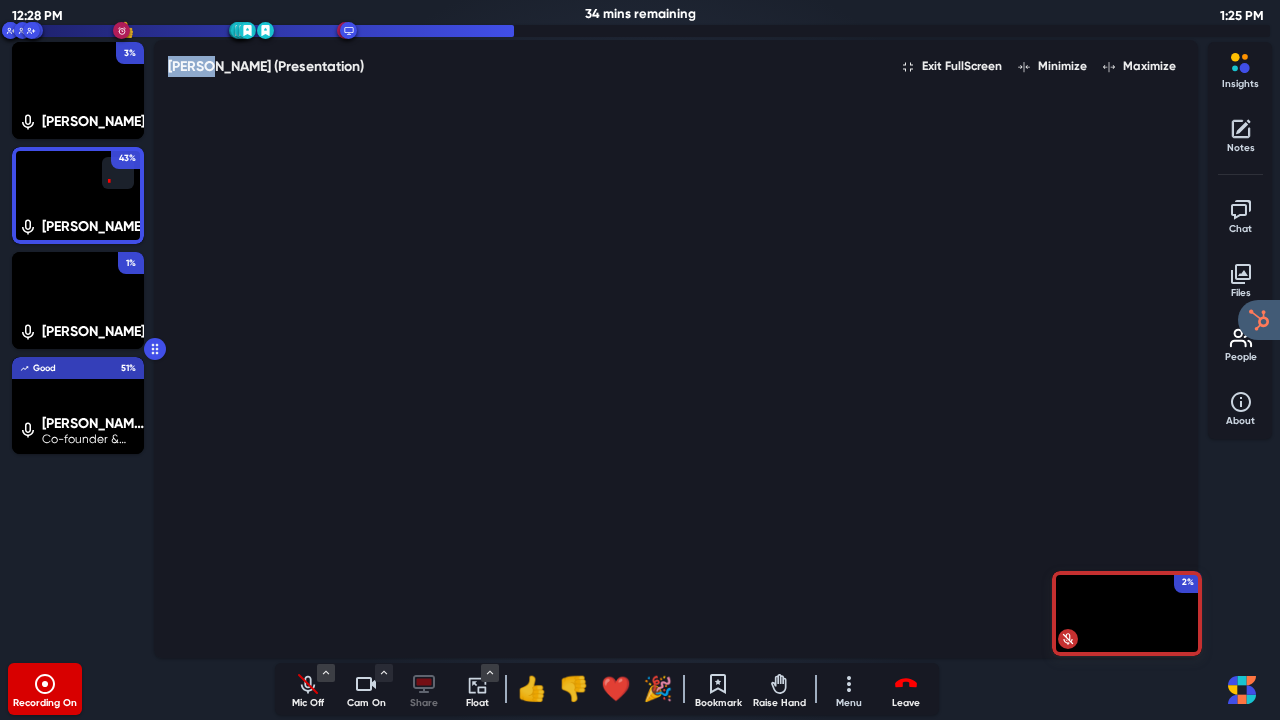 click at bounding box center (676, 369) 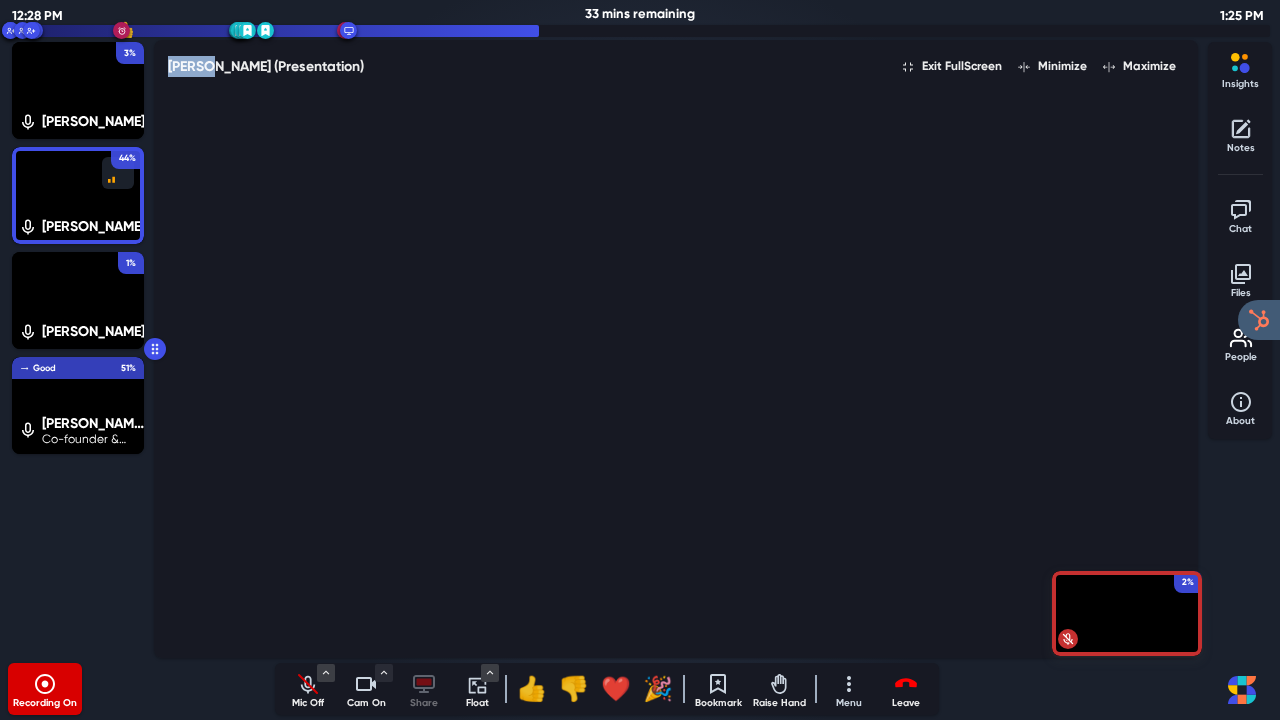 click 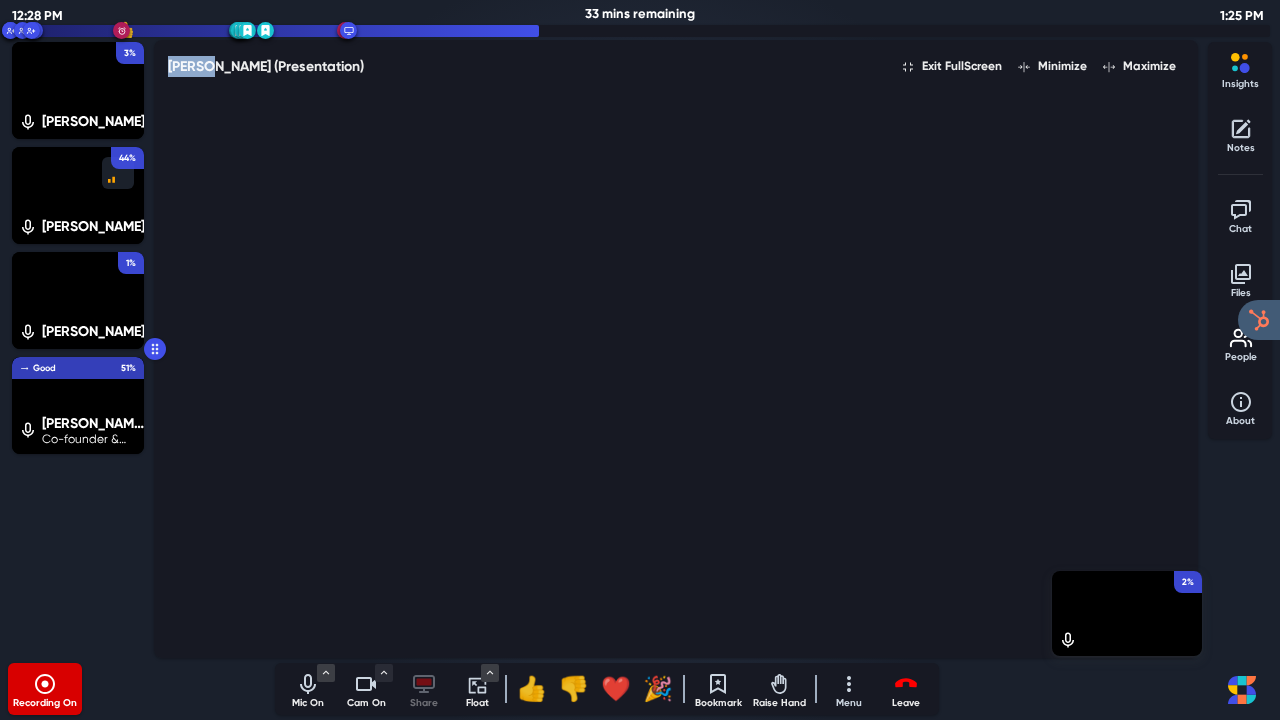 click 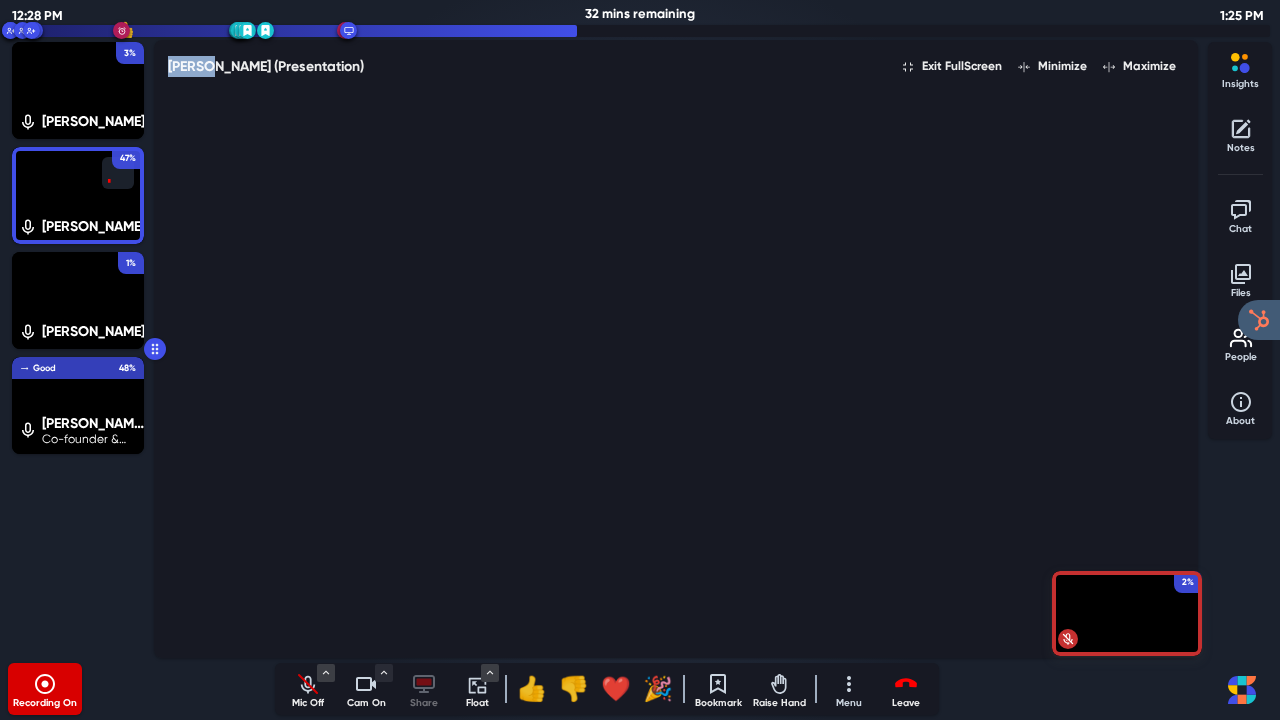 click at bounding box center [676, 369] 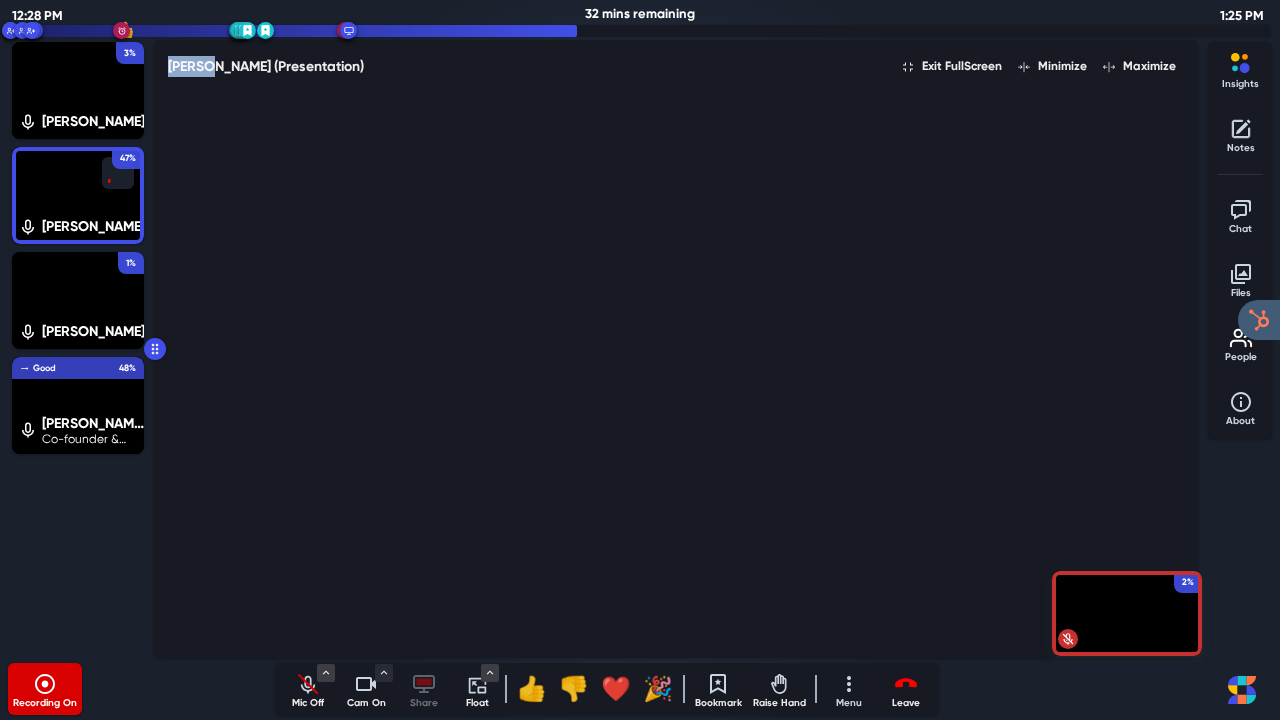 click at bounding box center (676, 369) 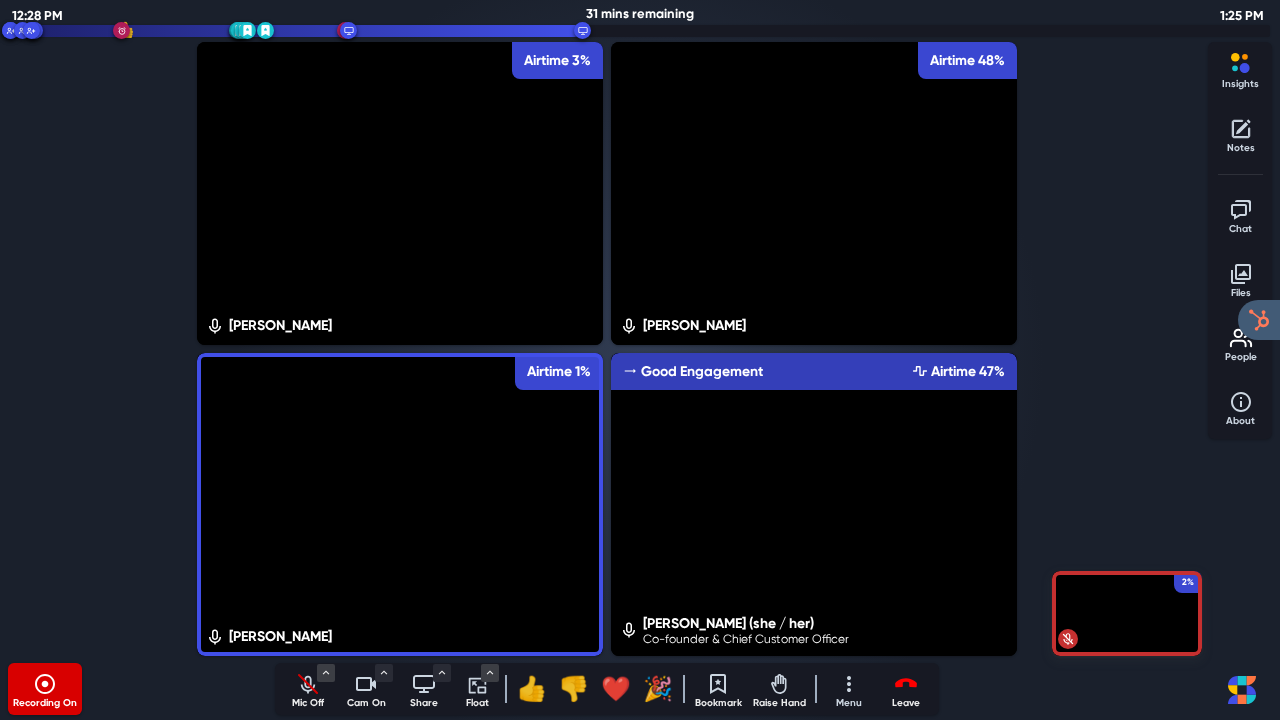 click 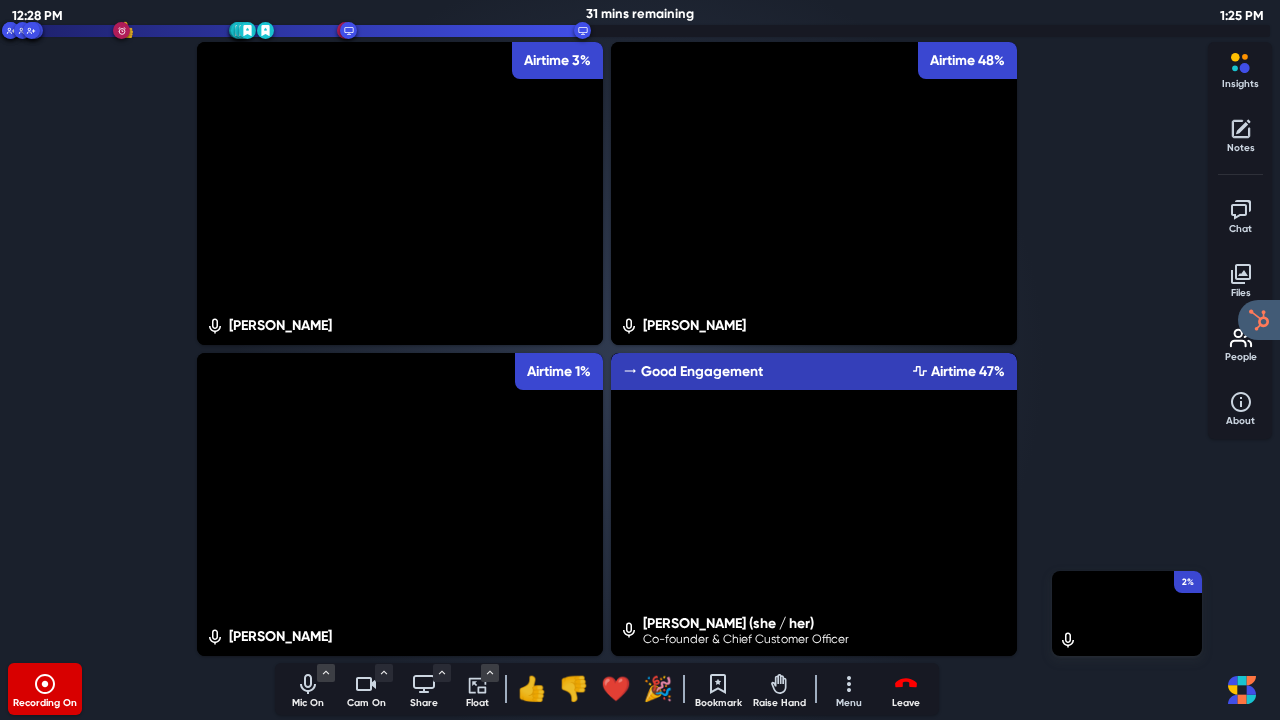 click 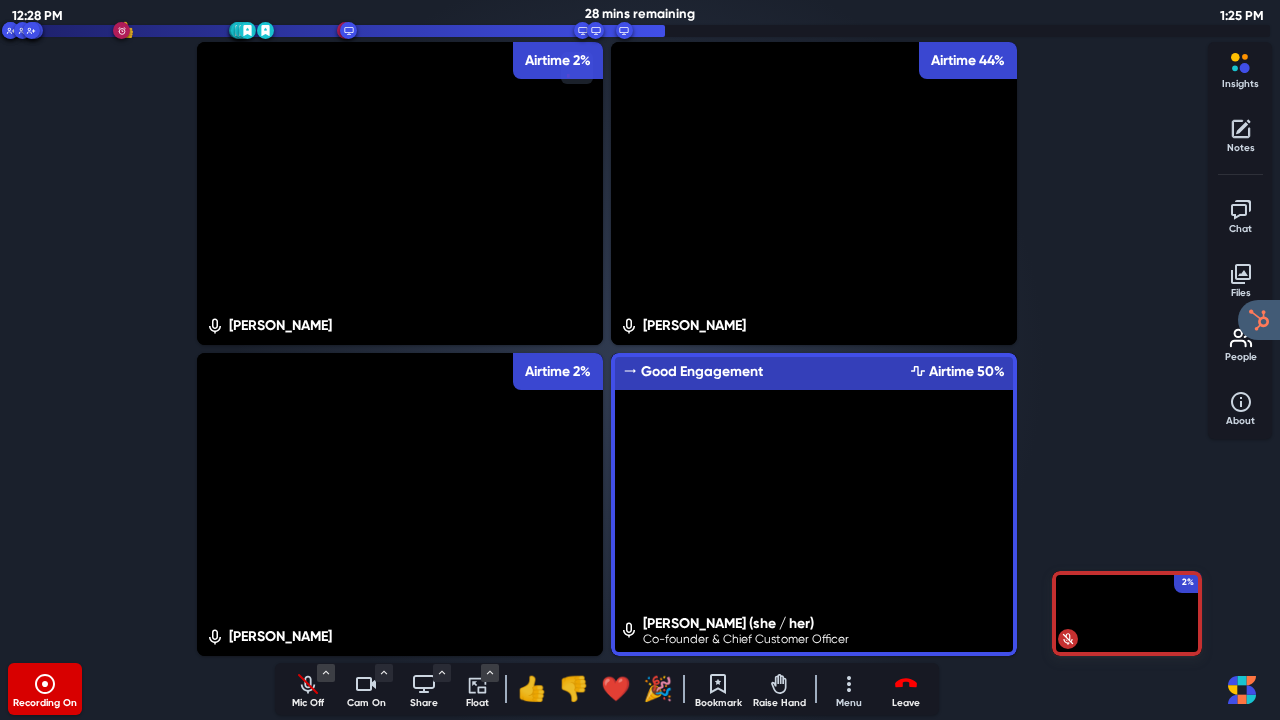 click on "2% Christina Drews ; Airtime   2% Chris Russell Airtime   44% Dan Delinko Airtime   2% Daria Danilina (she / her) Co-founder & Chief Customer Officer Good   Engagement Airtime   50%" at bounding box center (607, 349) 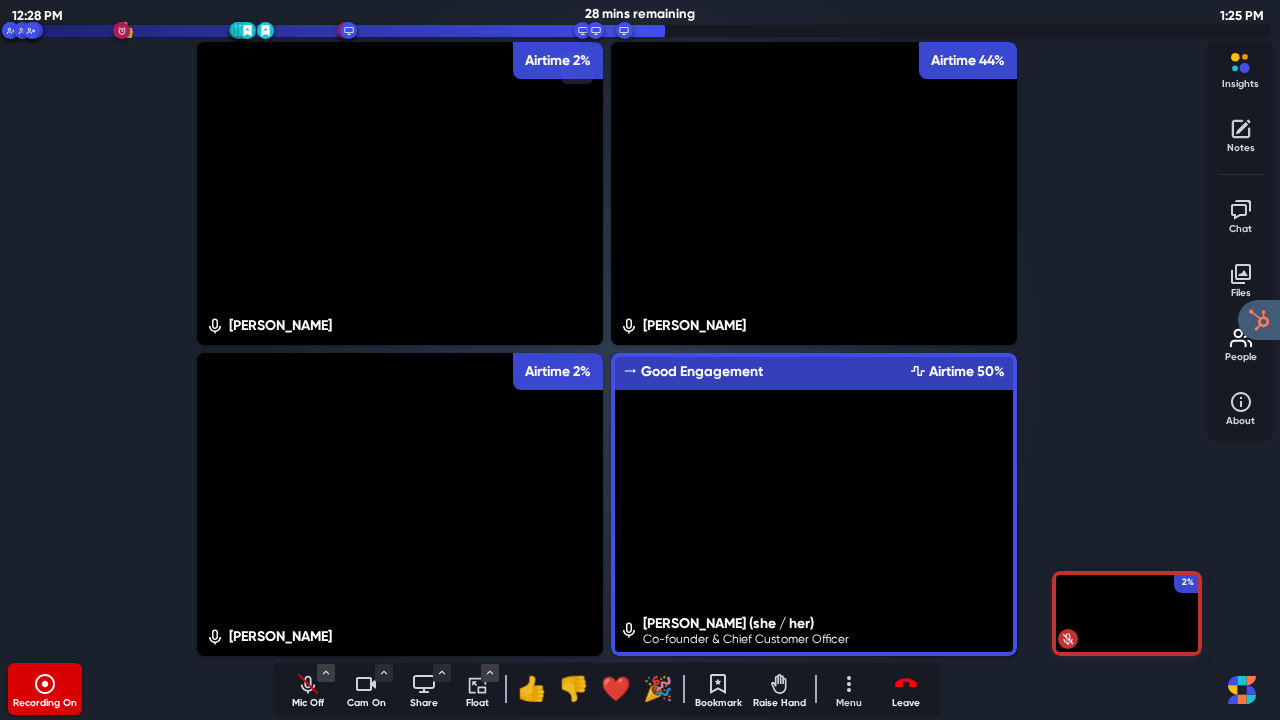 click on "2% Christina Drews ; Airtime   2% Chris Russell Airtime   44% Dan Delinko Airtime   2% Daria Danilina (she / her) Co-founder & Chief Customer Officer Good   Engagement Airtime   50%" at bounding box center [607, 349] 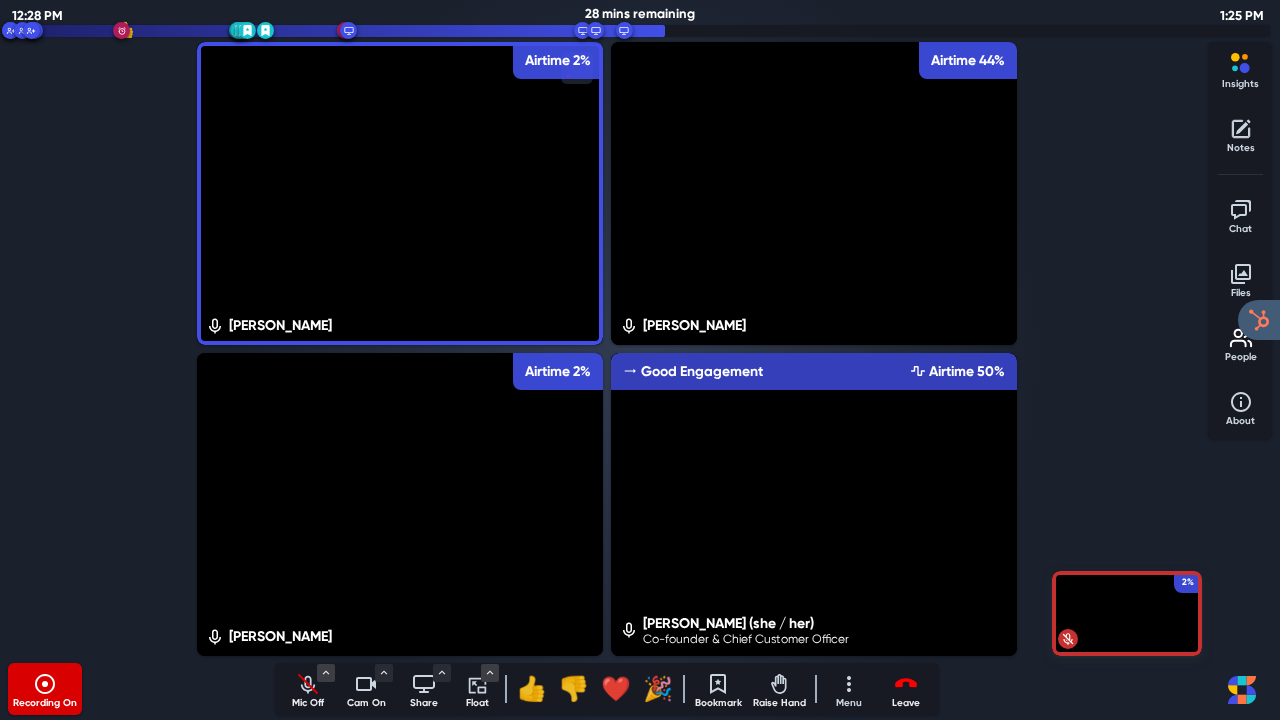click on "2% Christina Drews ; Airtime   2% Chris Russell Airtime   44% Dan Delinko Airtime   2% Daria Danilina (she / her) Co-founder & Chief Customer Officer Good   Engagement Airtime   50%" at bounding box center [607, 349] 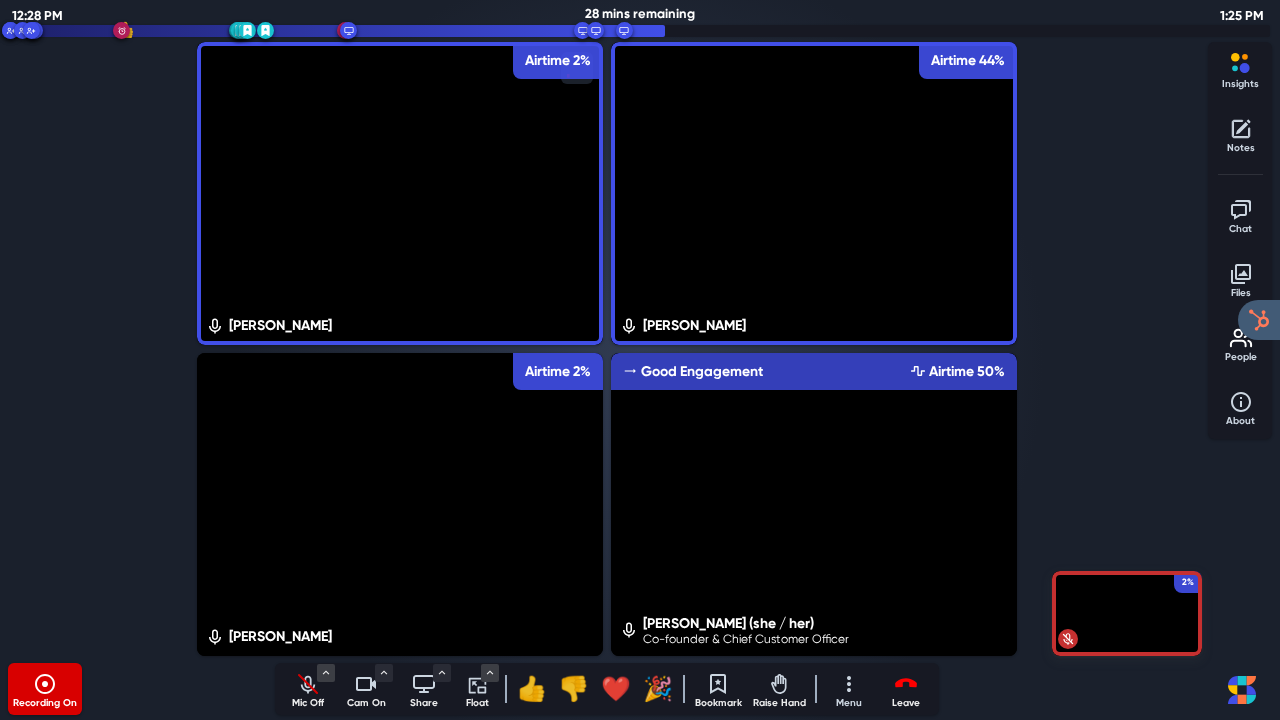 click on "2% Christina Drews ; Airtime   2% Chris Russell Airtime   44% Dan Delinko Airtime   2% Daria Danilina (she / her) Co-founder & Chief Customer Officer Good   Engagement Airtime   50%" at bounding box center (607, 349) 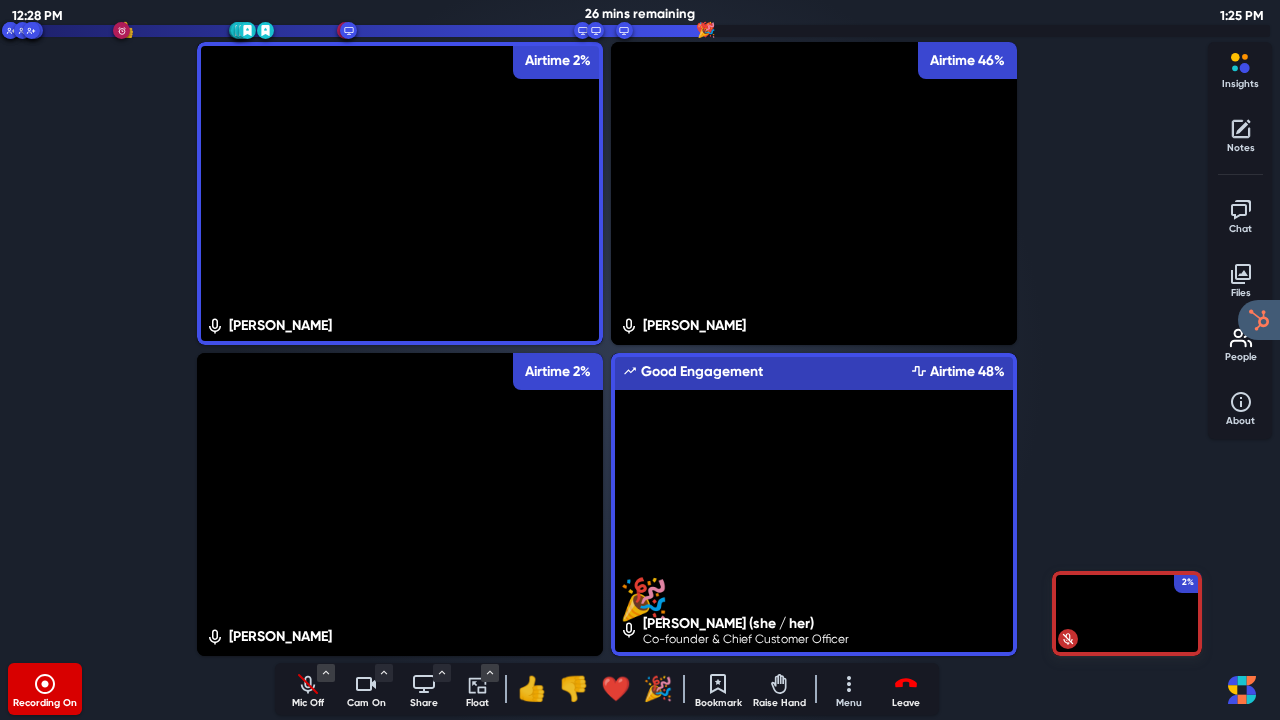 click 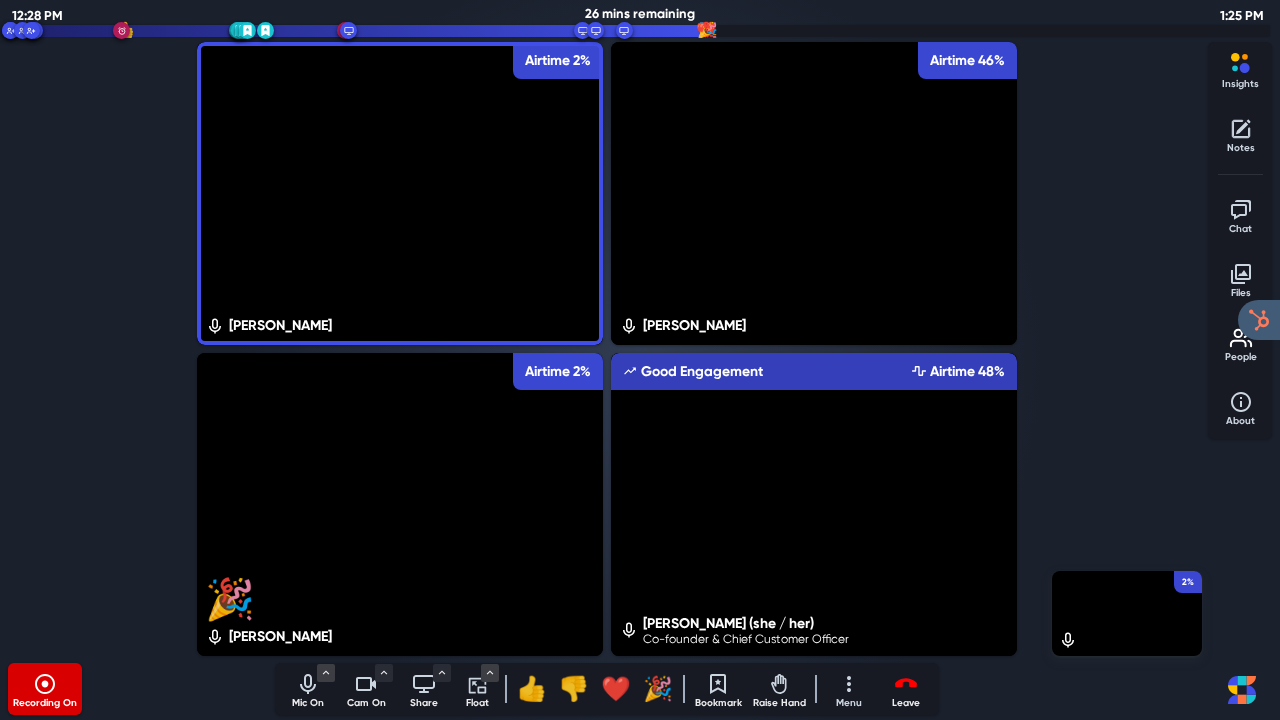 click 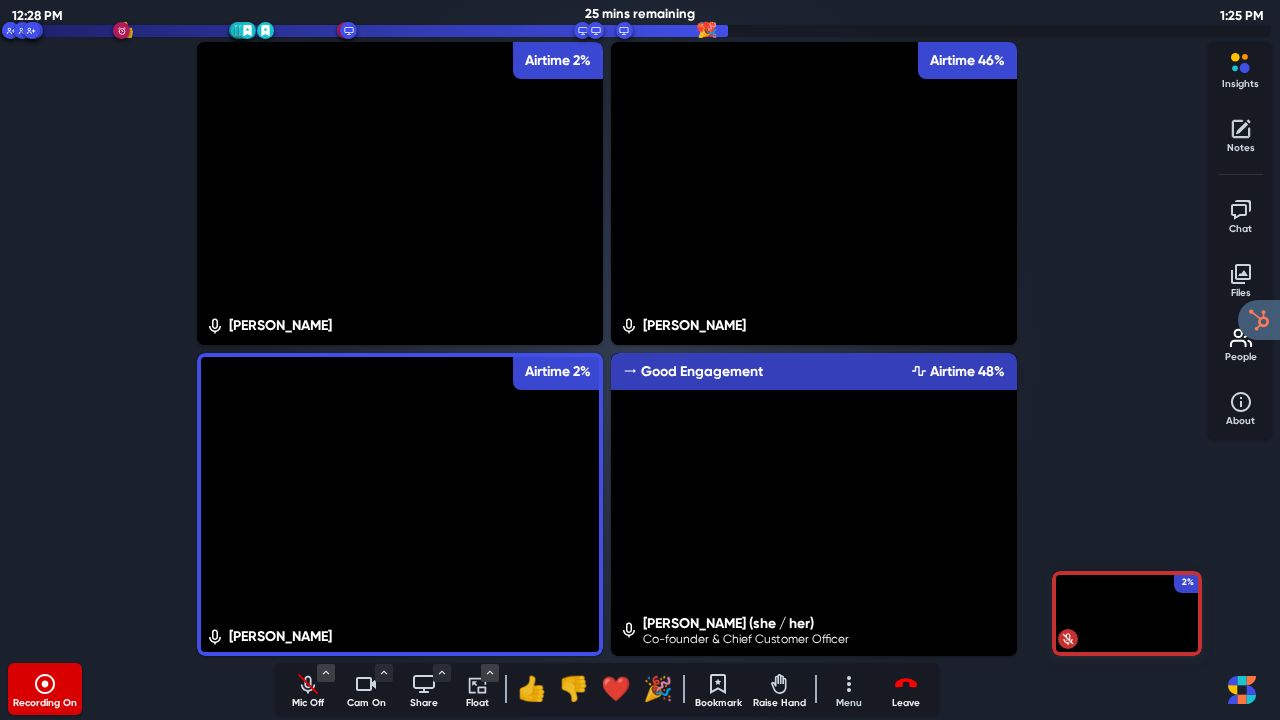 click 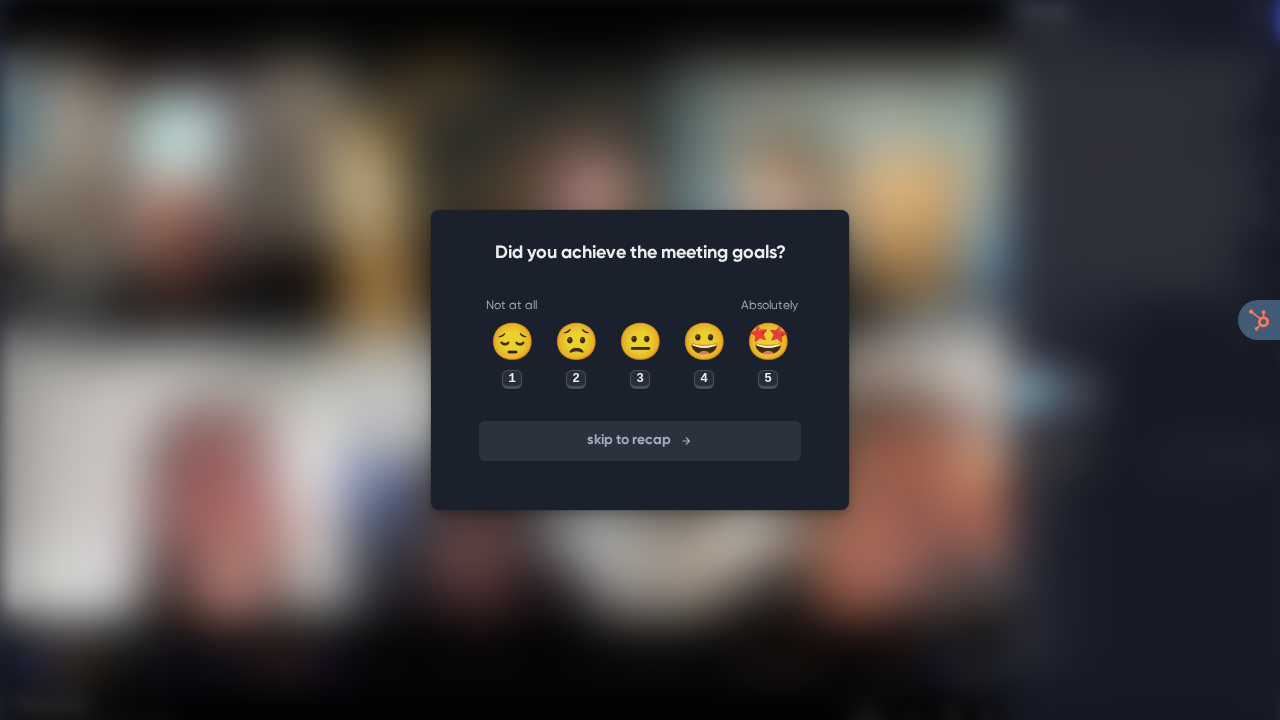 click on "skip to recap" at bounding box center [640, 441] 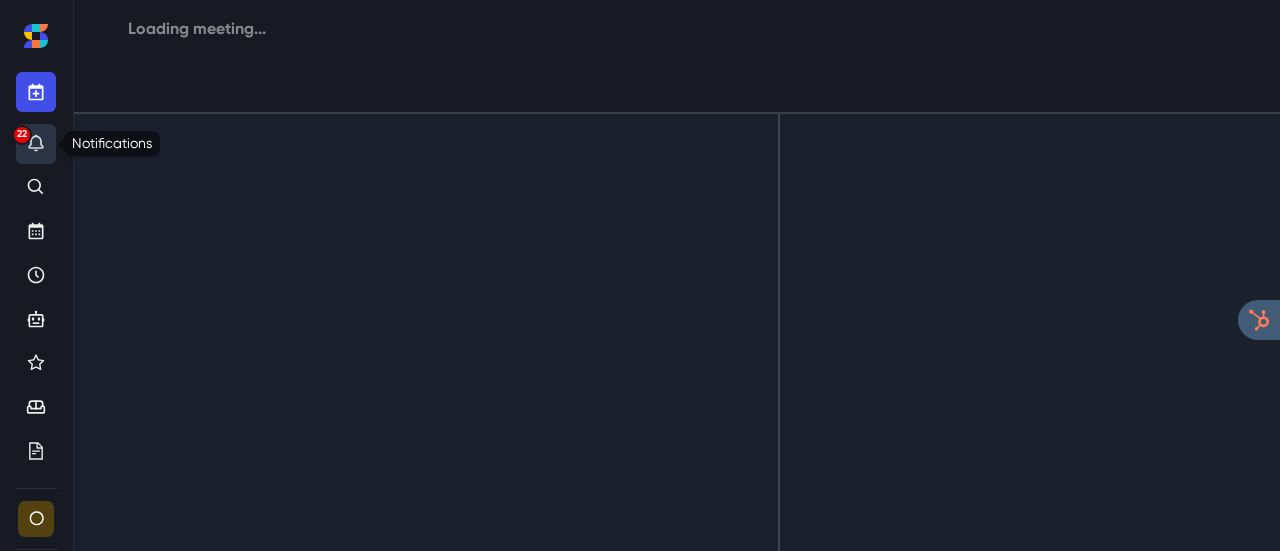 click 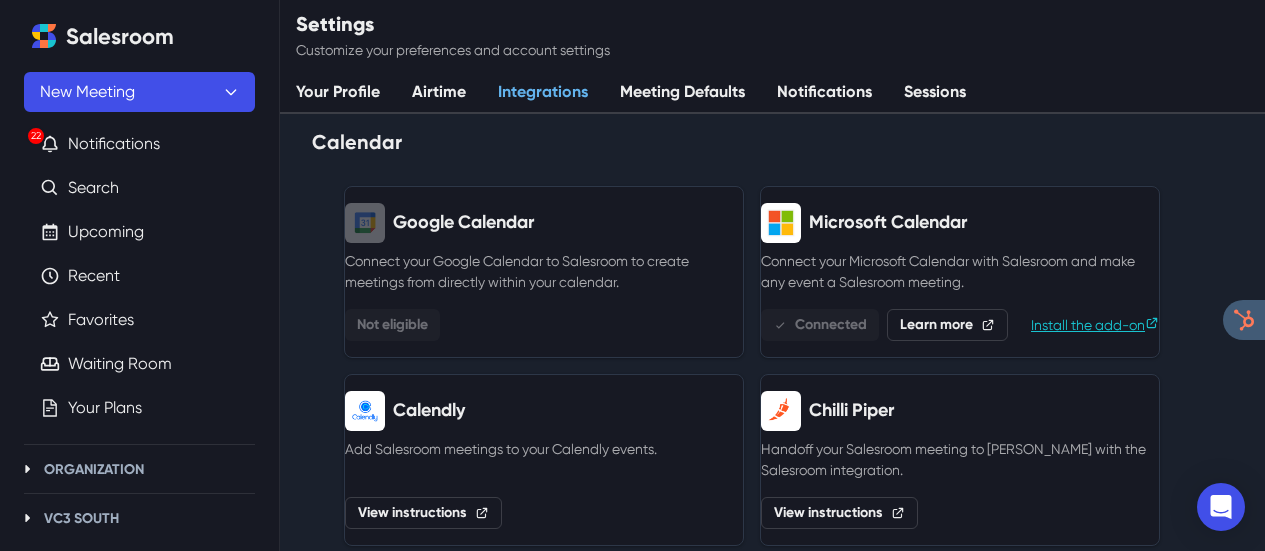 scroll, scrollTop: 1250, scrollLeft: 0, axis: vertical 